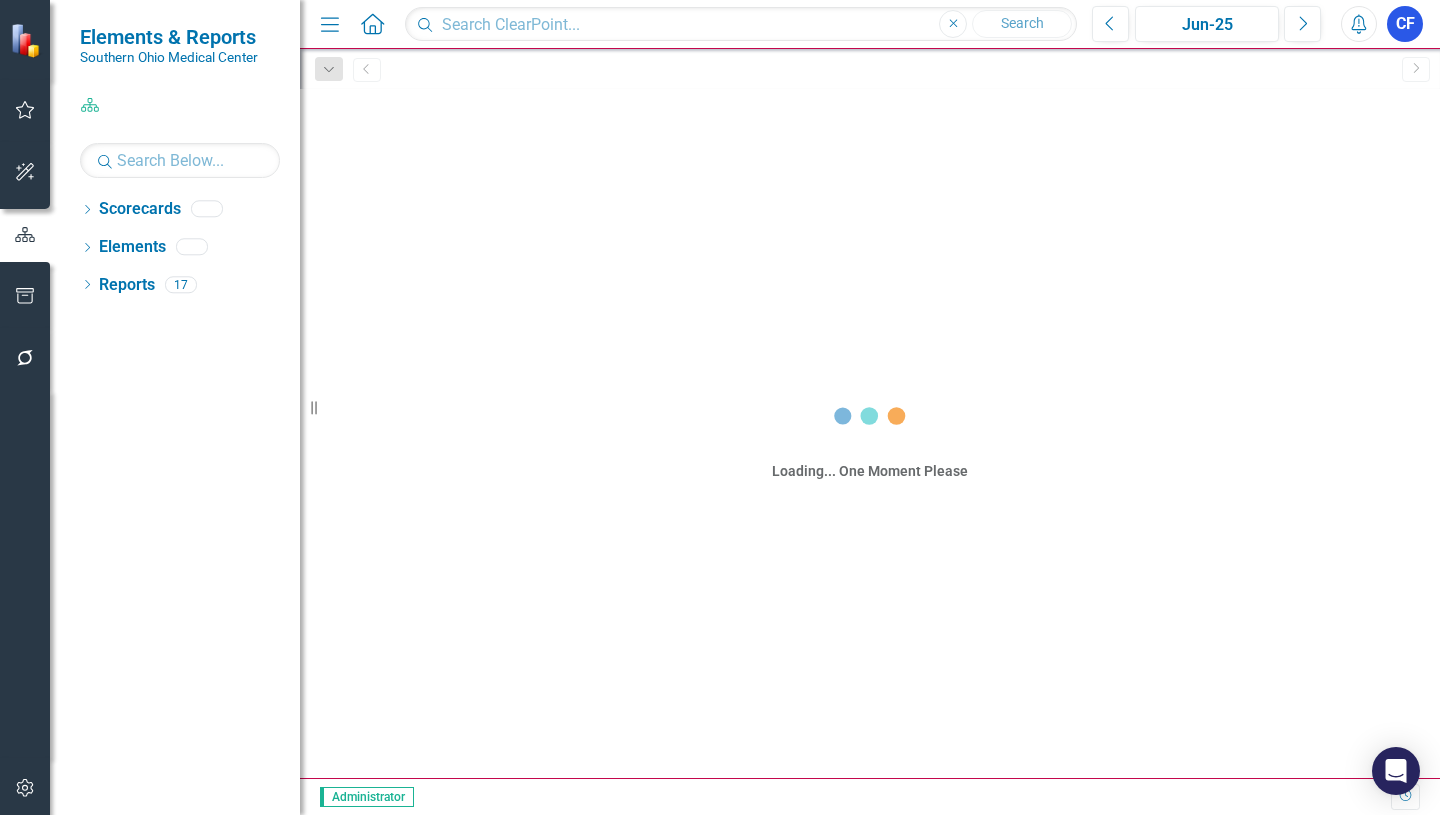 scroll, scrollTop: 0, scrollLeft: 0, axis: both 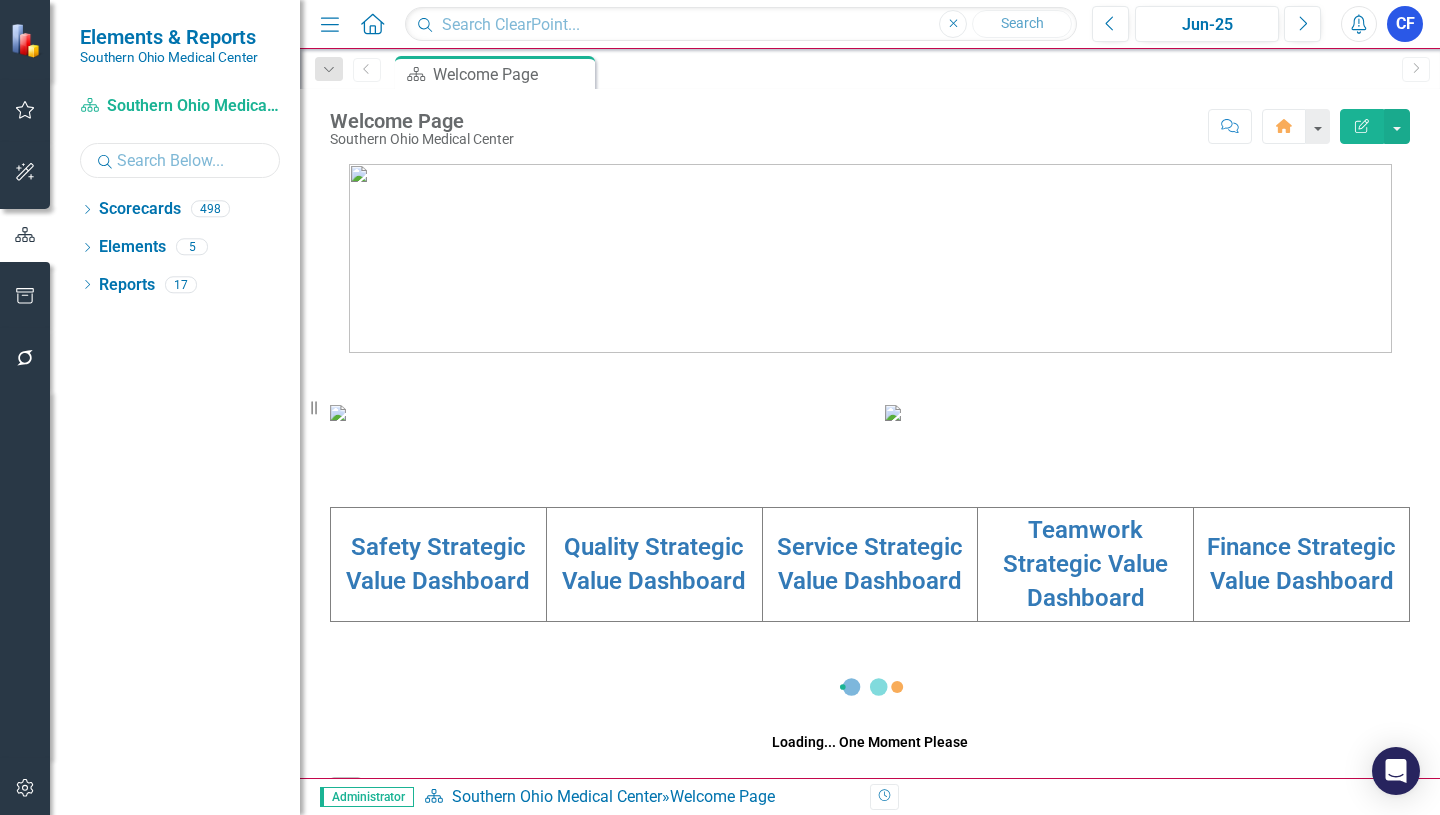 click at bounding box center (180, 160) 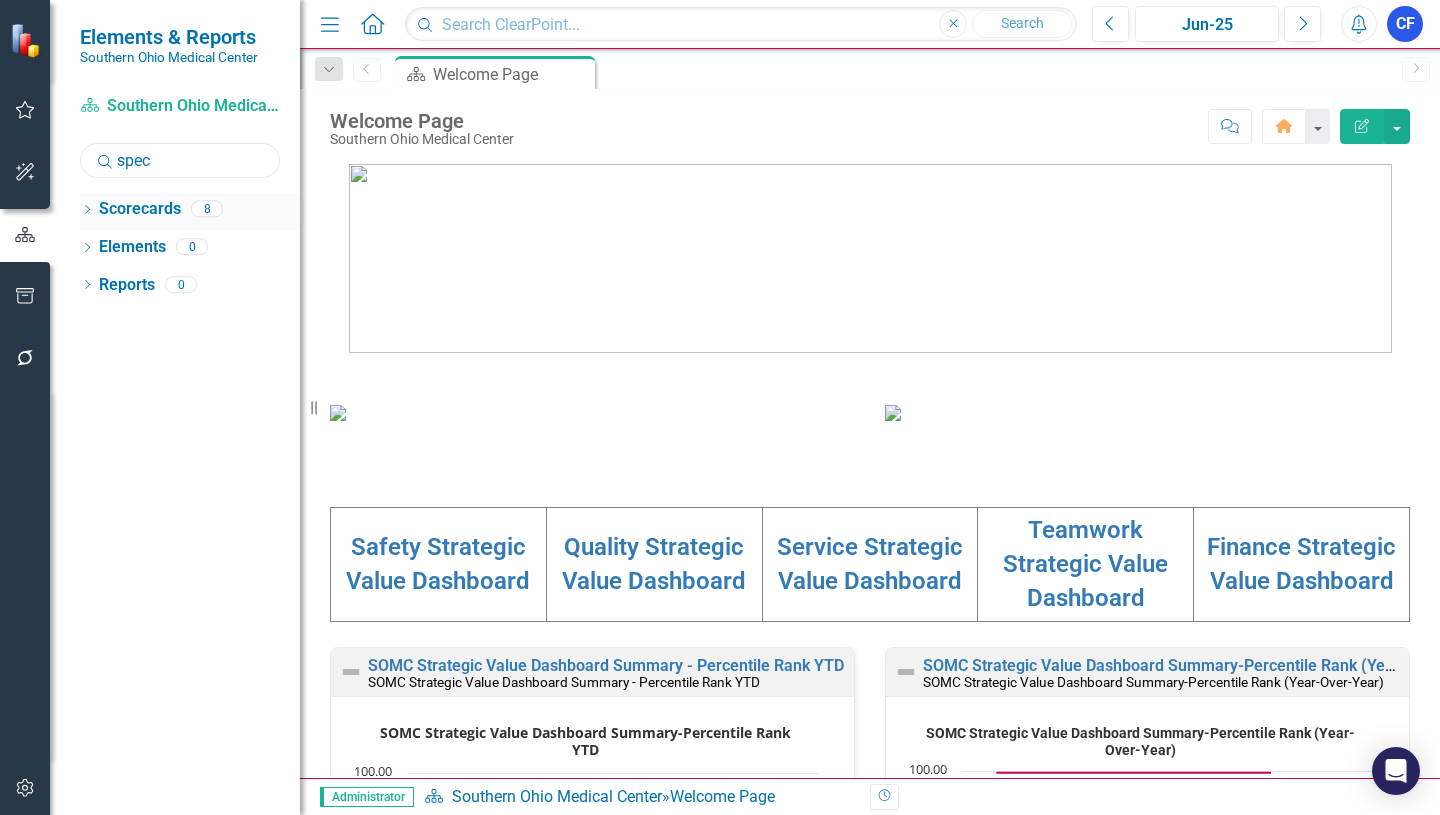 type on "spec" 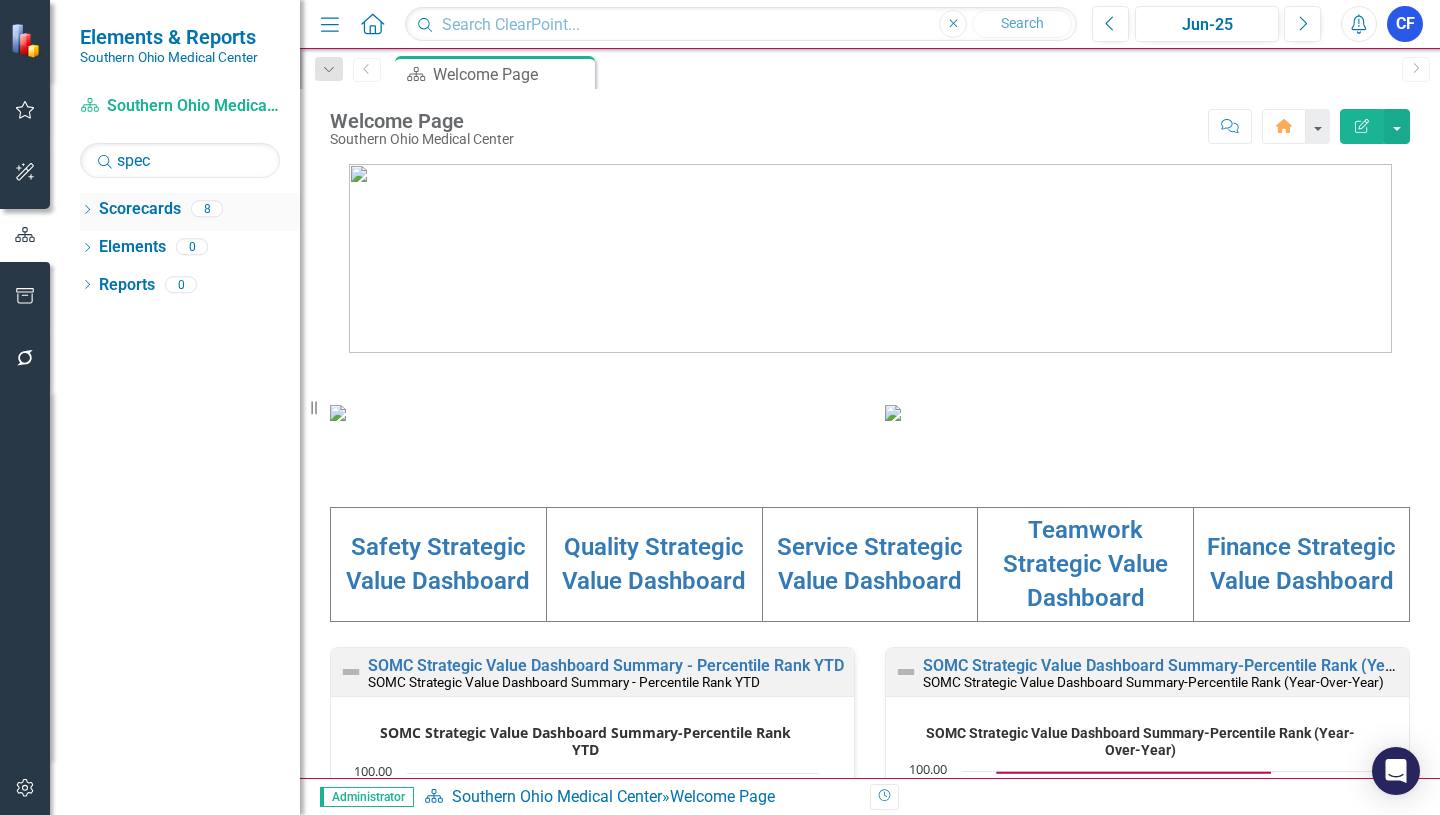 click on "Dropdown" 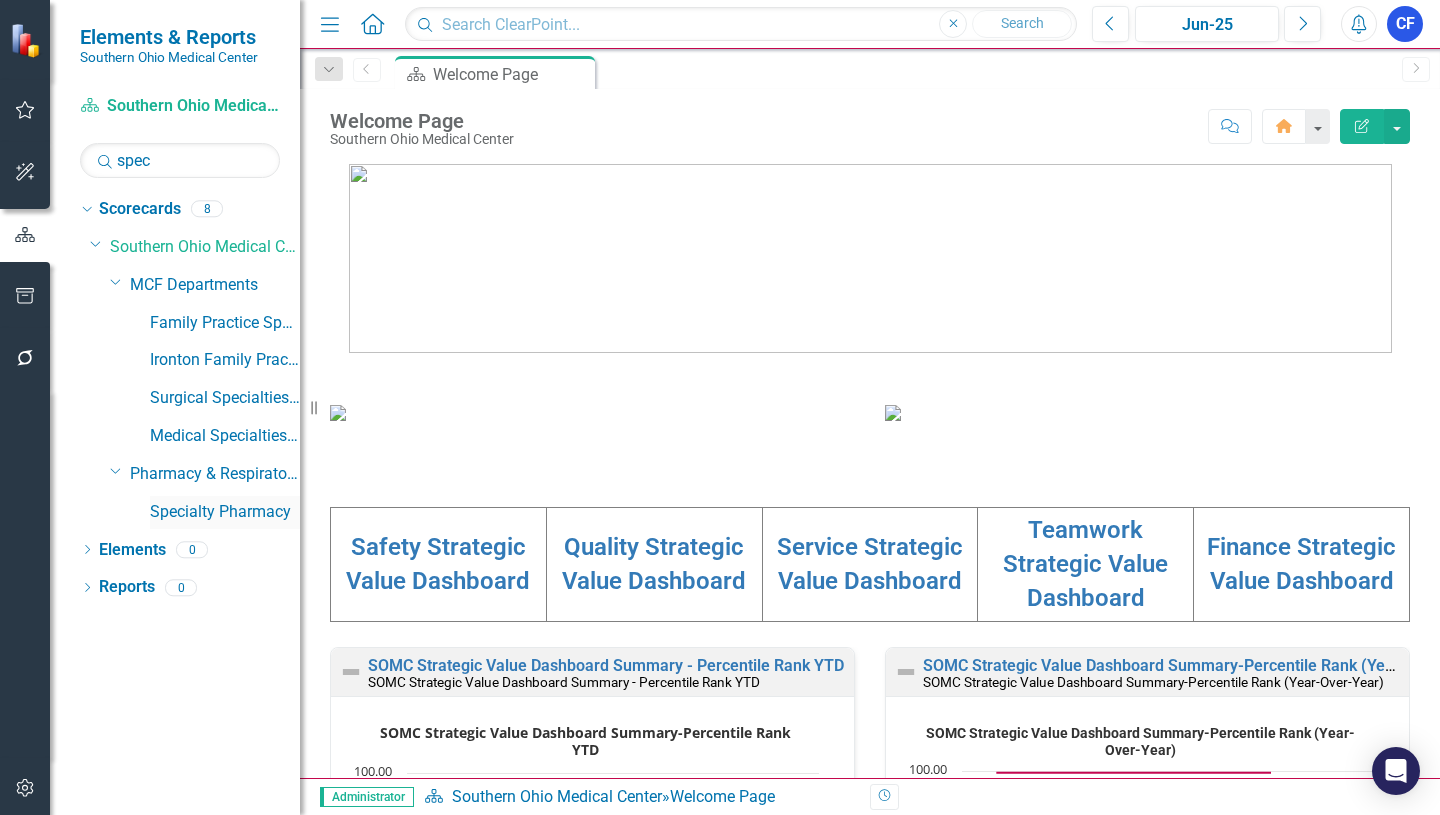 click on "Specialty Pharmacy" at bounding box center [225, 512] 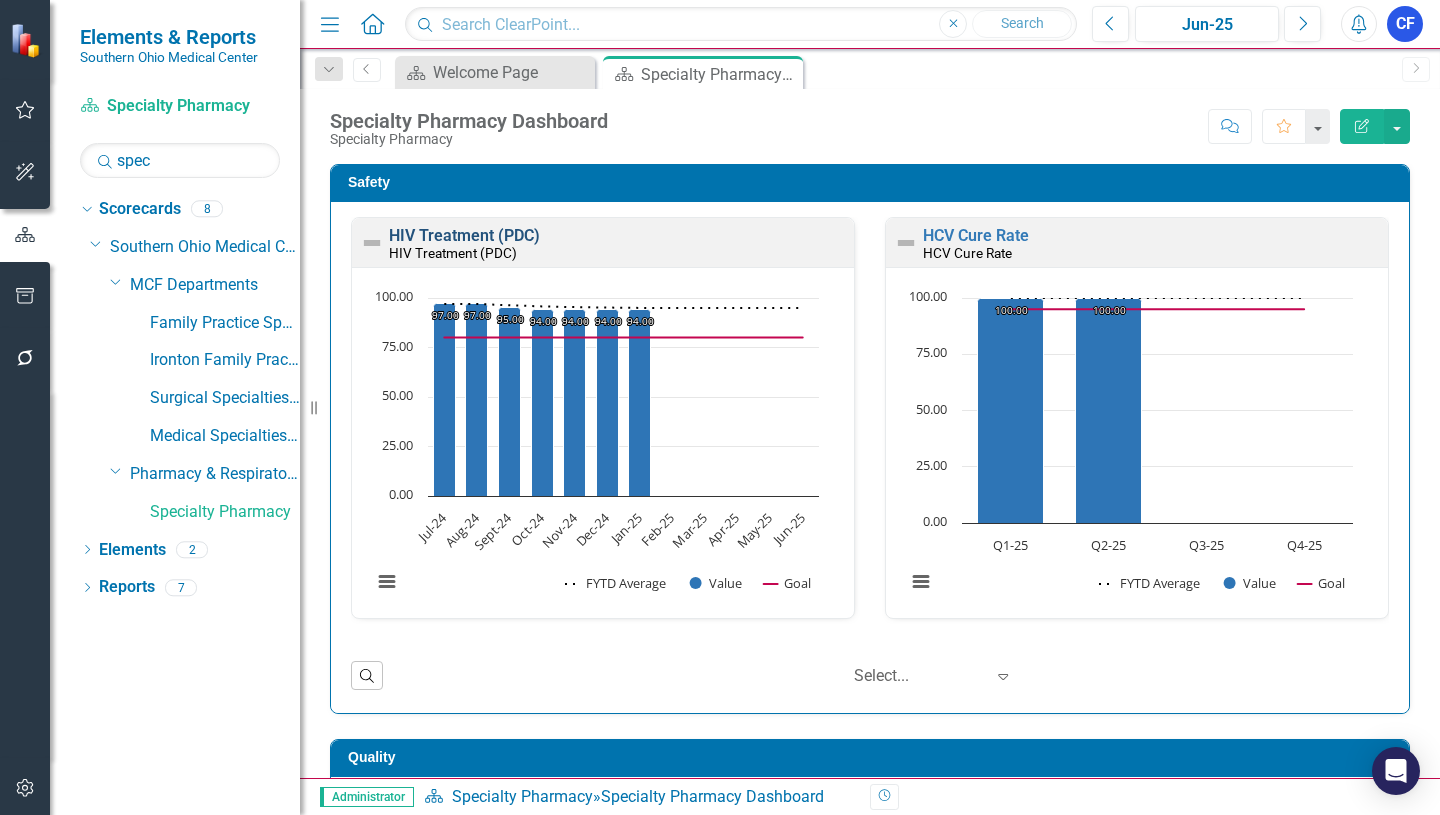 click on "HIV Treatment (PDC)" at bounding box center (464, 235) 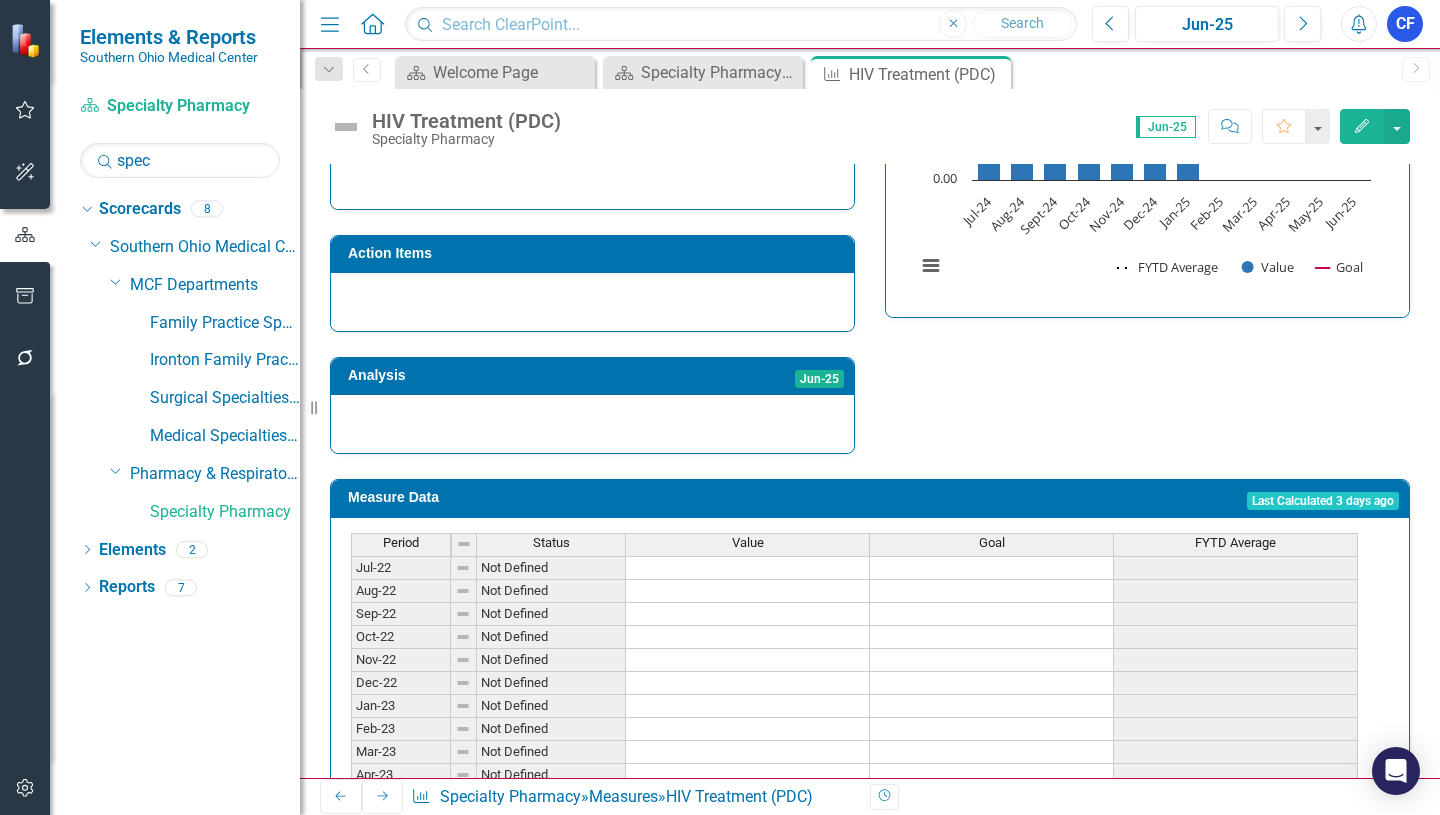 scroll, scrollTop: 703, scrollLeft: 0, axis: vertical 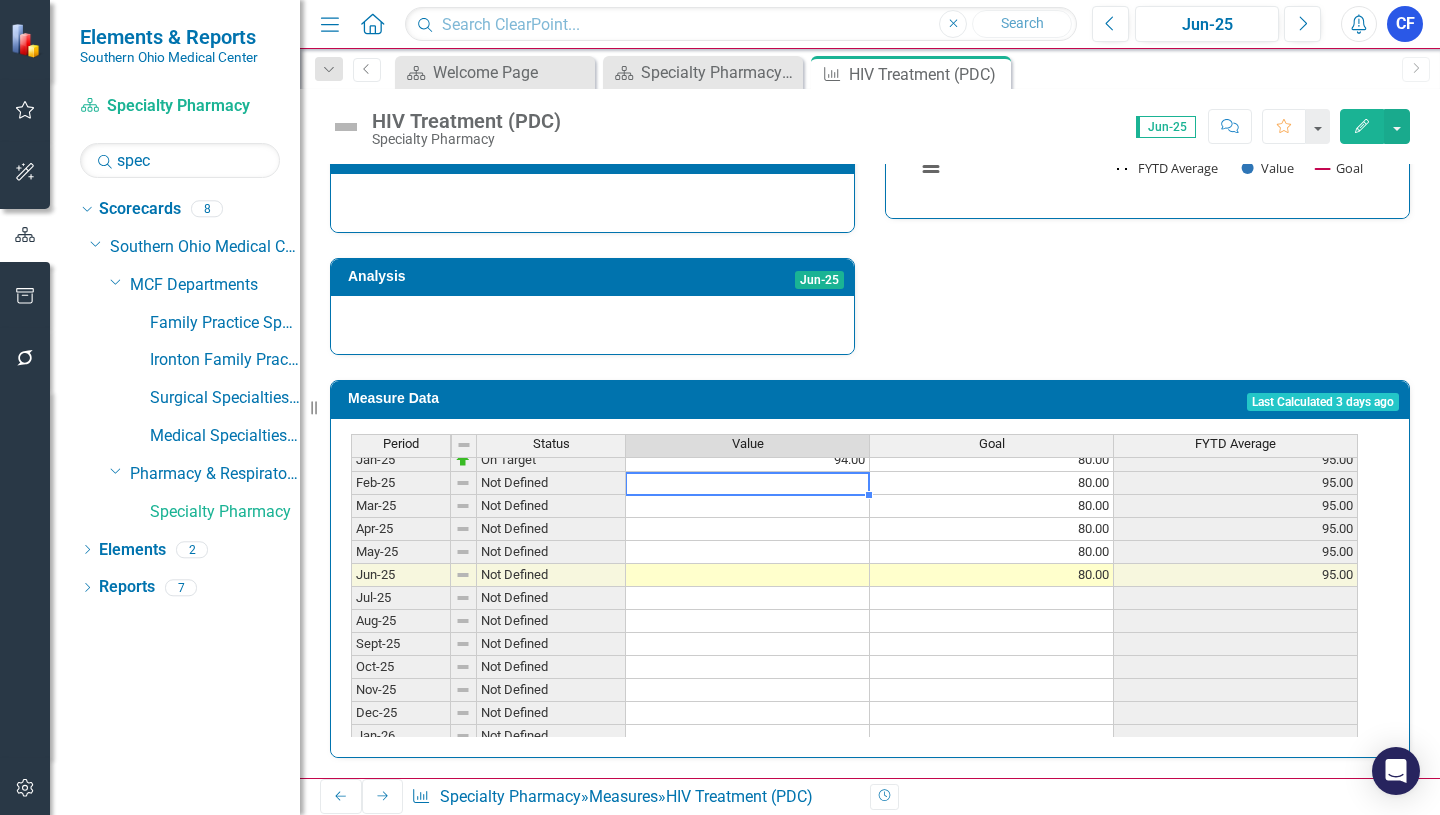 click on "[MONTH]-[YR] On Target [VALUE] [VALUE] [VALUE] [MONTH]-[YR] On Target [VALUE] [VALUE] [VALUE] [MONTH]-[YR] On Target [VALUE] [VALUE] [VALUE] [MONTH]-[YR] On Target [VALUE] [VALUE] [VALUE] [MONTH]-[YR] On Target [VALUE] [VALUE] [VALUE] [MONTH]-[YR] On Target [VALUE] [VALUE] [VALUE] [MONTH]-[YR] On Target [VALUE] [VALUE] [VALUE] [MONTH]-[YR] On Target [VALUE] [VALUE] [VALUE] [MONTH]-[YR] On Target [VALUE] [VALUE] [VALUE] [MONTH]-[YR] On Target [VALUE] [VALUE] [VALUE] [MONTH]-[YR] On Target [VALUE] [VALUE] [VALUE] [MONTH]-[YR] Not Defined [VALUE] [VALUE] [MONTH]-[YR] Not Defined [VALUE] [VALUE] [MONTH]-[YR] Not Defined [VALUE] [VALUE] [MONTH]-[YR] Not Defined [VALUE] [VALUE] [MONTH]-[YR] Not Defined [VALUE] [VALUE] [MONTH]-[YR] Not Defined" at bounding box center [854, 529] 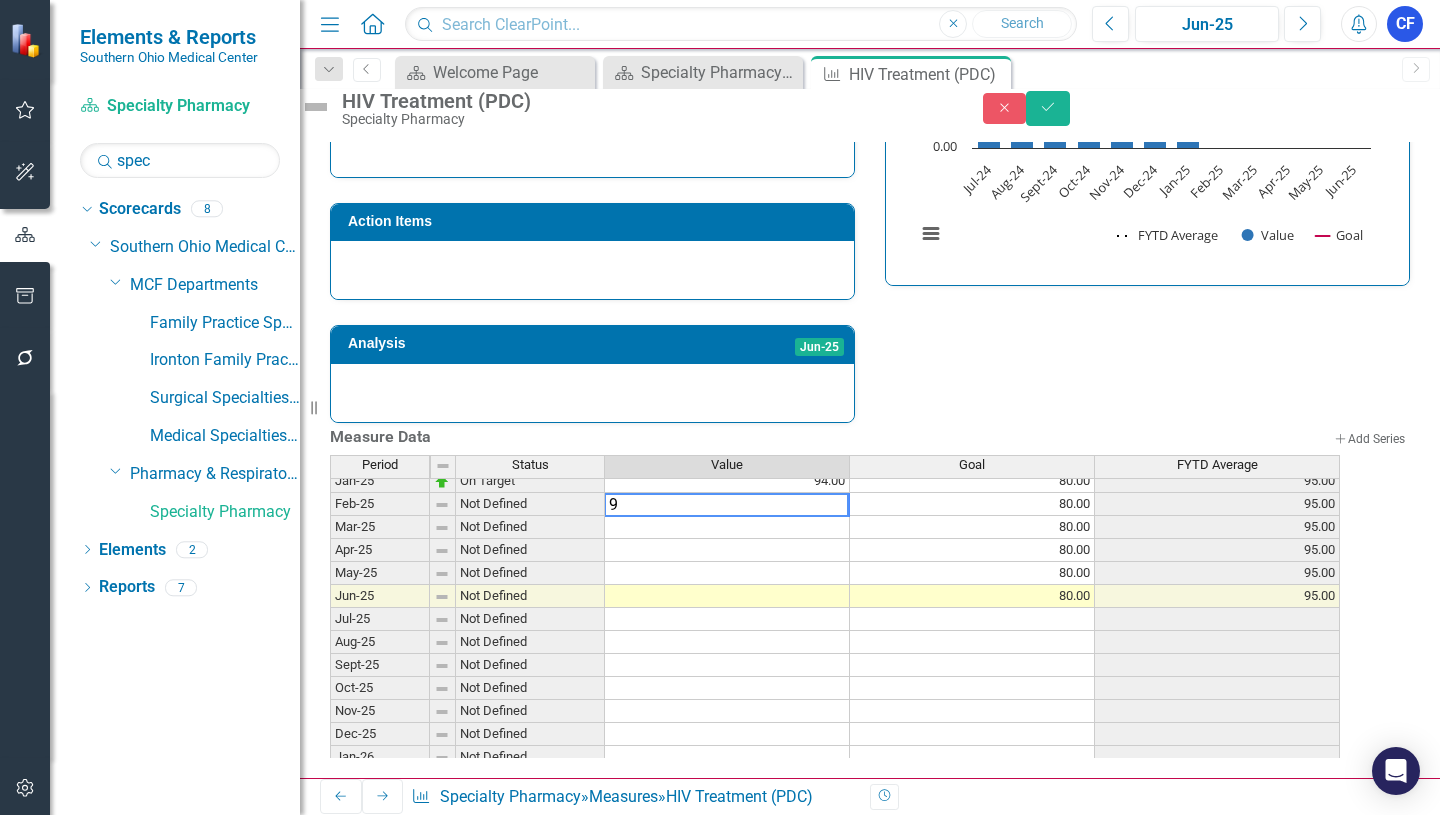 type on "92" 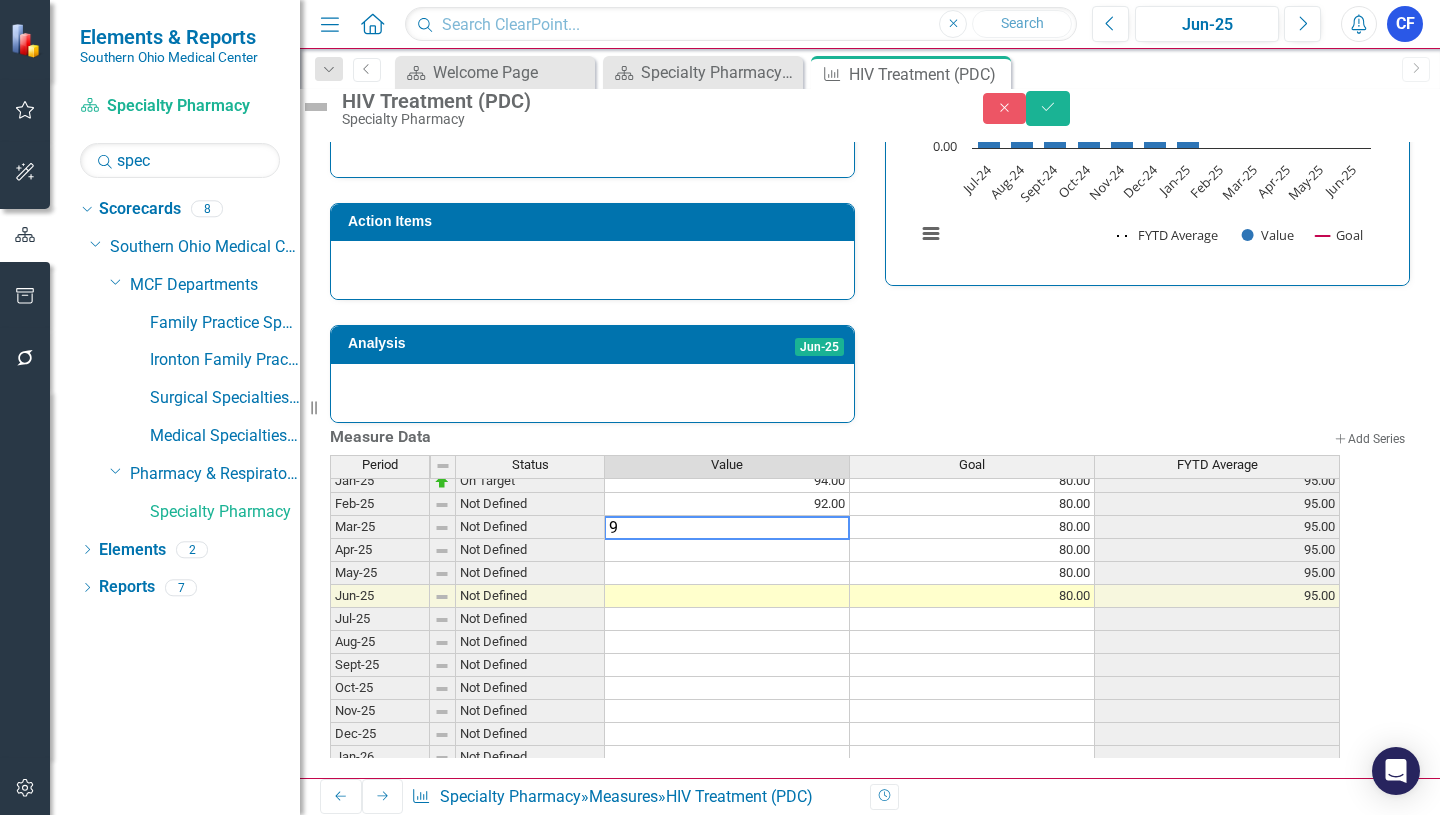 type on "92" 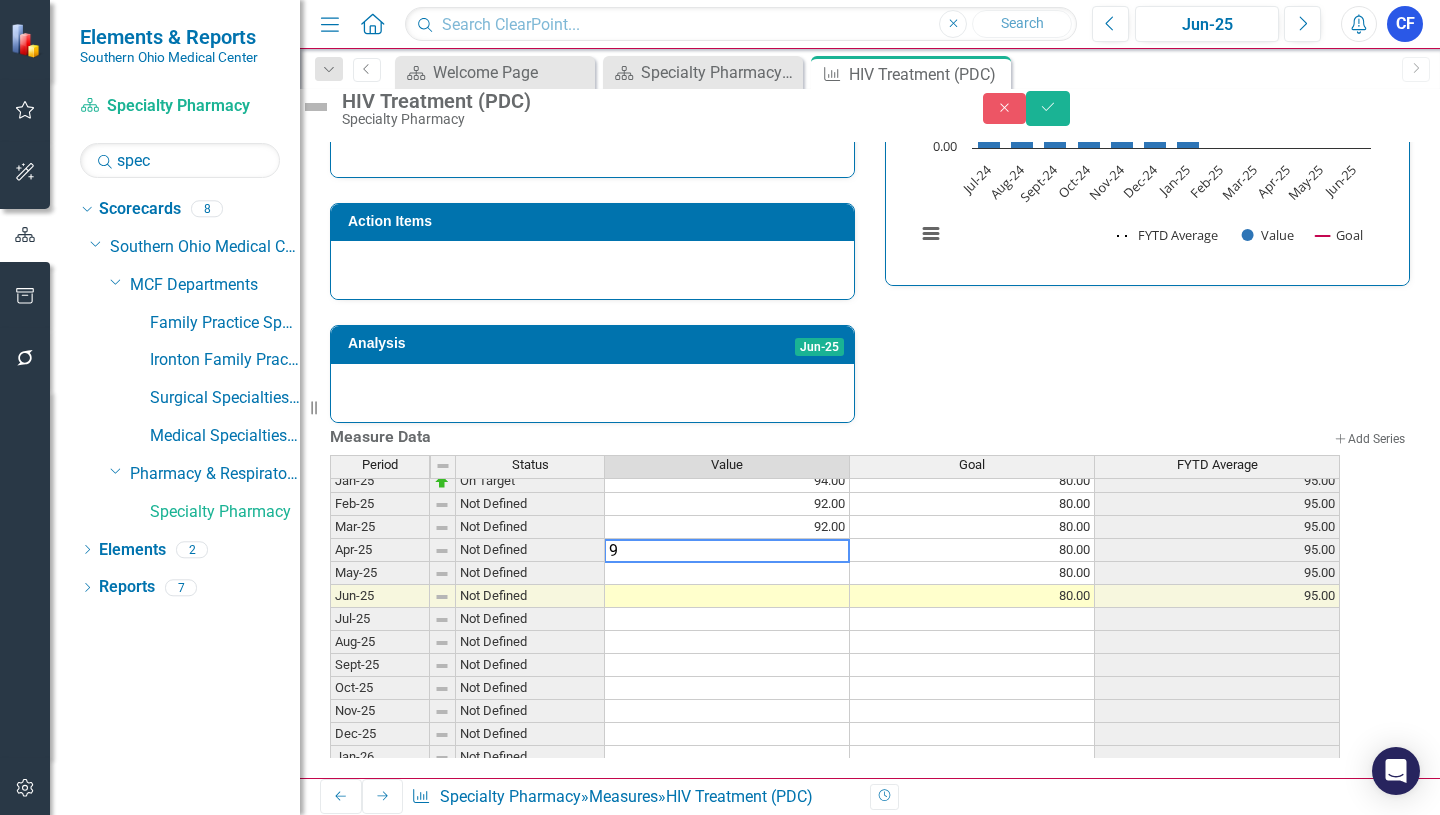type on "94" 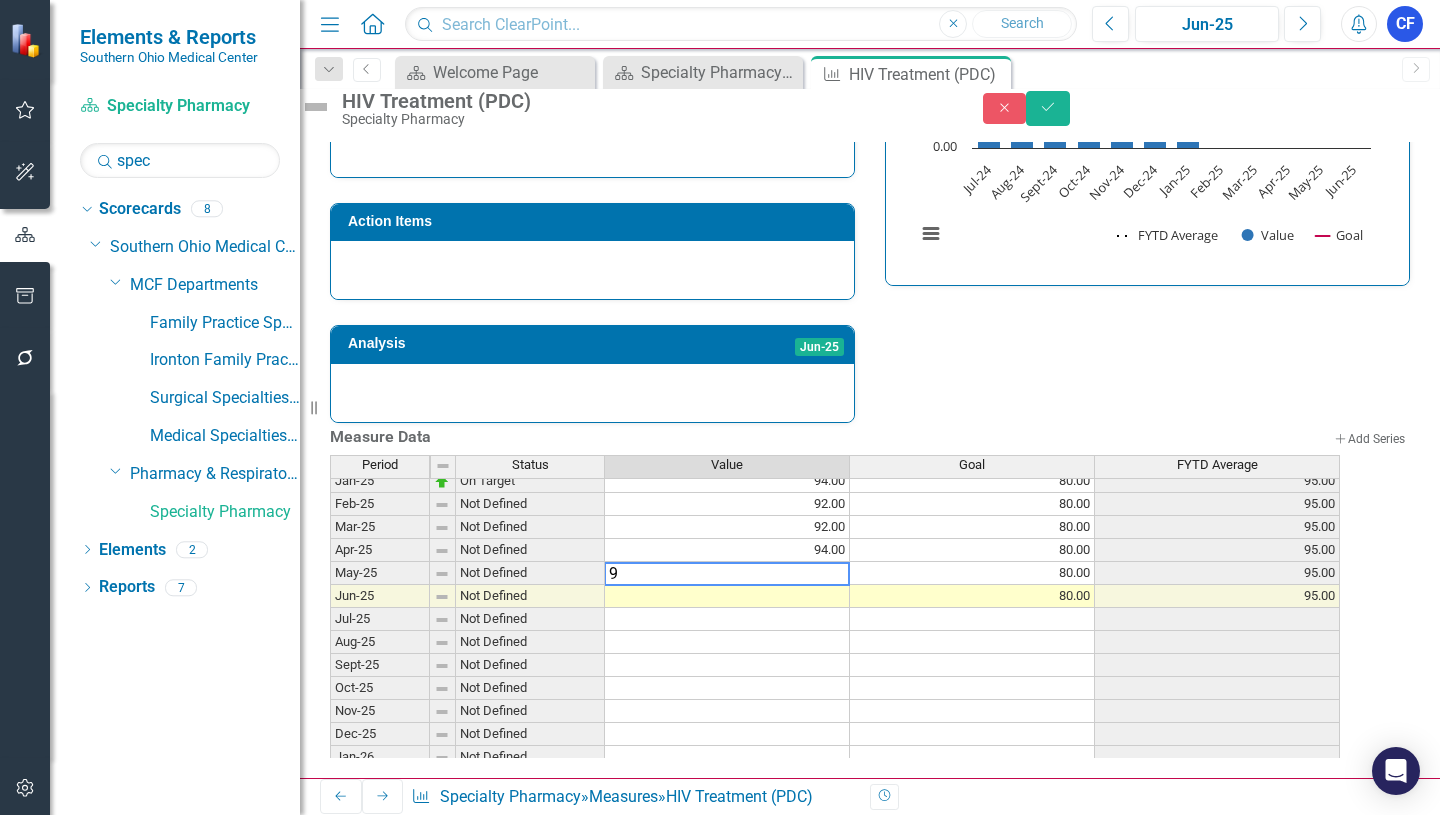 type on "96" 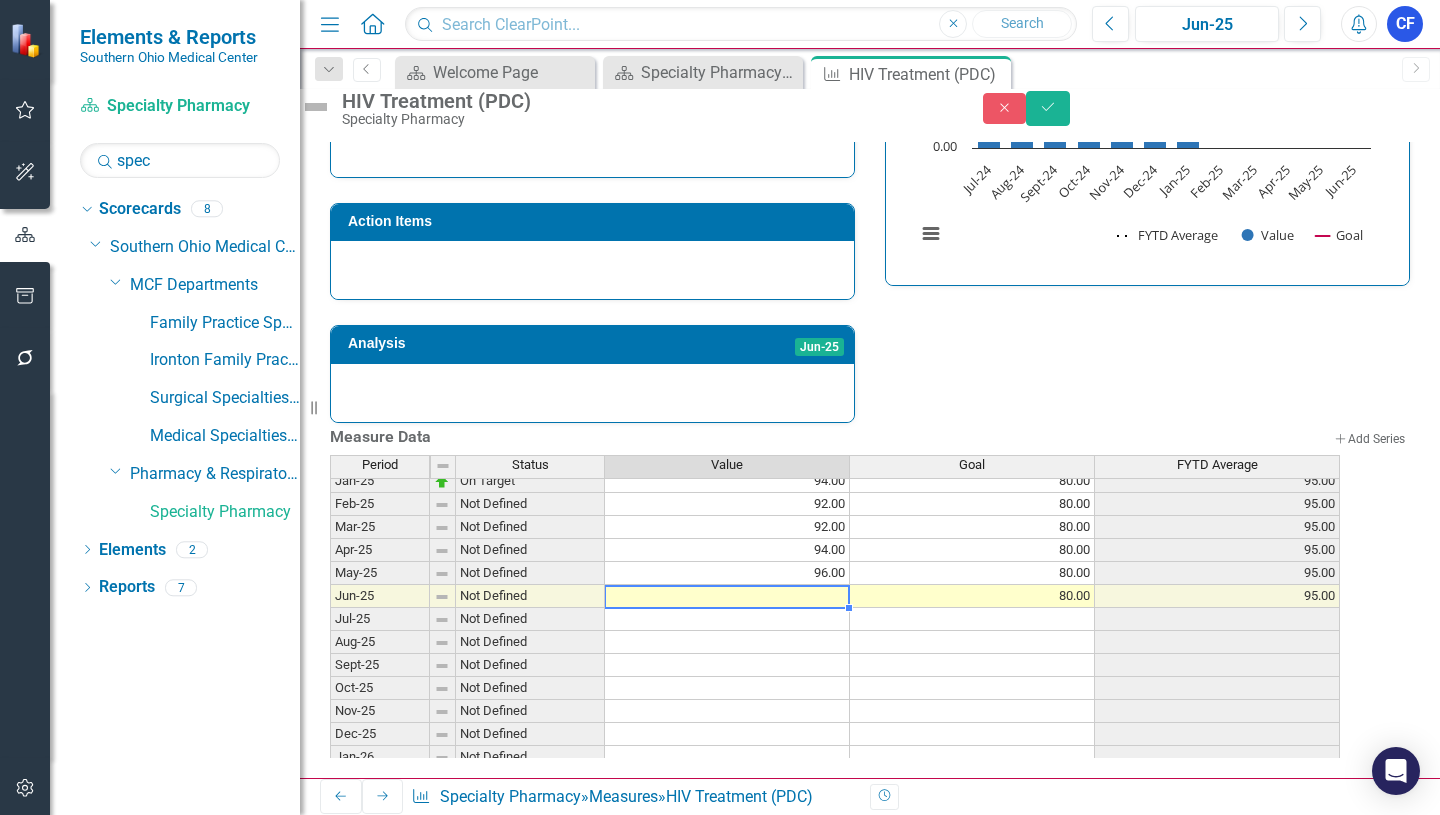 type 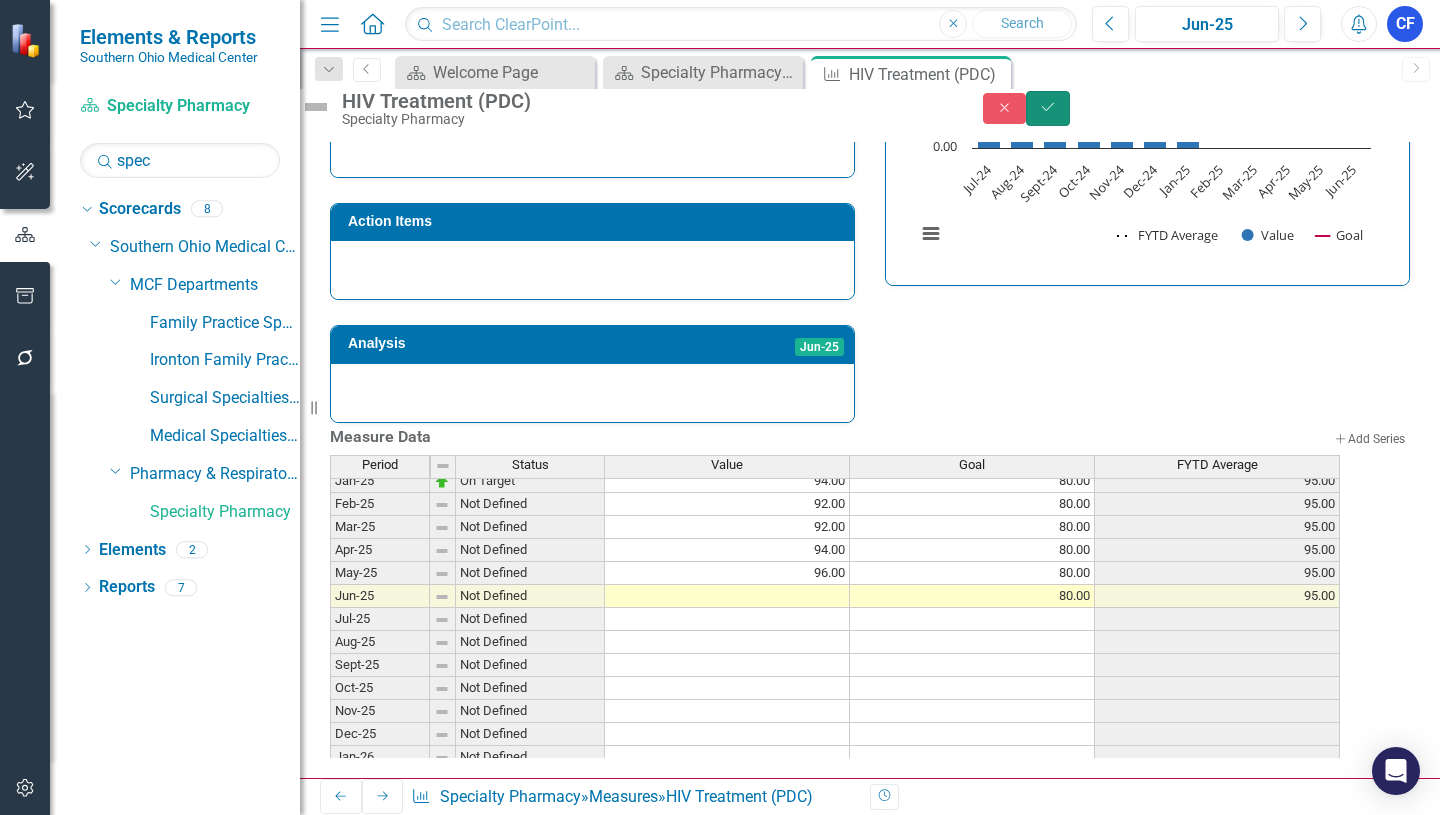 click on "Save" 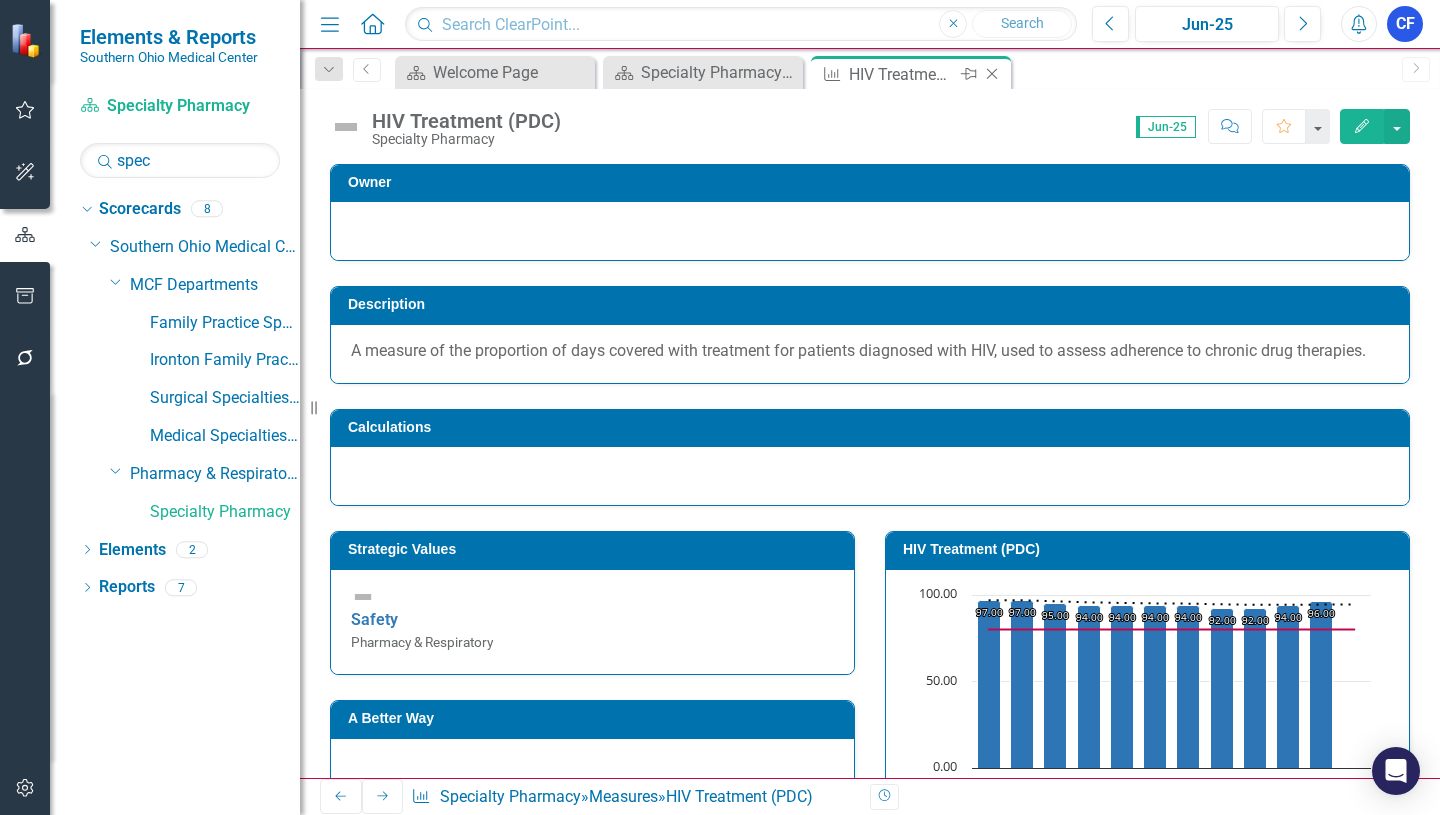 click on "Close" 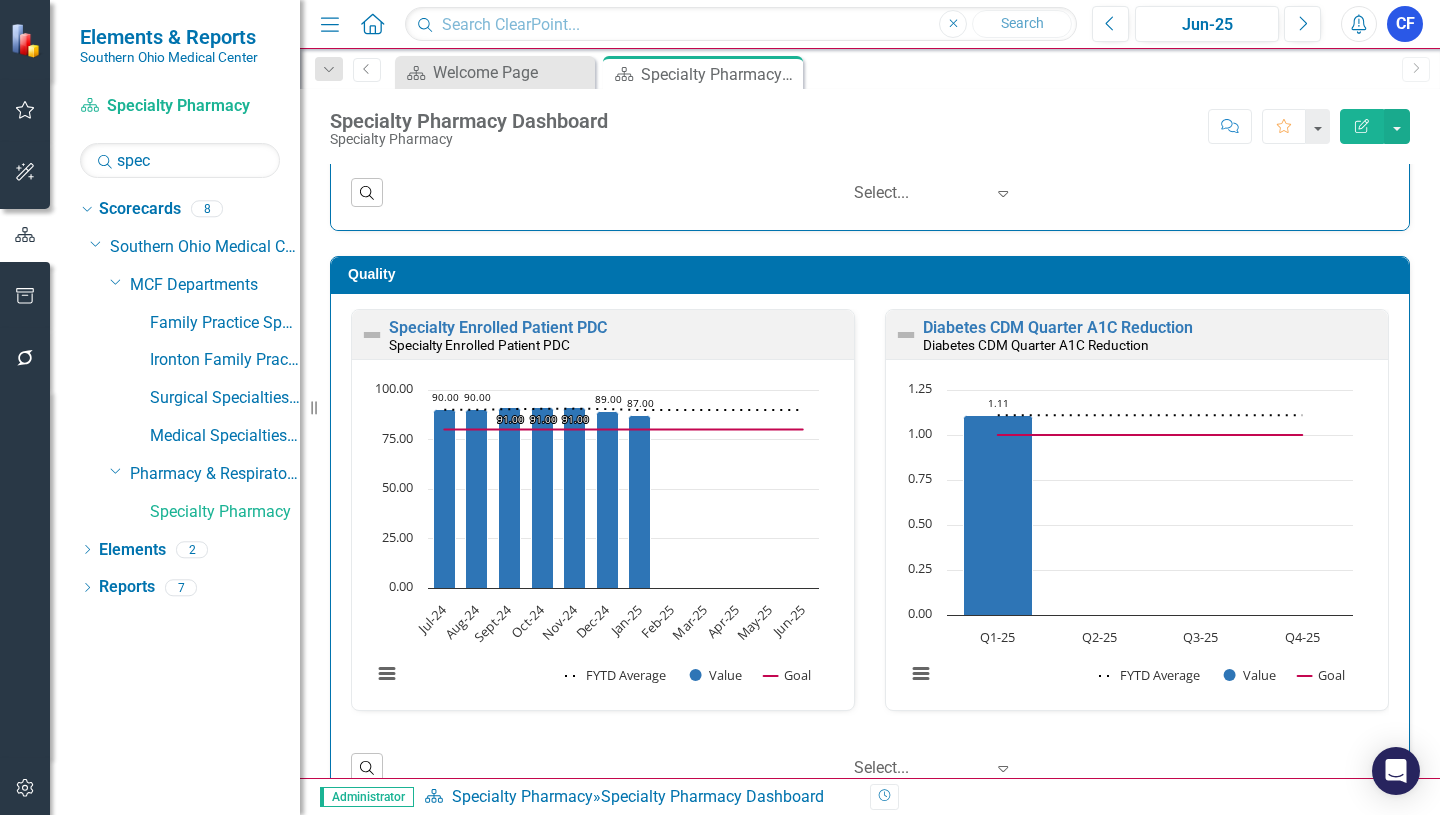 scroll, scrollTop: 489, scrollLeft: 0, axis: vertical 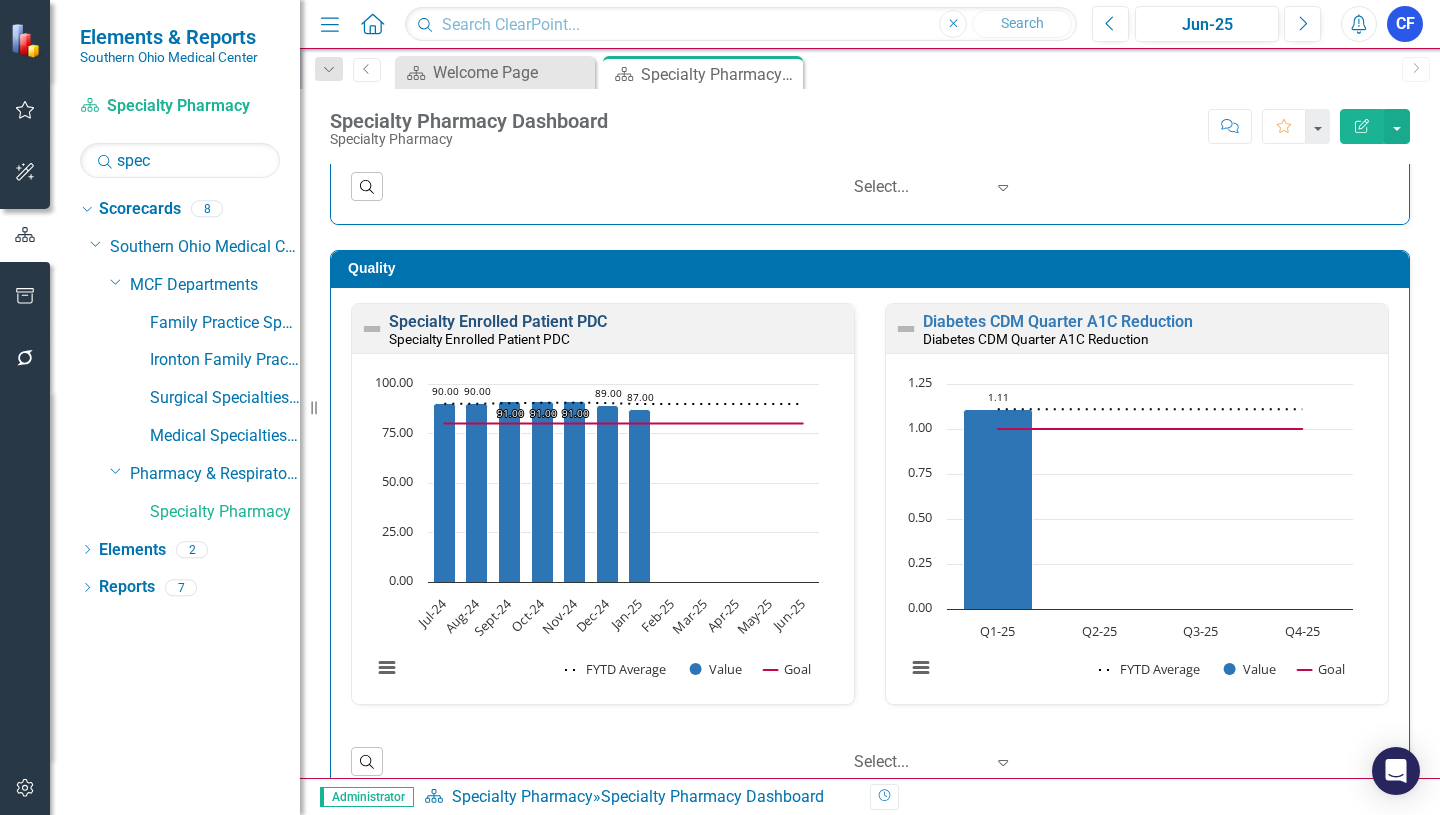click on "Specialty Enrolled Patient PDC" at bounding box center (498, 321) 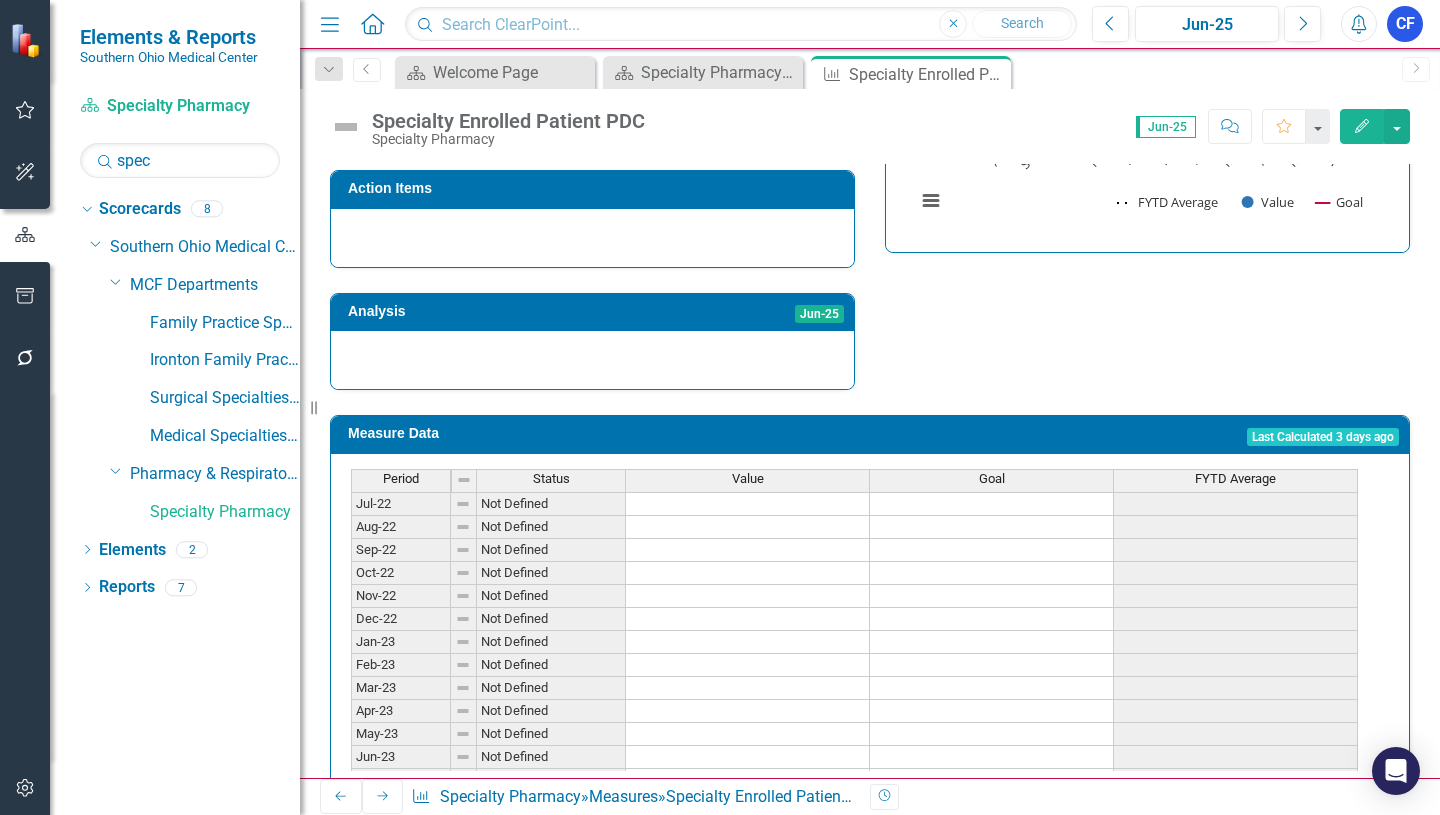 scroll, scrollTop: 703, scrollLeft: 0, axis: vertical 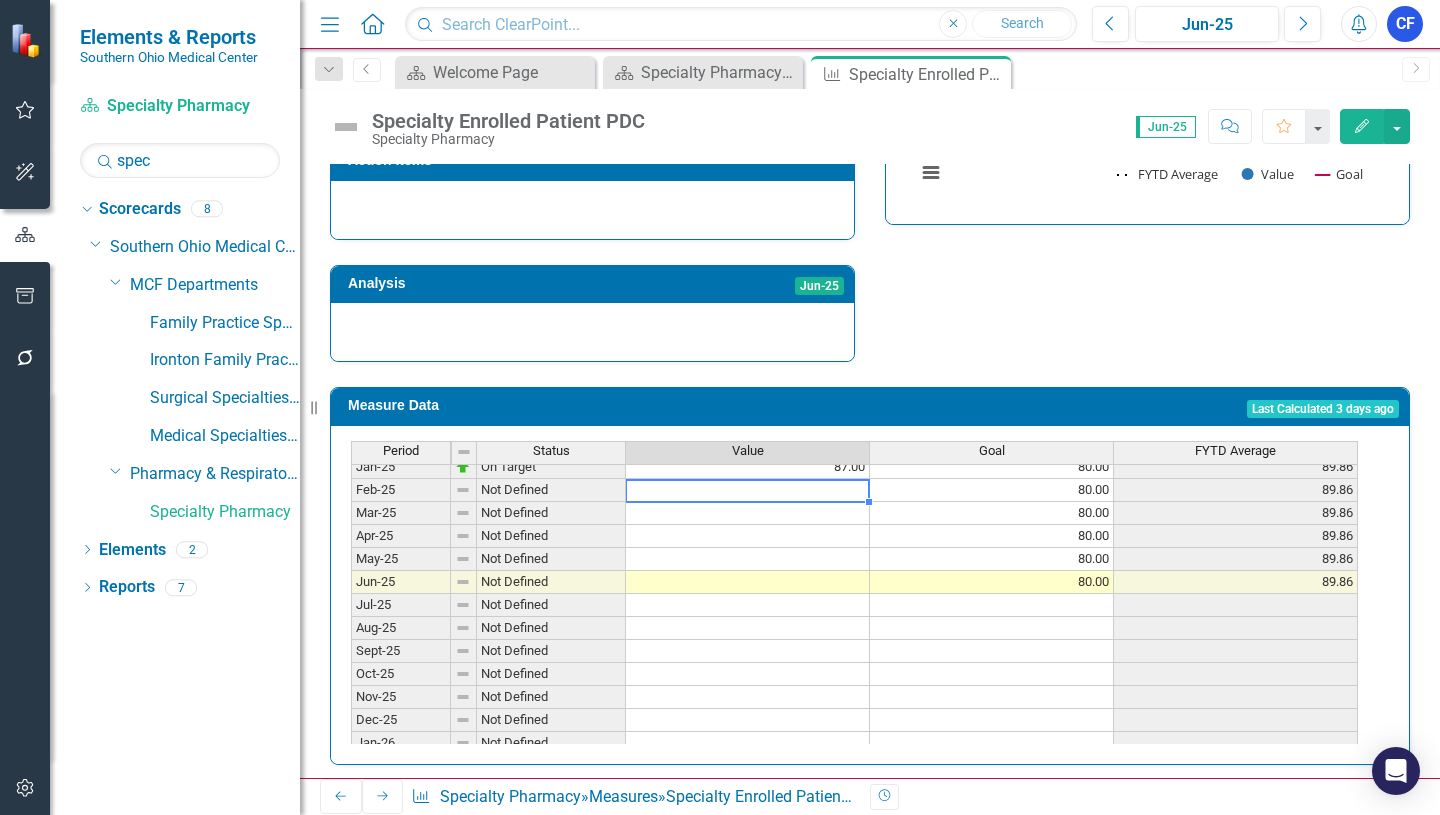 click on "[MONTH]-[YR] On Target 85.40 80.00 86.16 [MONTH]-[YR] On Target 86.00 80.00 86.14 [MONTH]-[YR] On Target 85.40 80.00 86.07 [MONTH]-[YR] On Target 85.30 80.00 86.00 [MONTH]-[YR] On Target 84.60 80.00 85.88 [MONTH]-[YR] On Target 90.00 80.00 90.00 [MONTH]-[YR] On Target 90.00 80.00 90.00 [MONTH]-[YR] On Target 91.00 80.00 90.33 [MONTH]-[YR] On Target 91.00 80.00 90.50 [MONTH]-[YR] On Target 91.00 80.00 90.60 [MONTH]-[YR] On Target 89.00 80.00 90.33 [MONTH]-[YR] On Target 87.00 80.00 89.86 [MONTH]-[YR] Not Defined 80.00 89.86 [MONTH]-[YR] Not Defined 80.00 89.86 [MONTH]-[YR] Not Defined 80.00 89.86 [MONTH]-[YR] Not Defined 80.00 89.86 [MONTH]-[YR] Not Defined 80.00 89.86 [MONTH]-[YR] Not Defined" at bounding box center [854, 536] 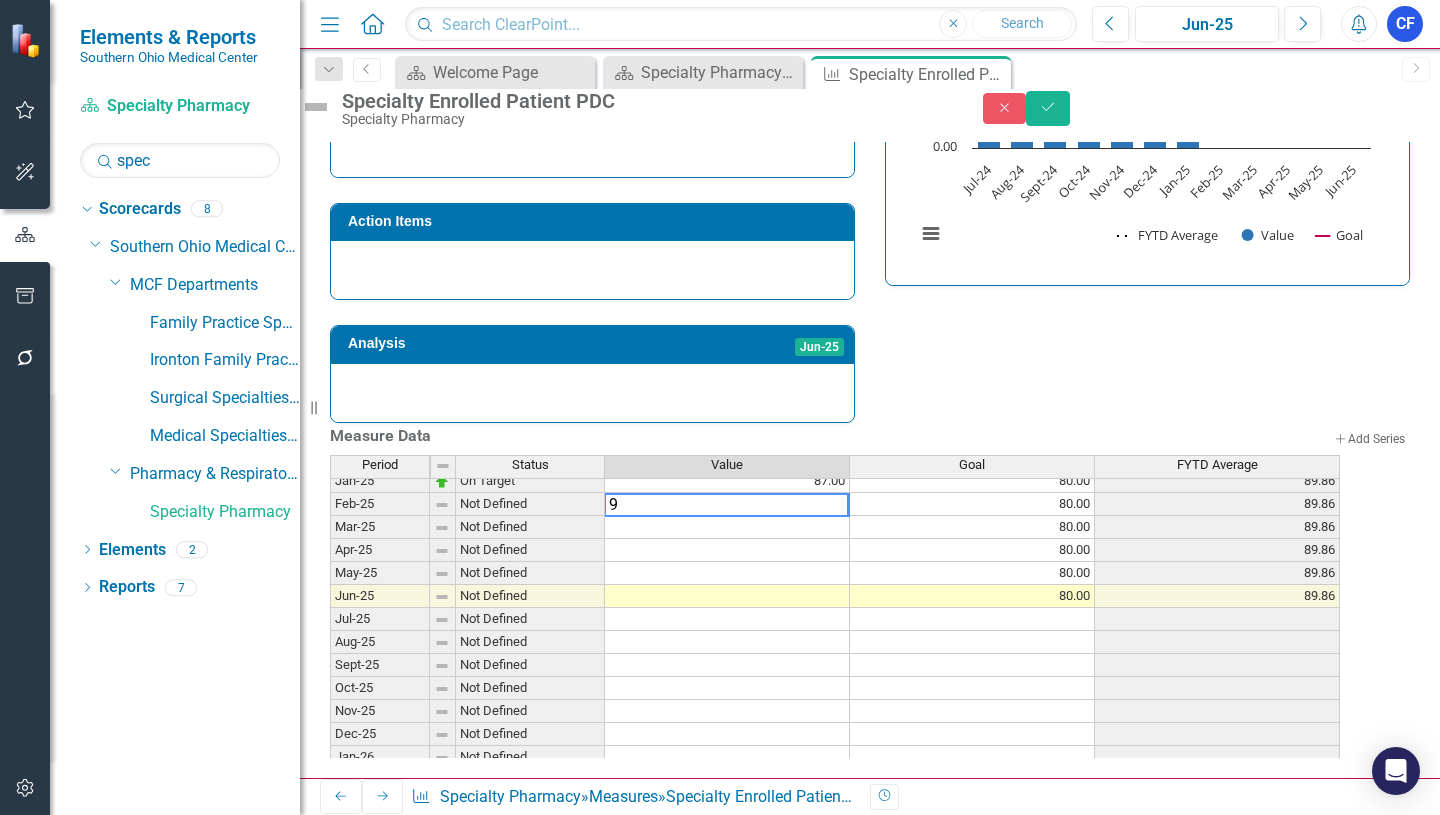 type on "92" 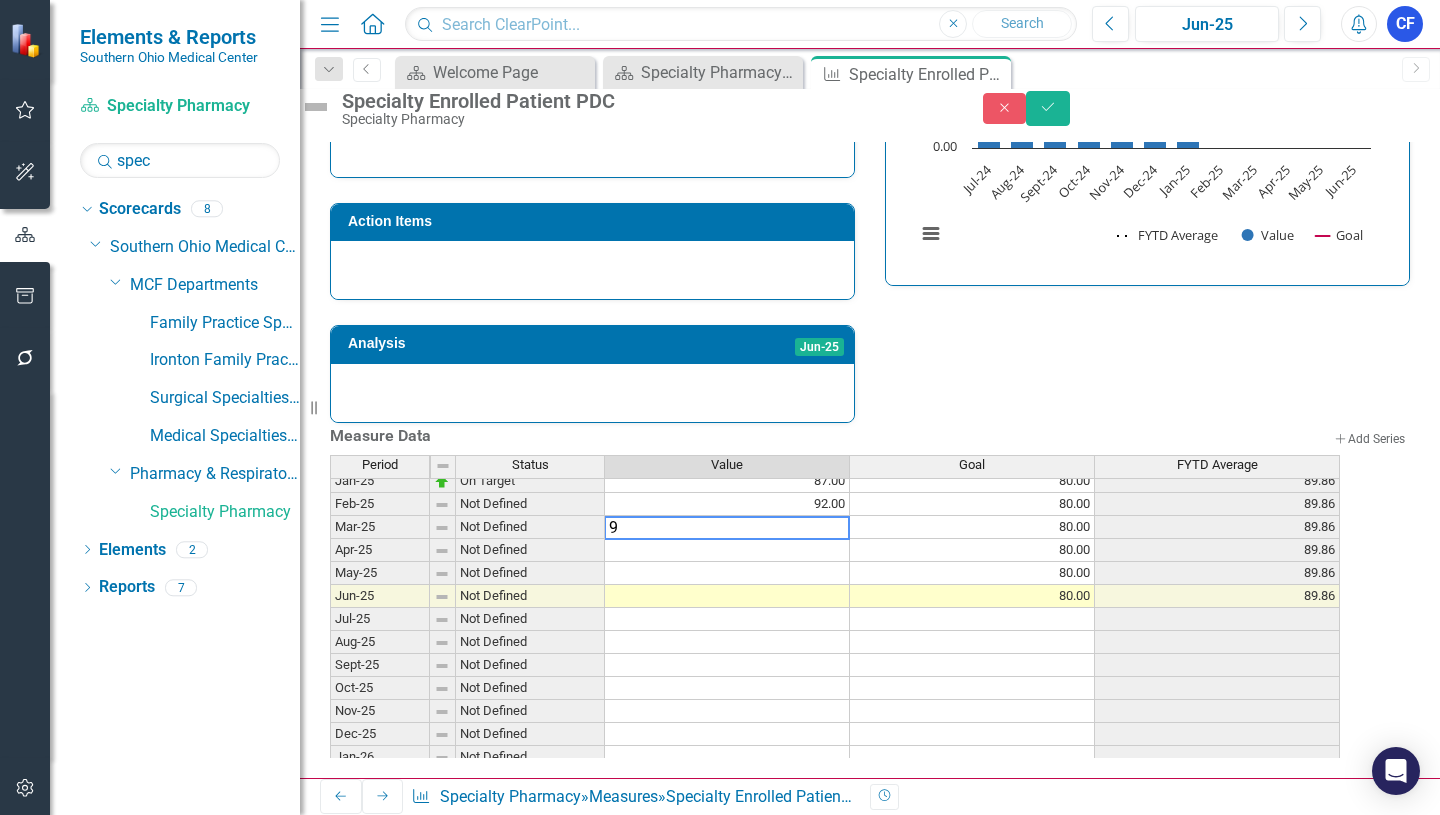 type on "92" 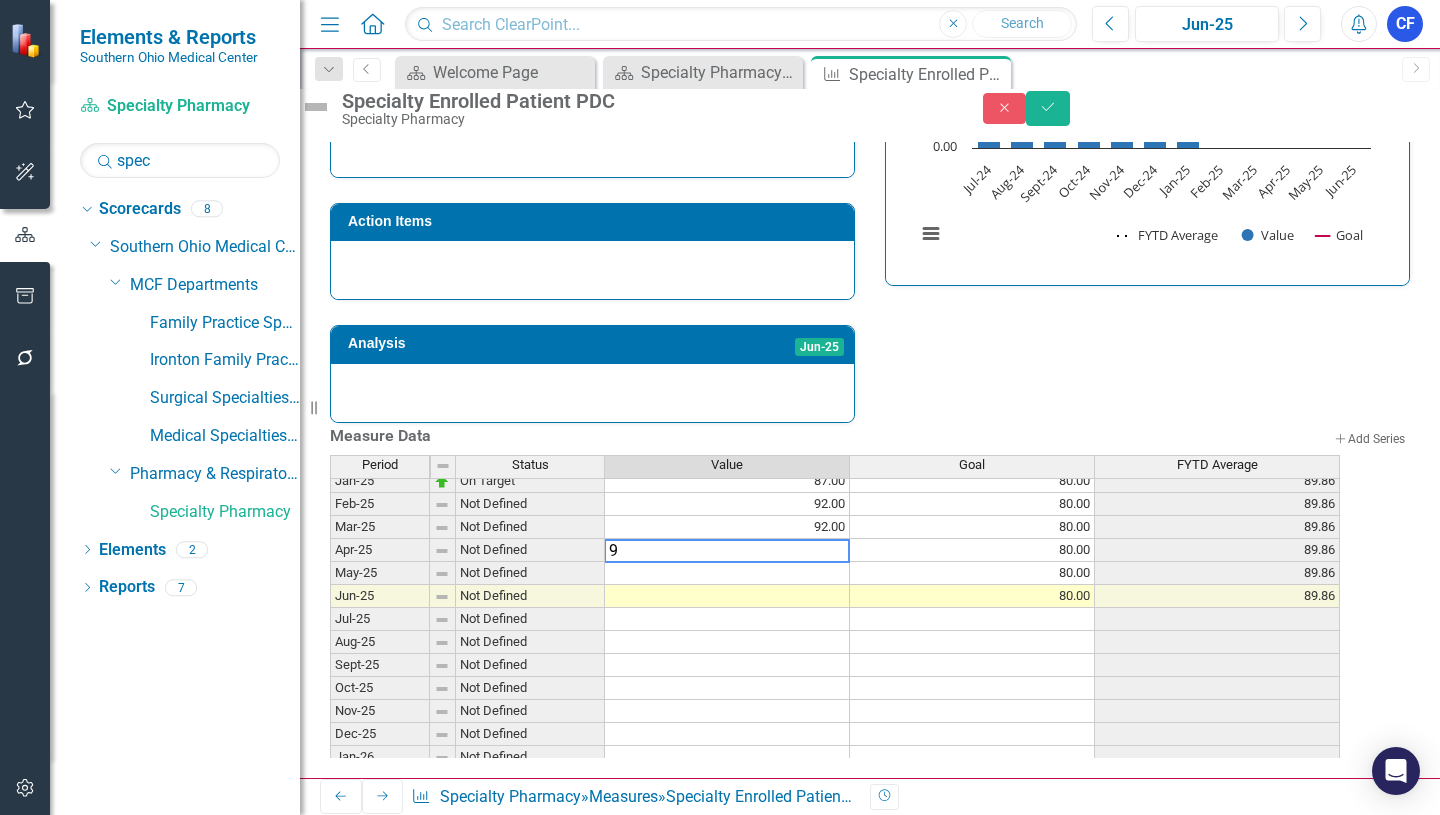 type on "92" 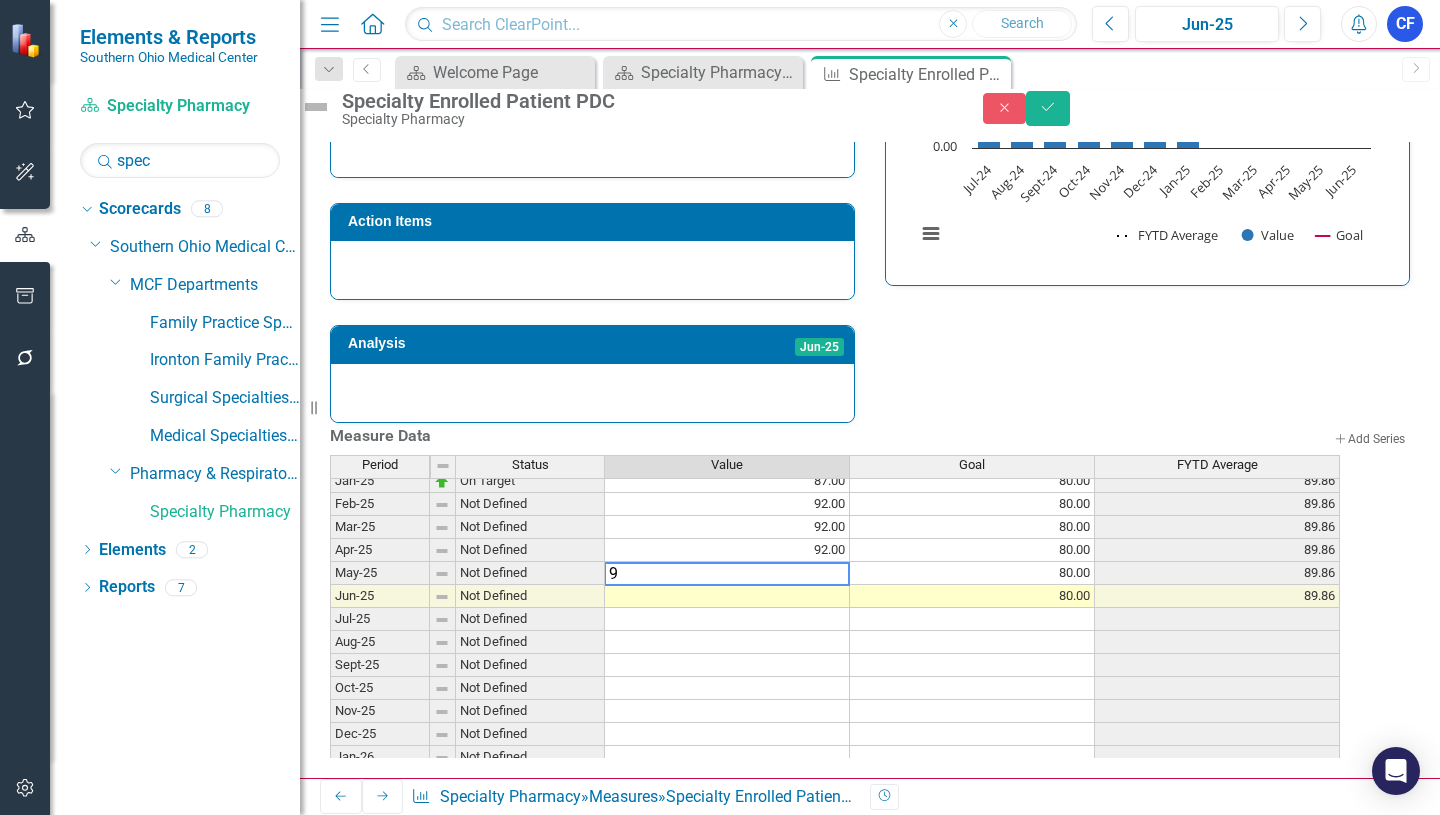 type on "92" 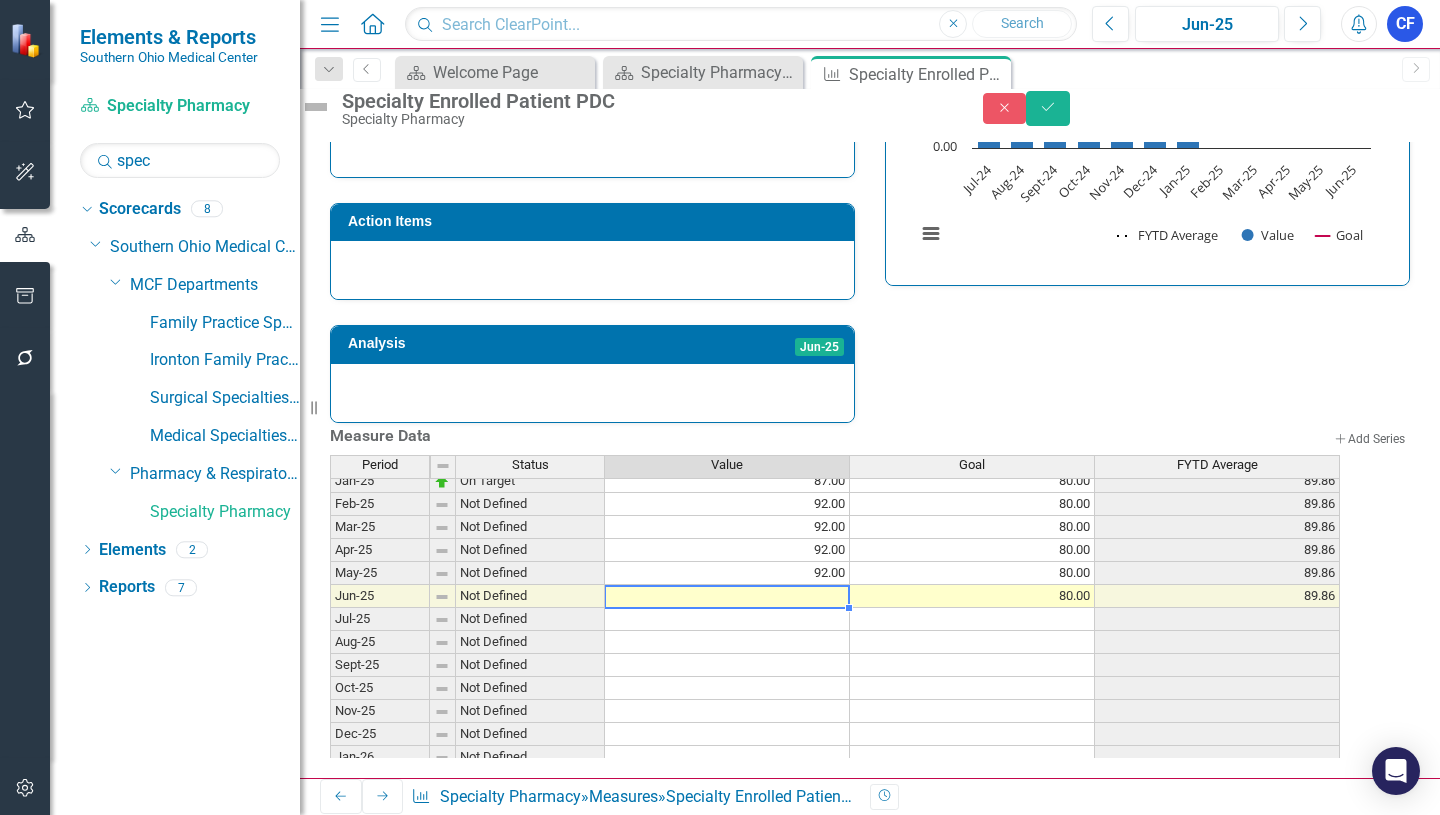 click on "92.00" at bounding box center (727, 527) 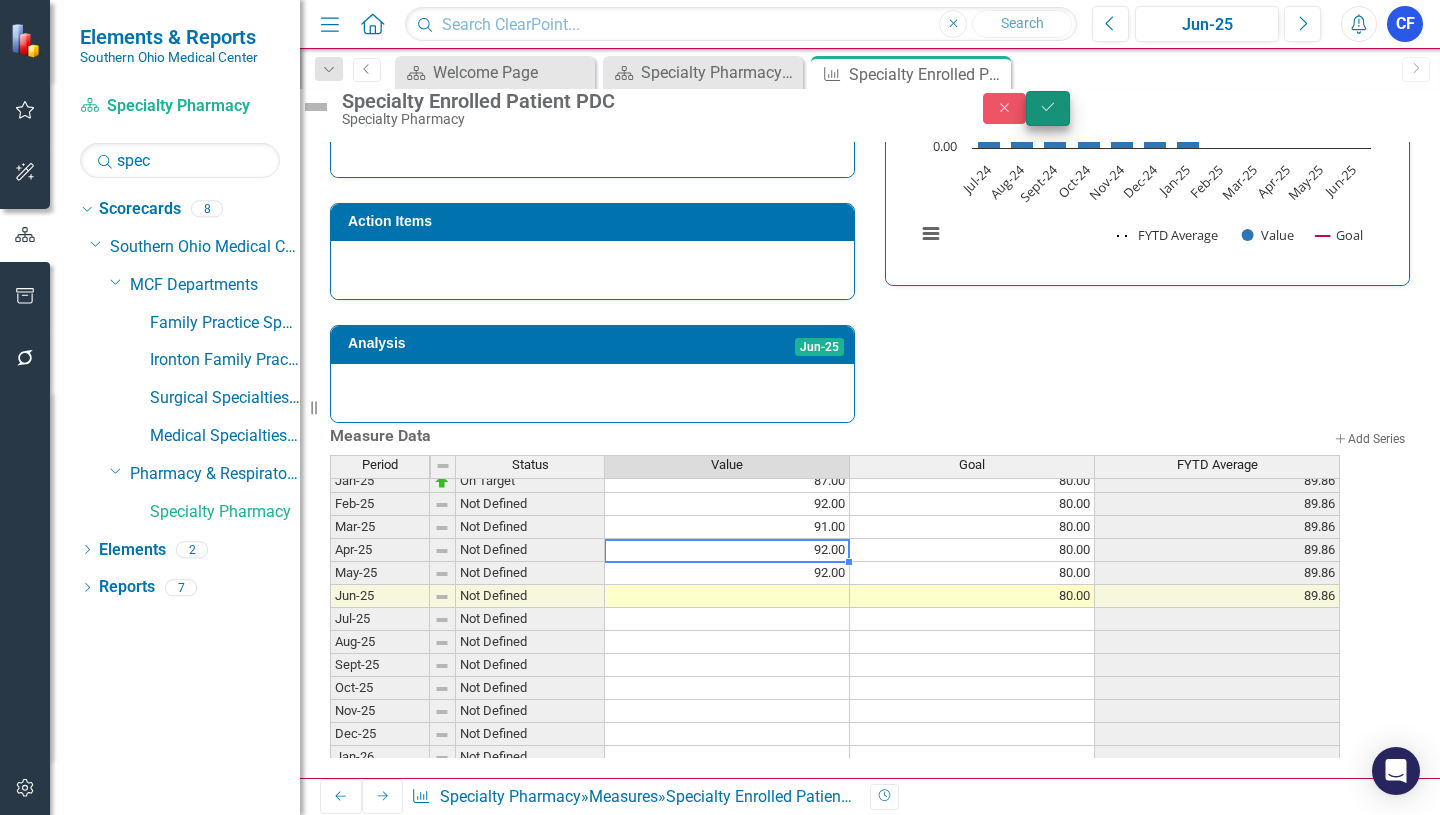 type on "92" 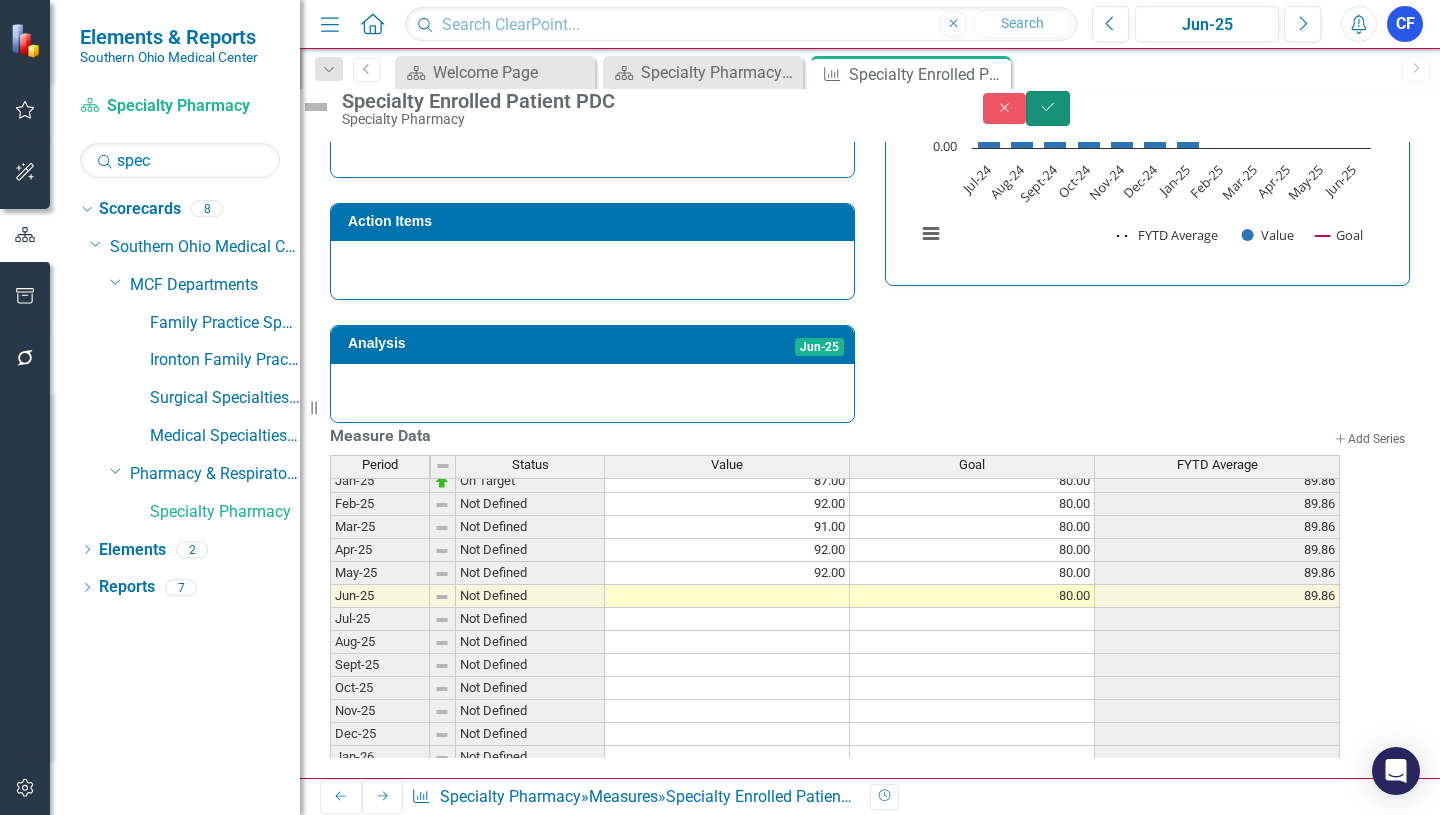 click on "Save" 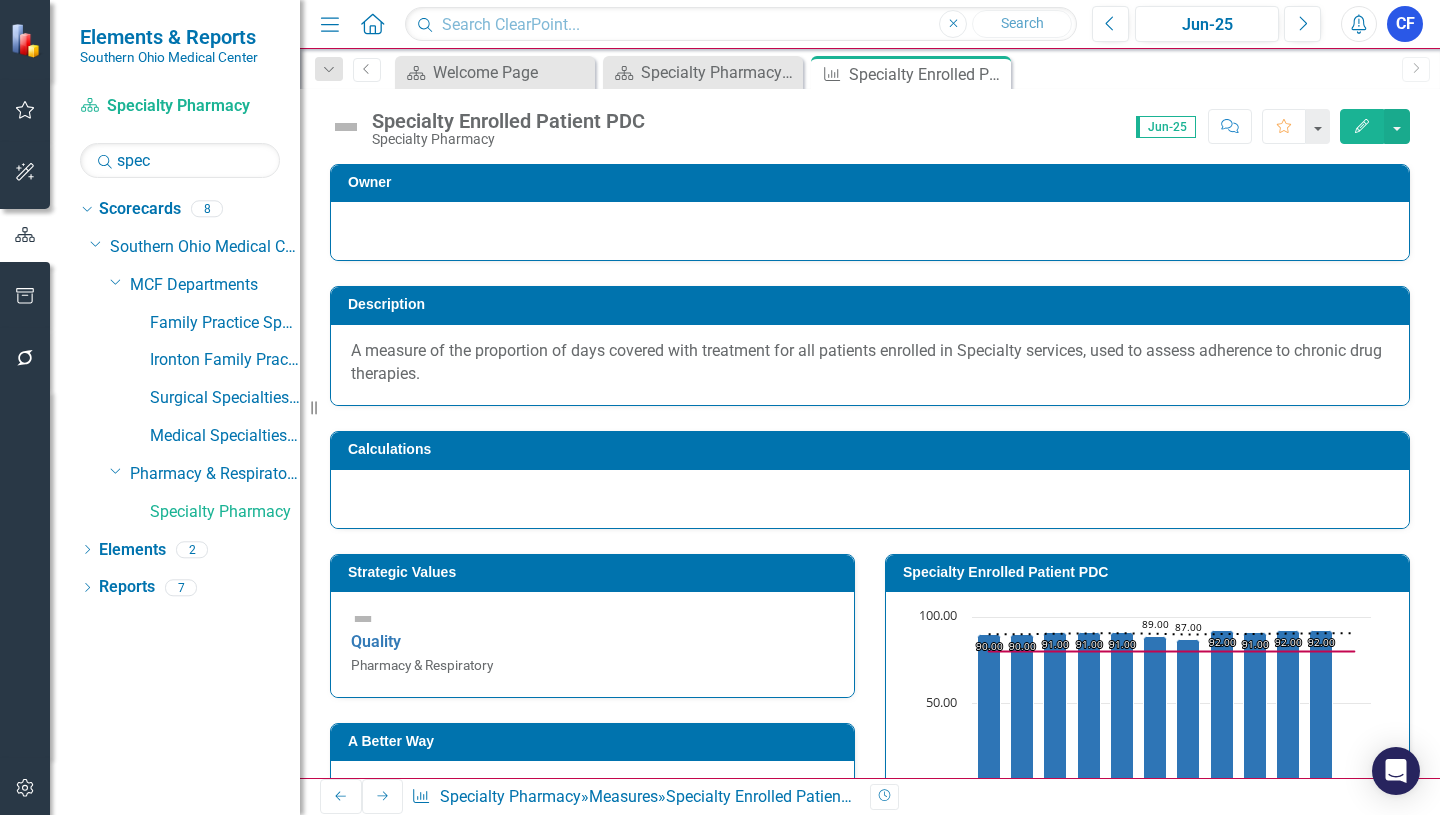 click on "Next" 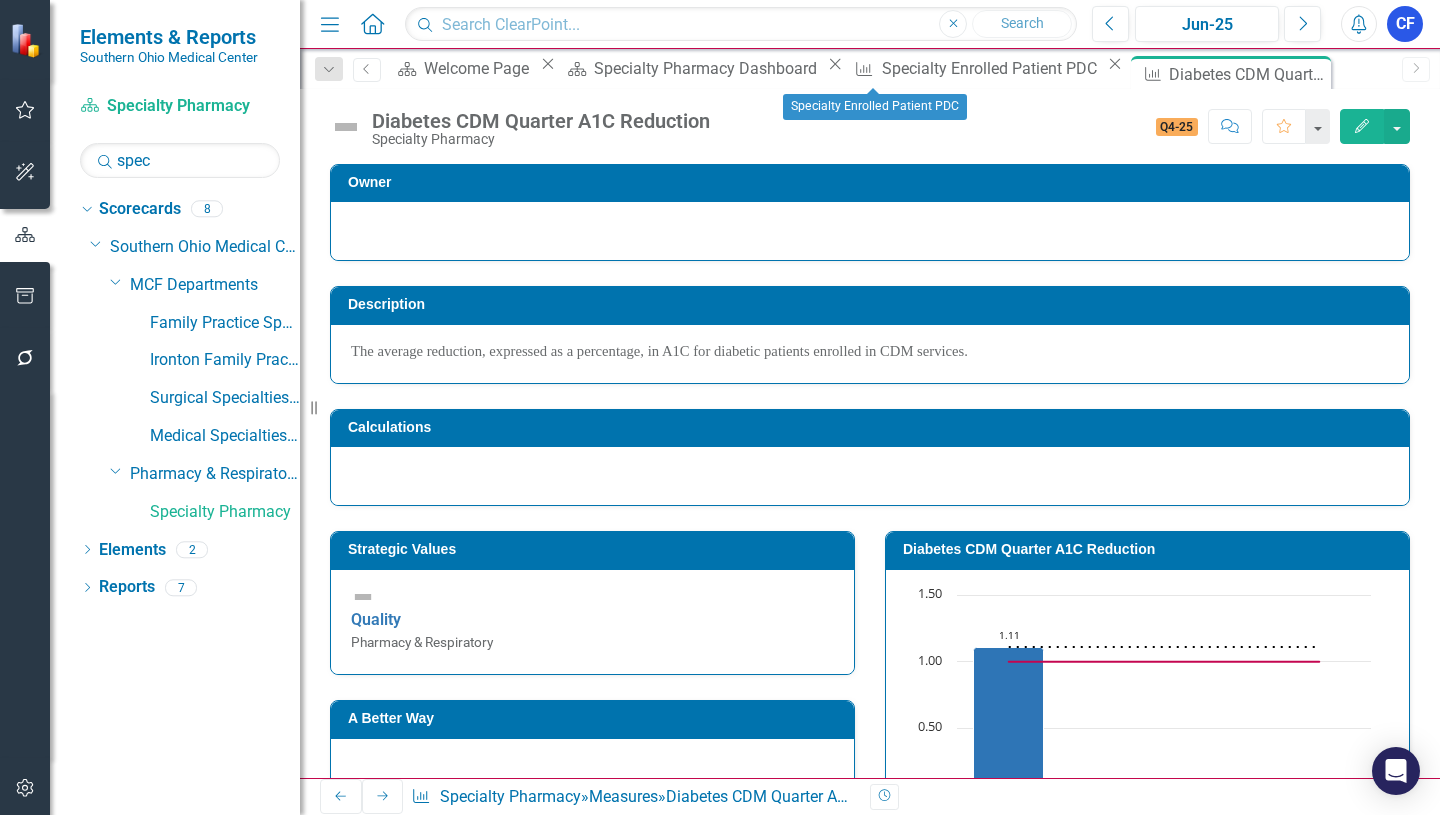 click on "Close" 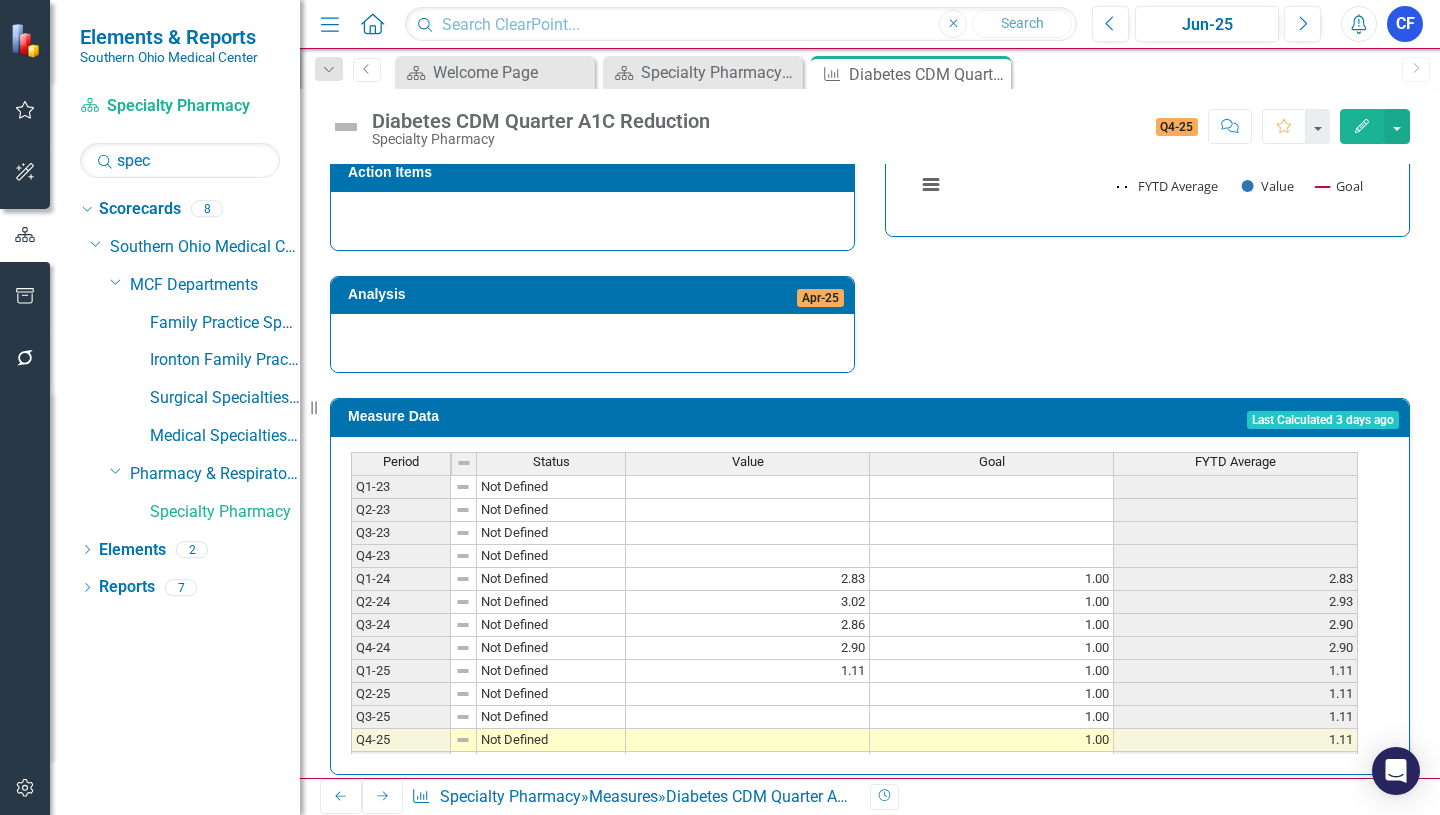 scroll, scrollTop: 680, scrollLeft: 0, axis: vertical 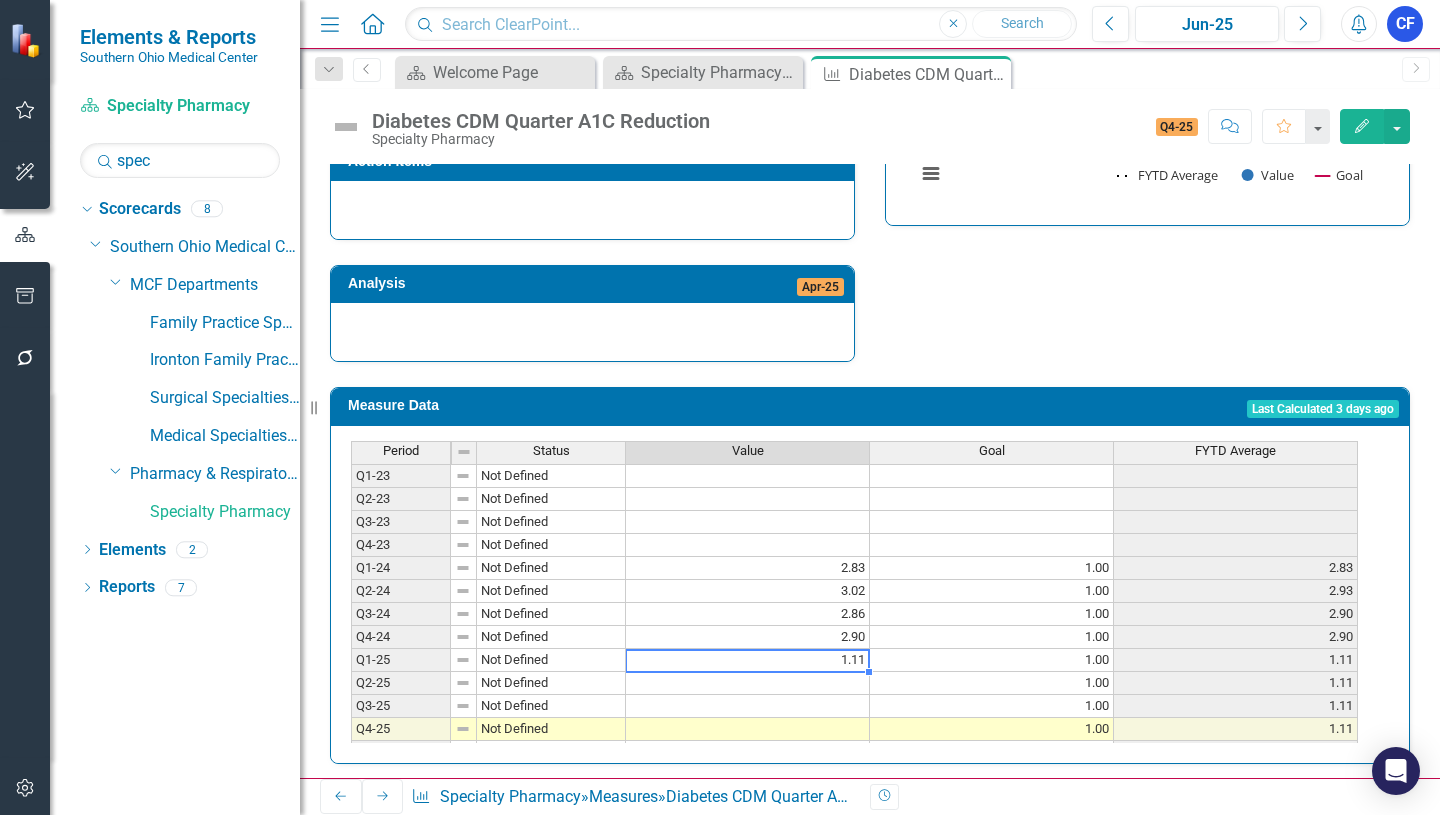 click on "1.11" at bounding box center [748, 660] 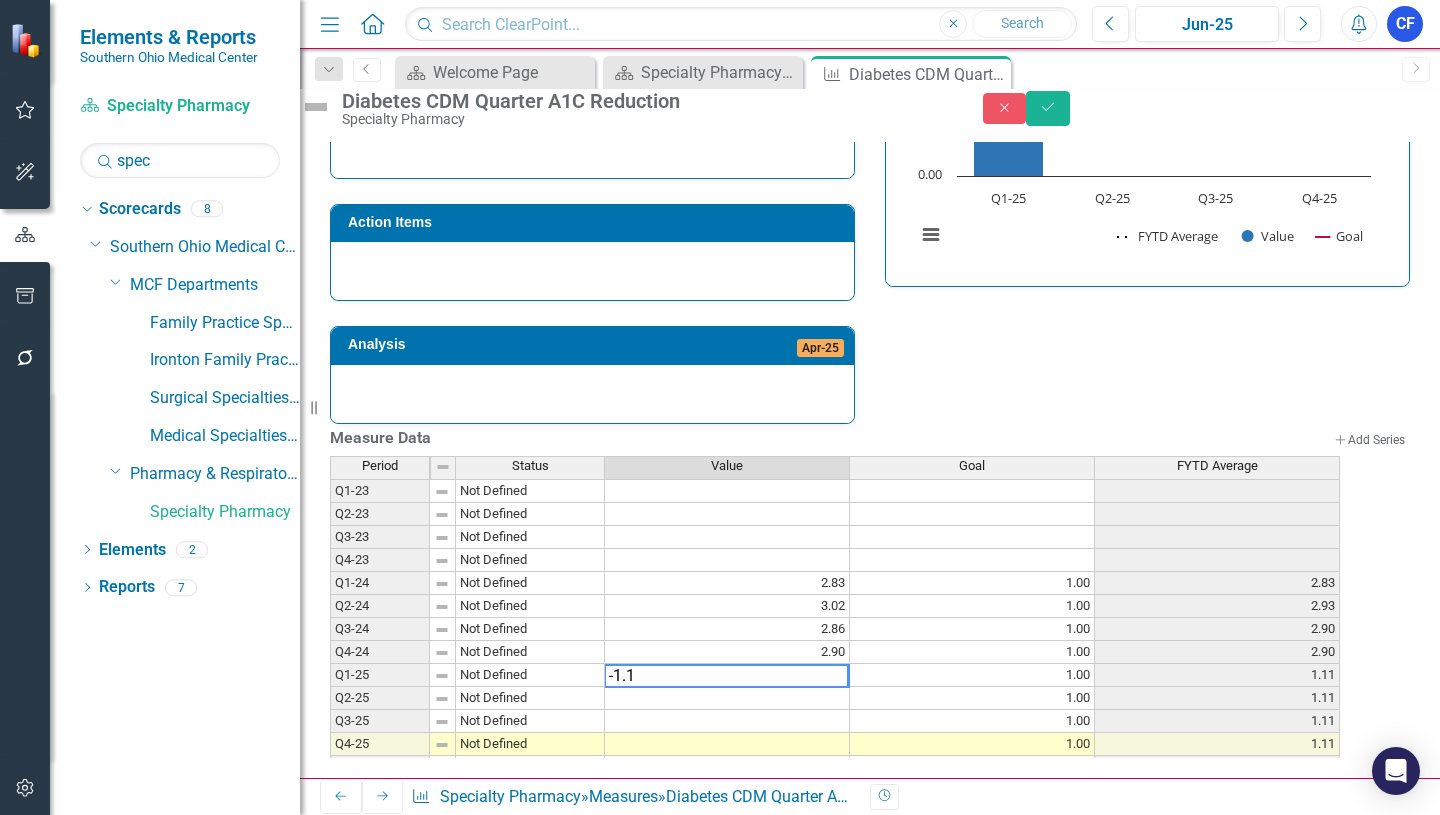 type on "-1.18" 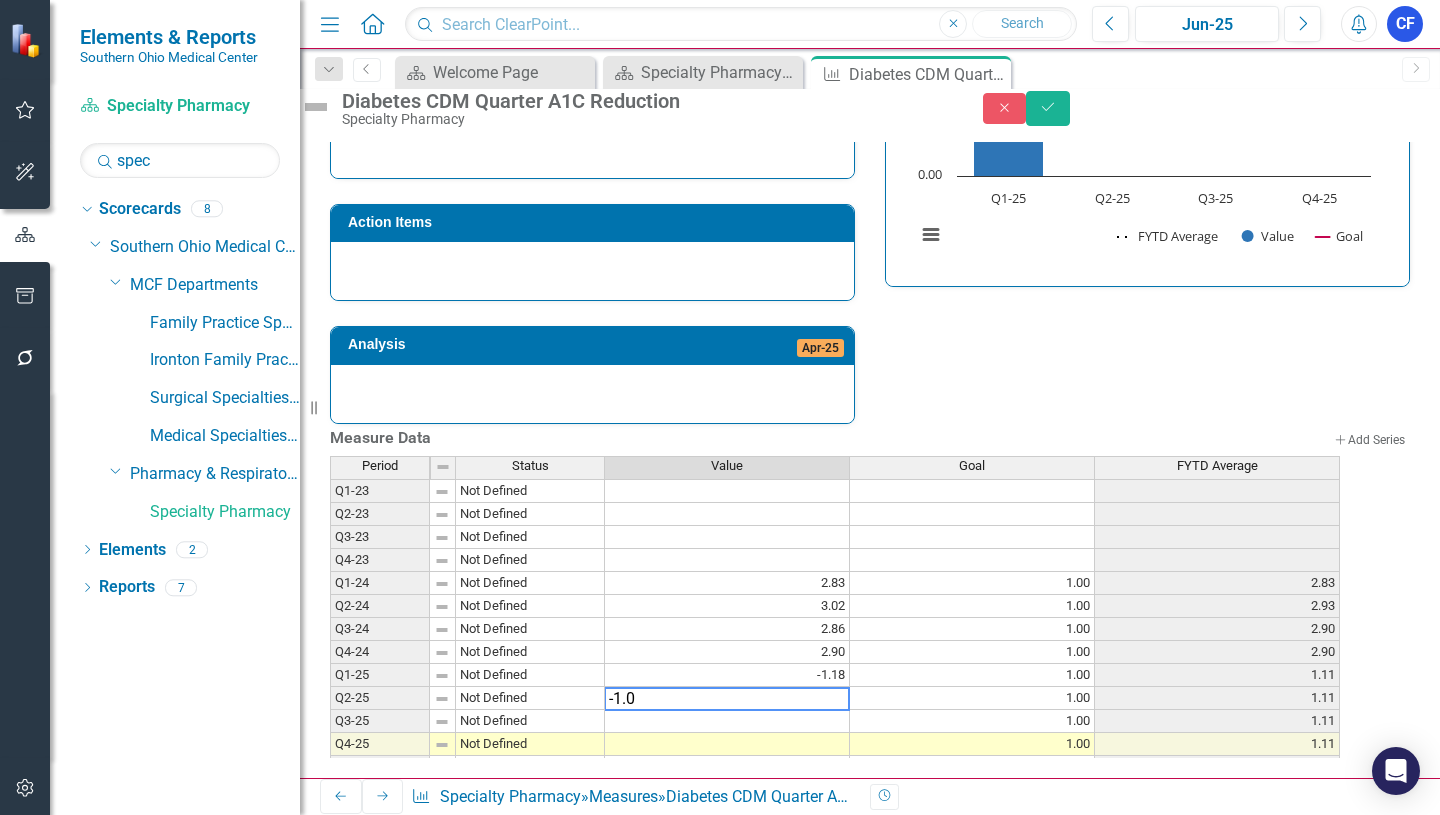 type on "-1.06" 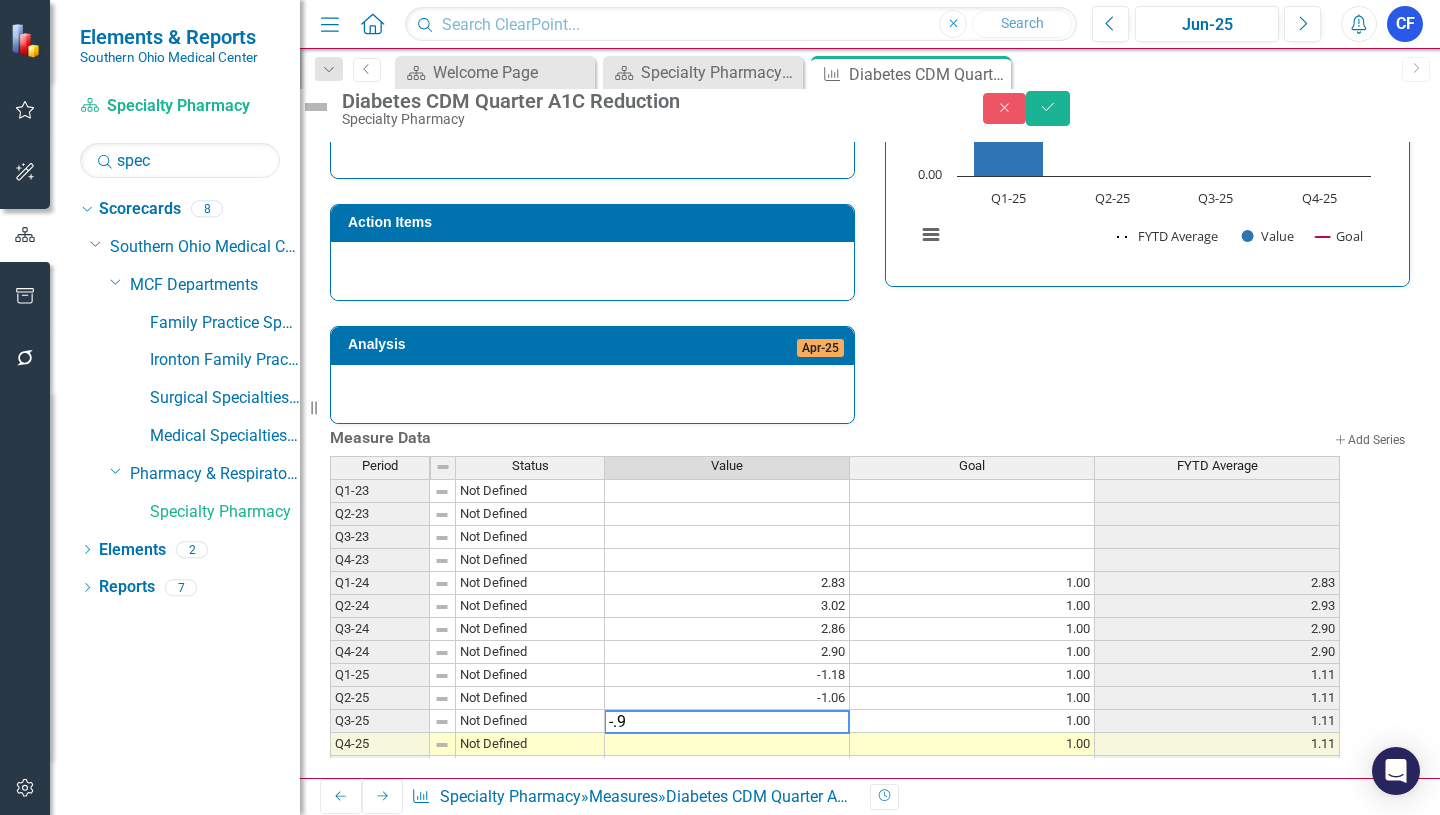 type on "-.91" 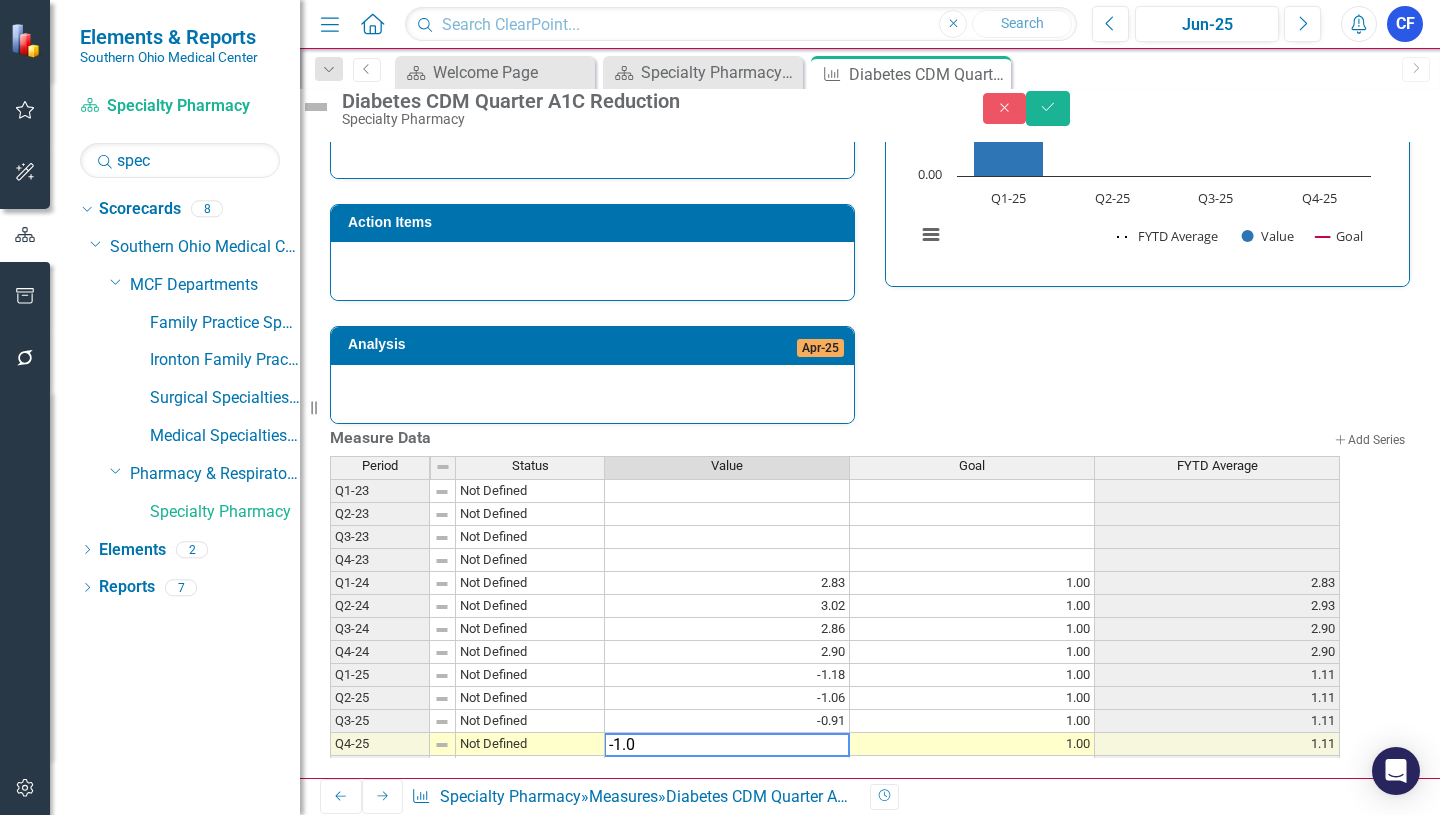 type on "-1.07" 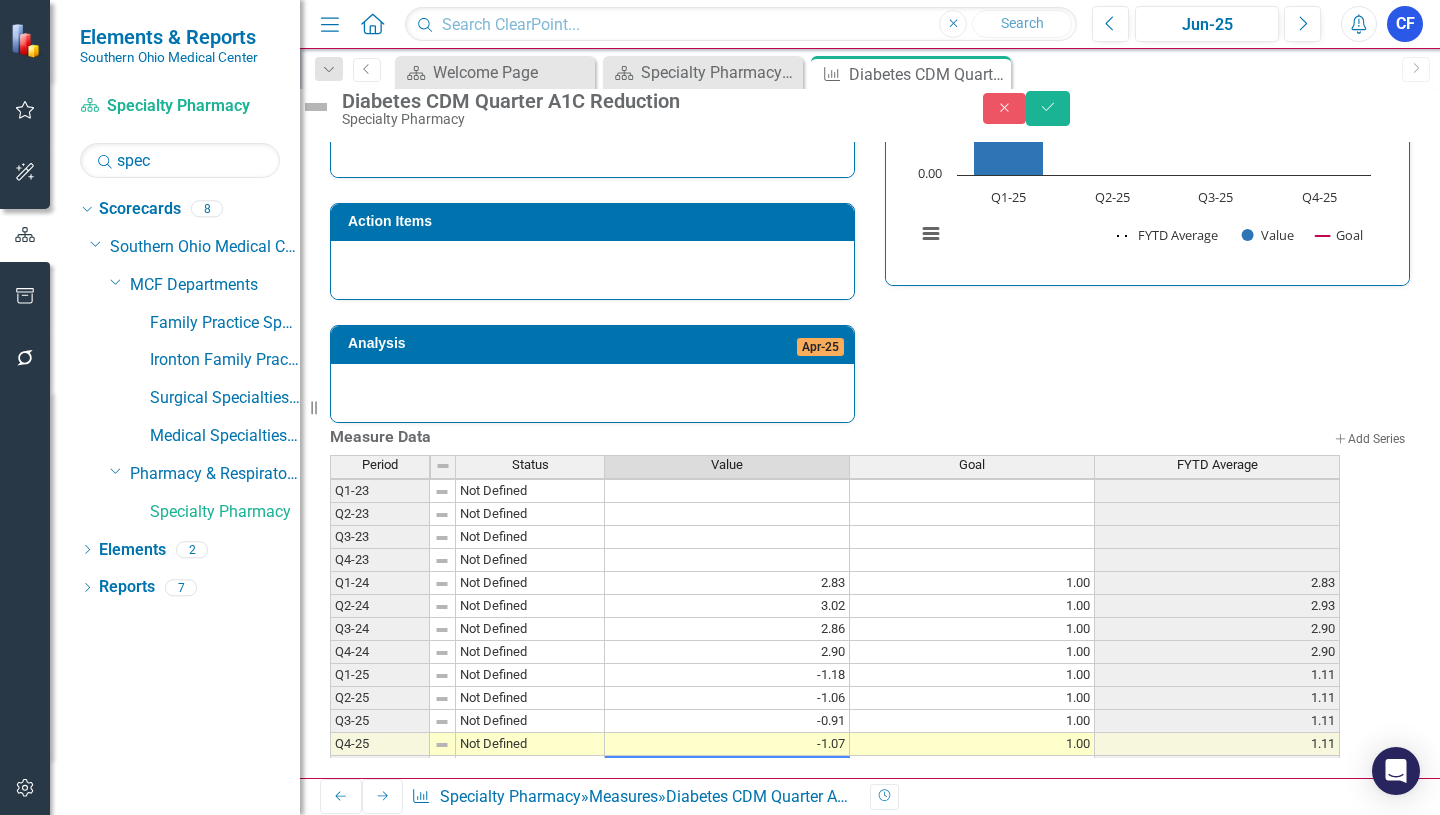 type 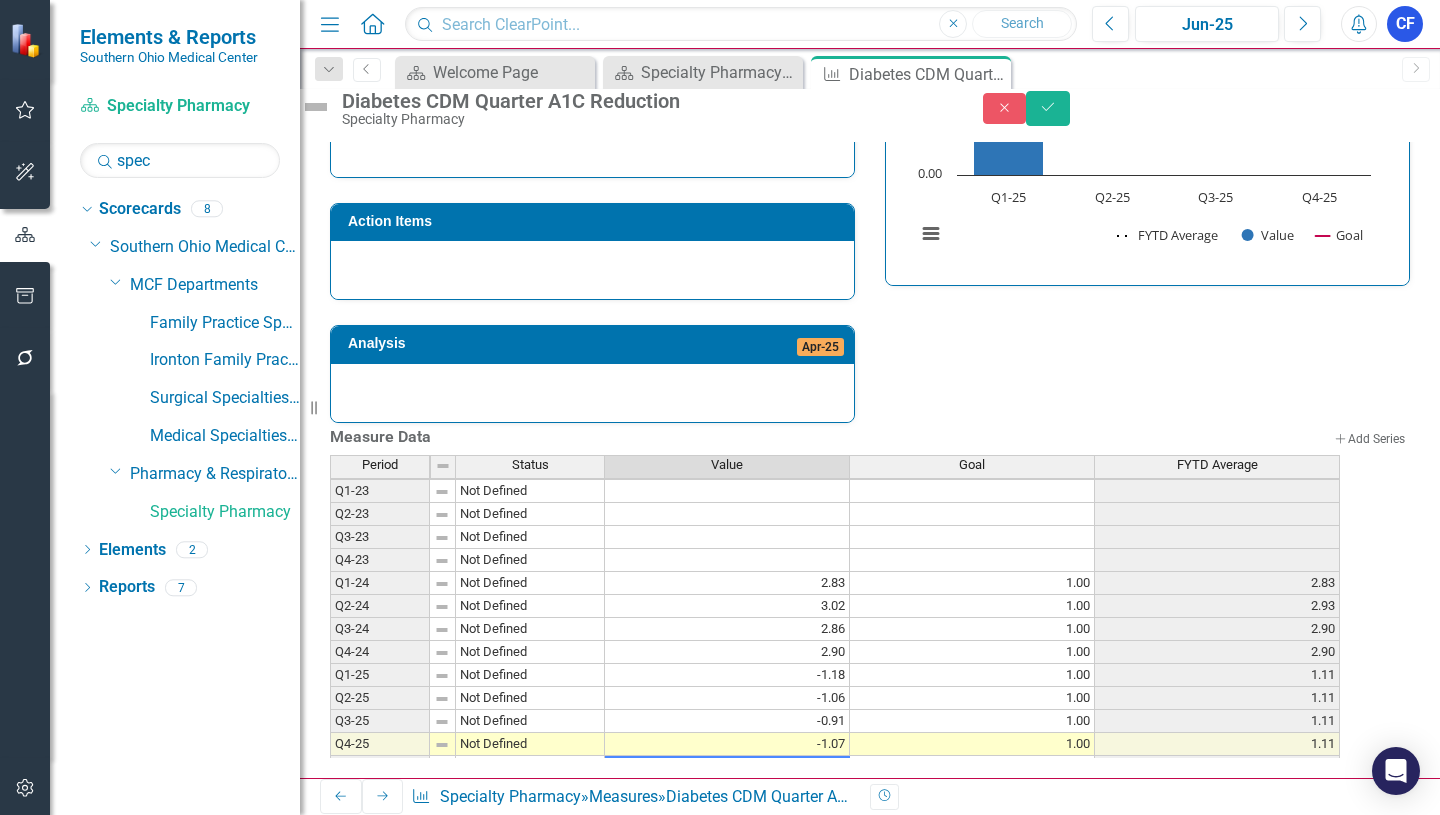 scroll, scrollTop: 22, scrollLeft: 0, axis: vertical 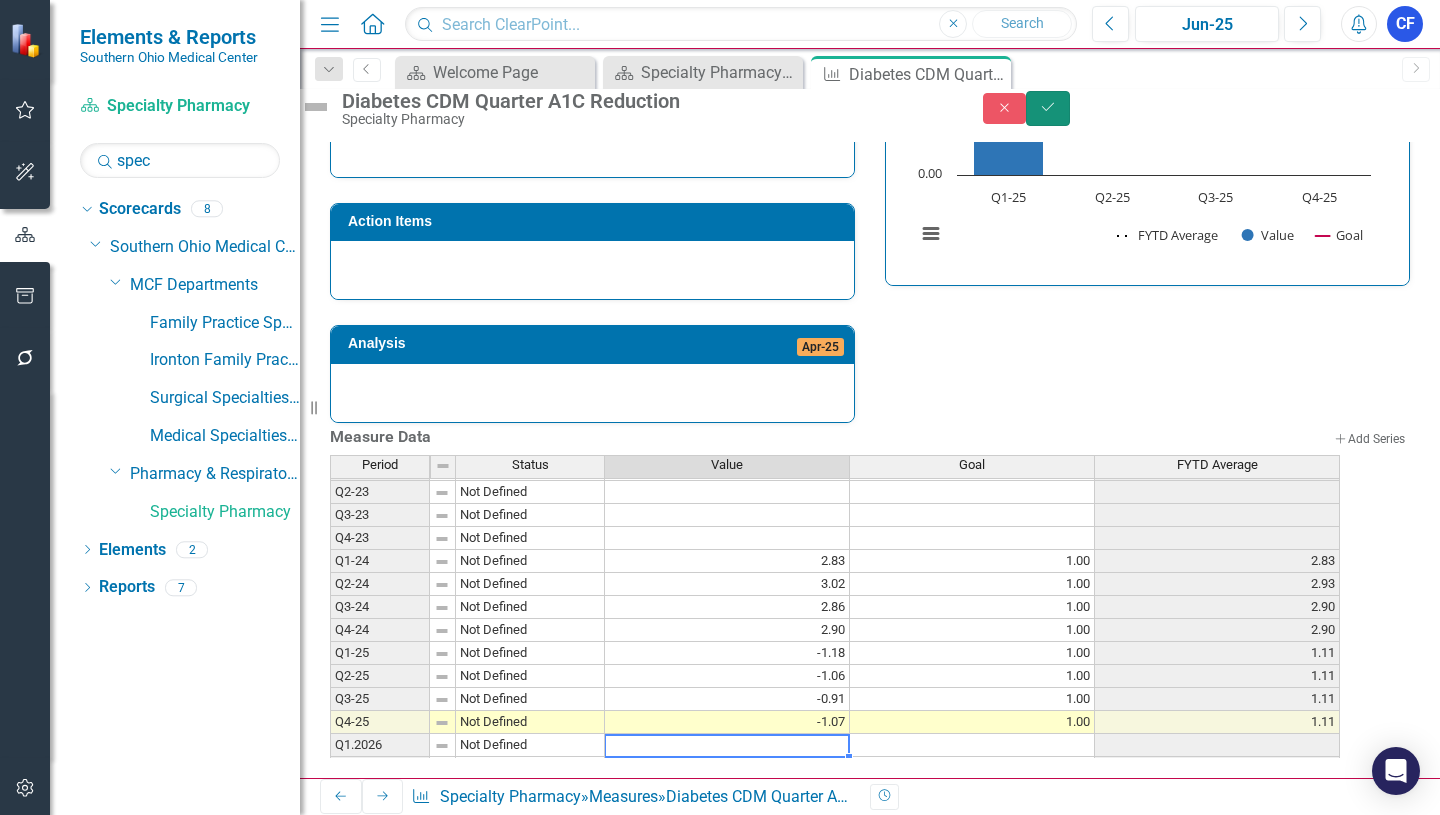 click on "Save" 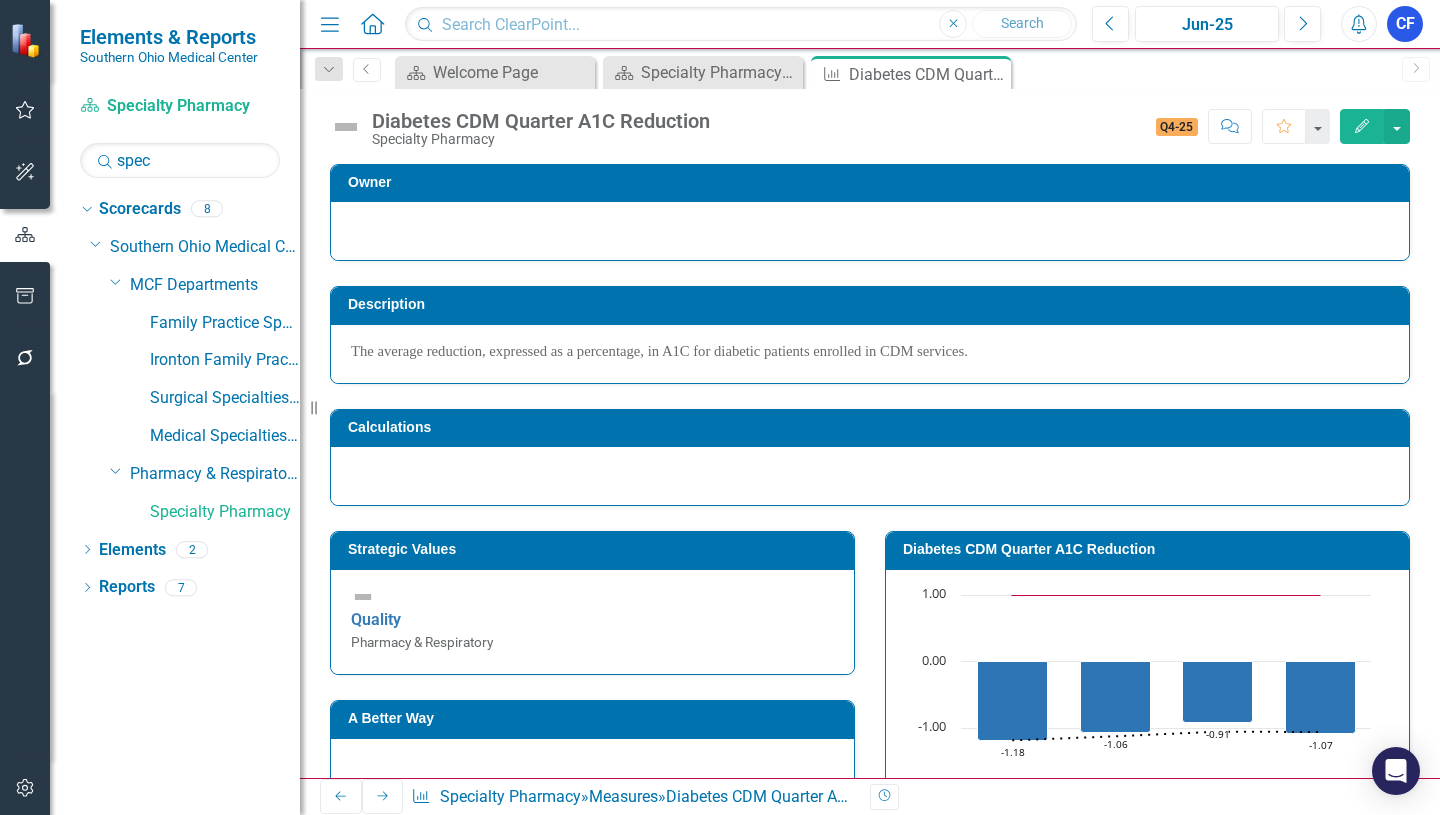 click on "Next" 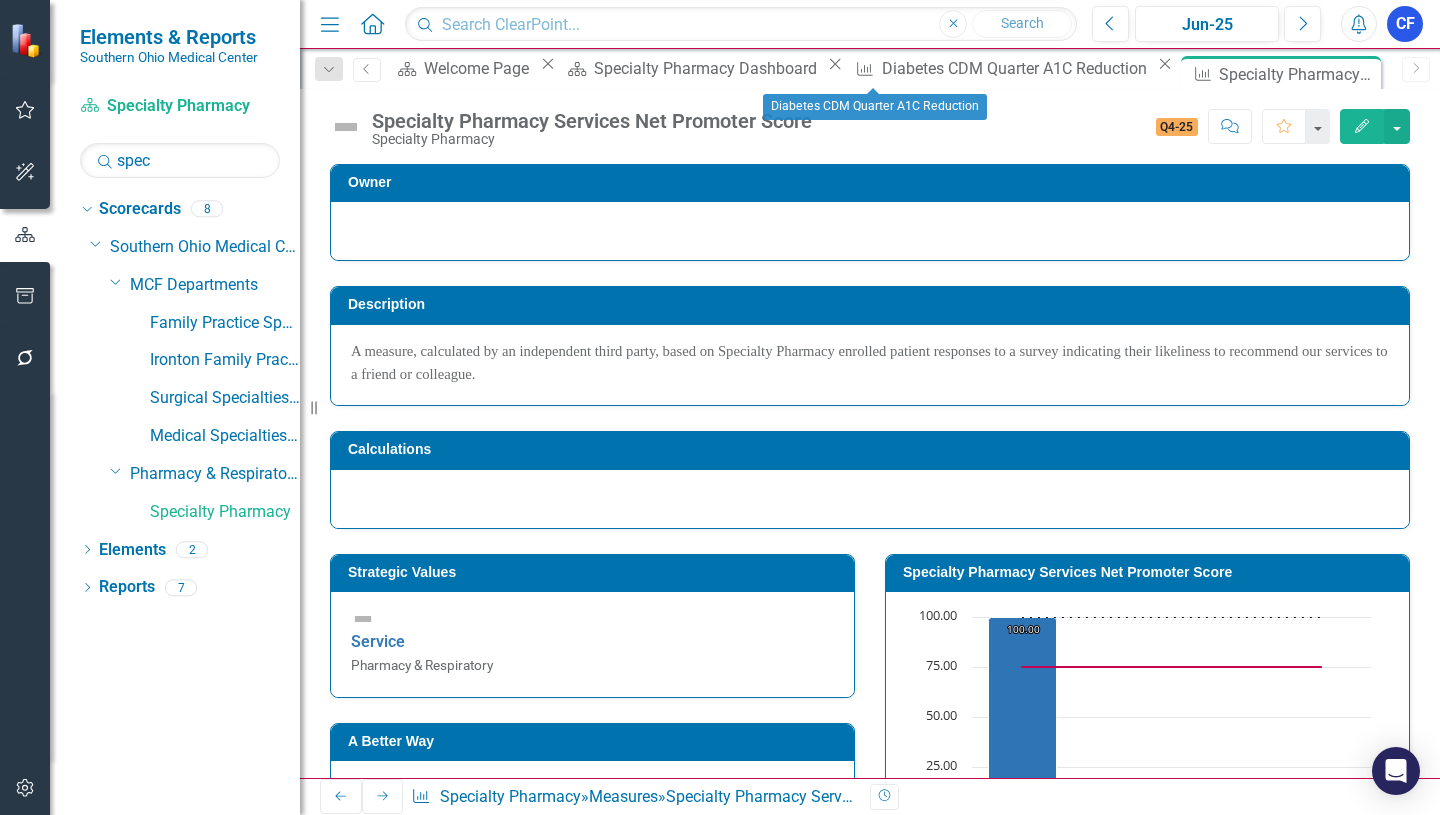 click on "Close" 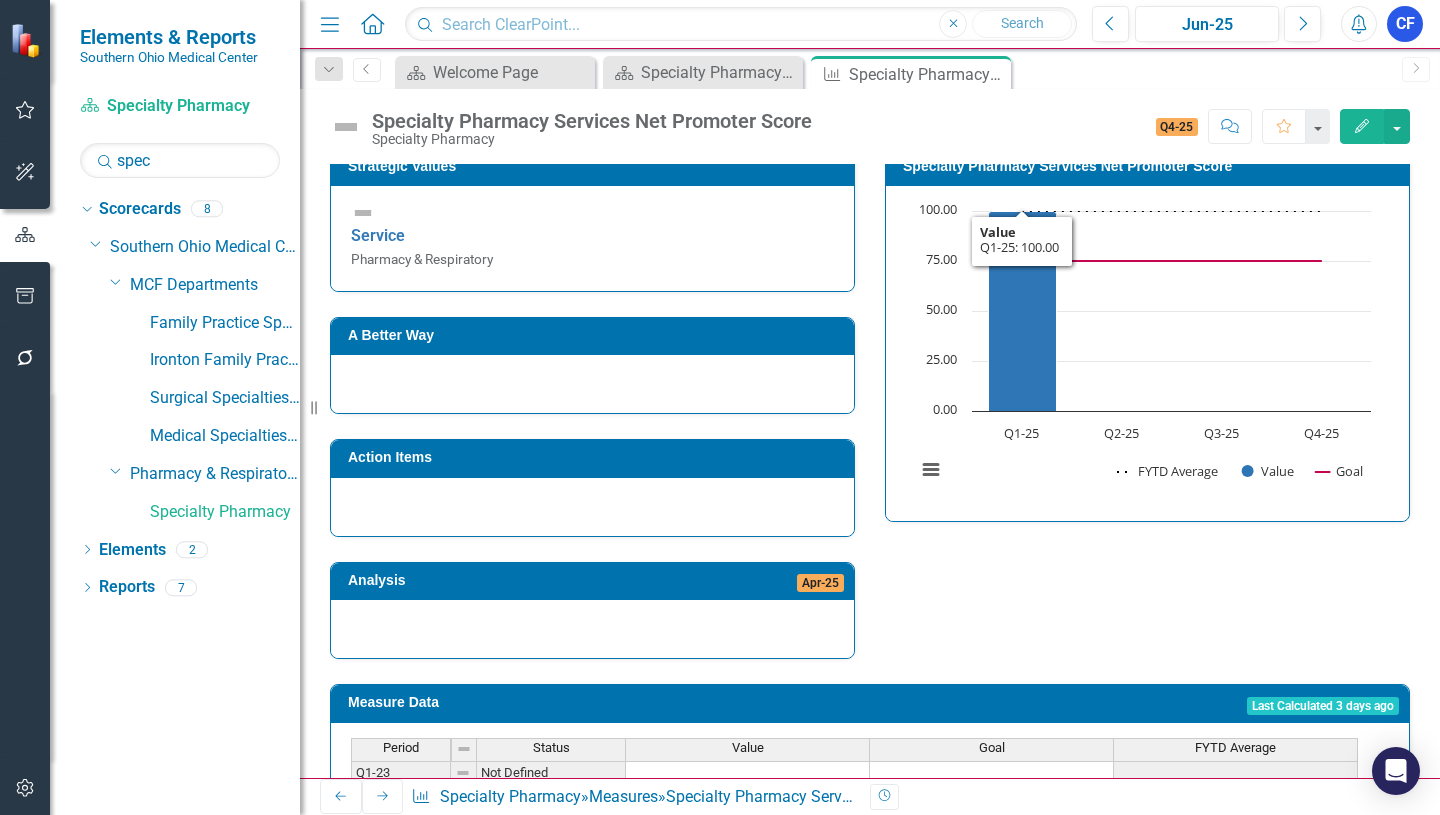 scroll, scrollTop: 700, scrollLeft: 0, axis: vertical 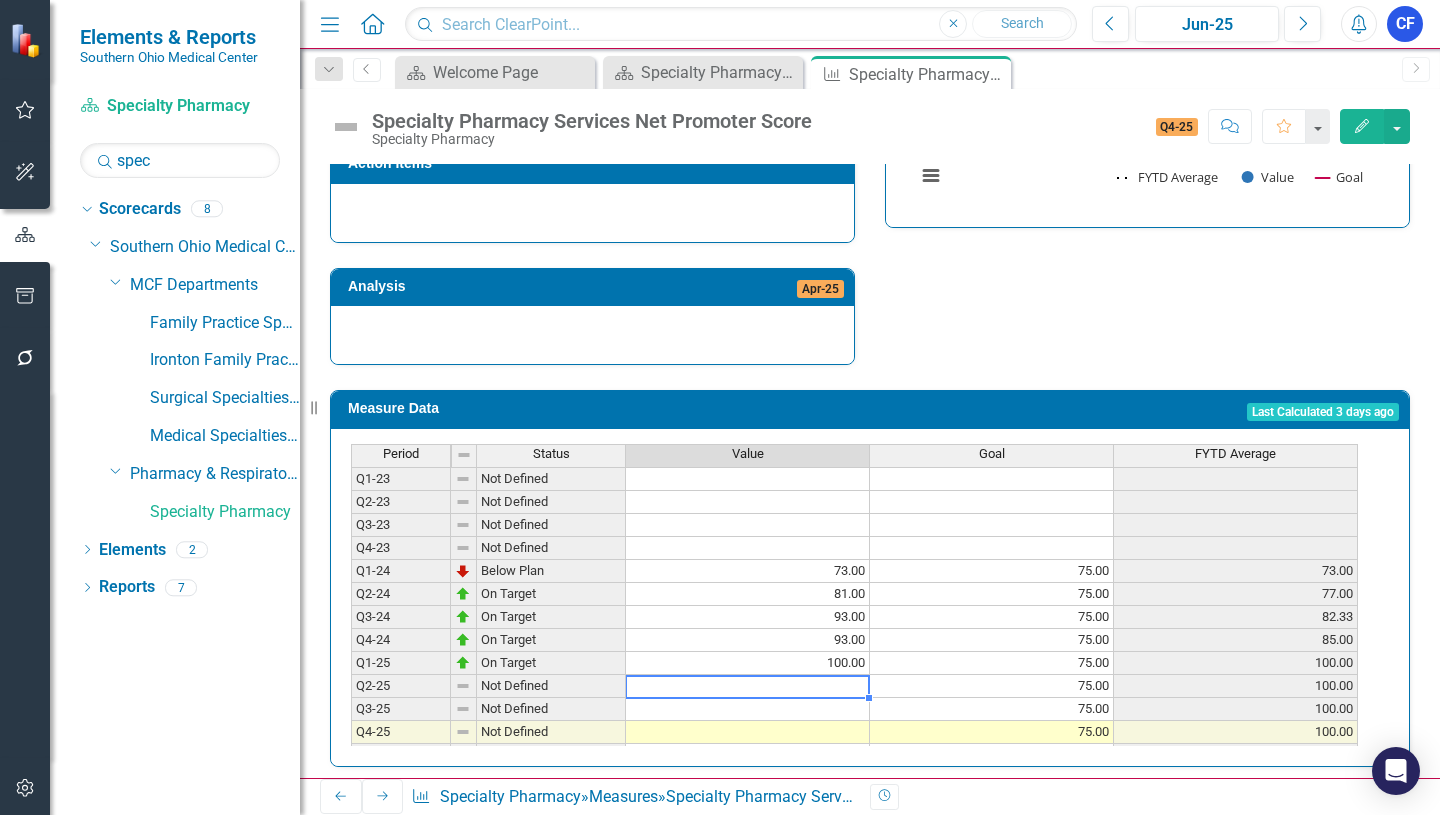 click at bounding box center (748, 686) 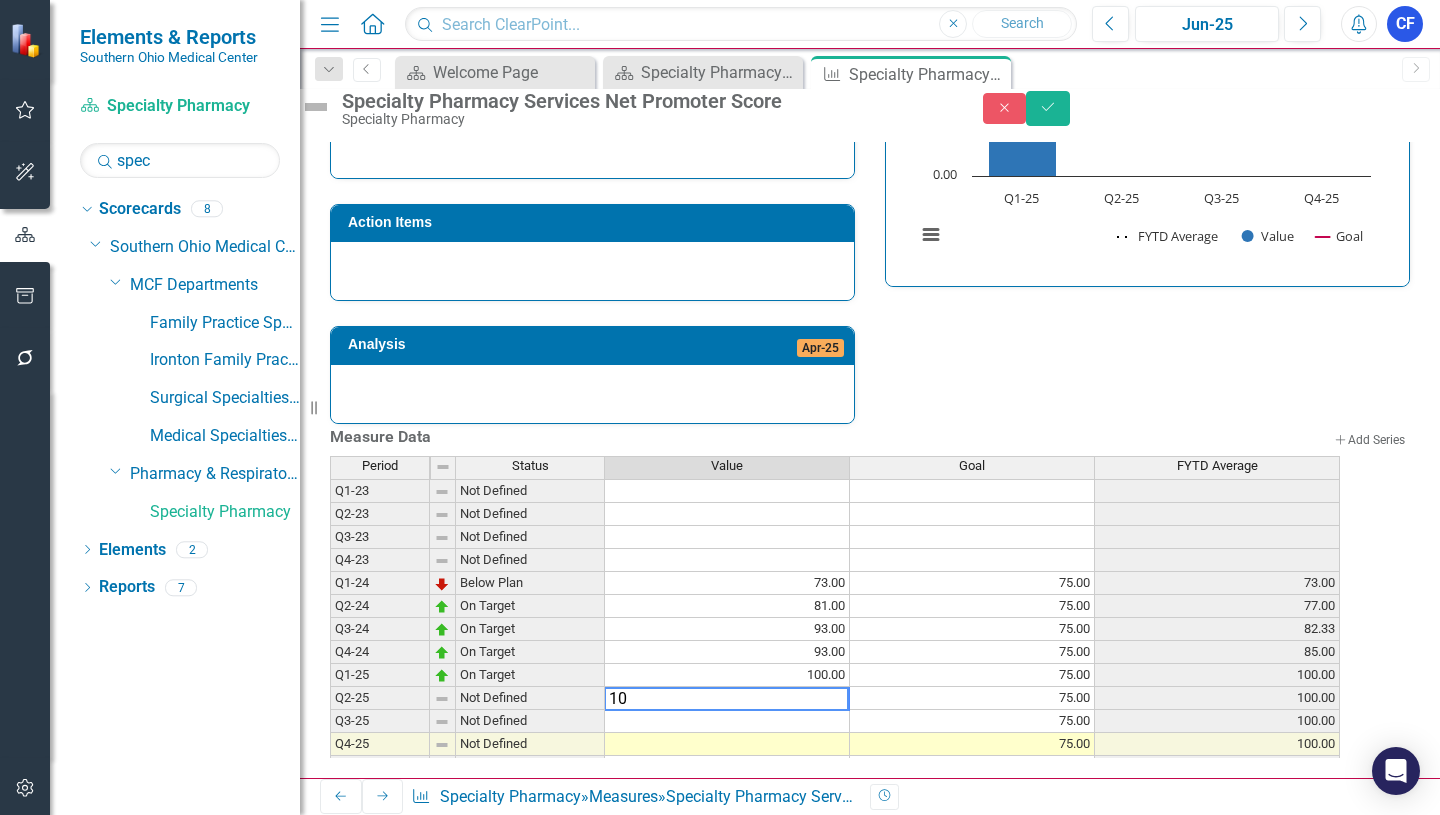 type on "100" 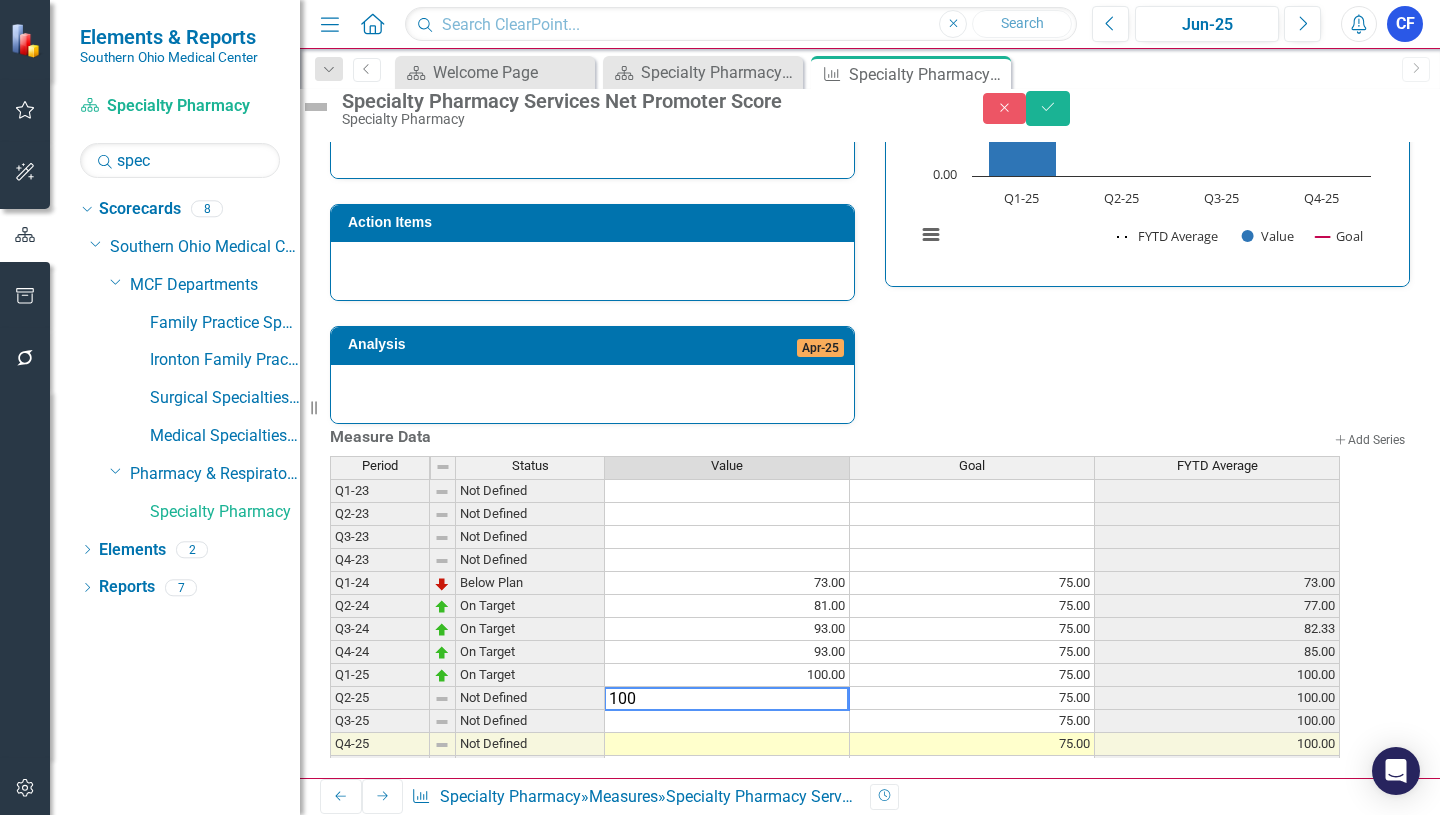 type 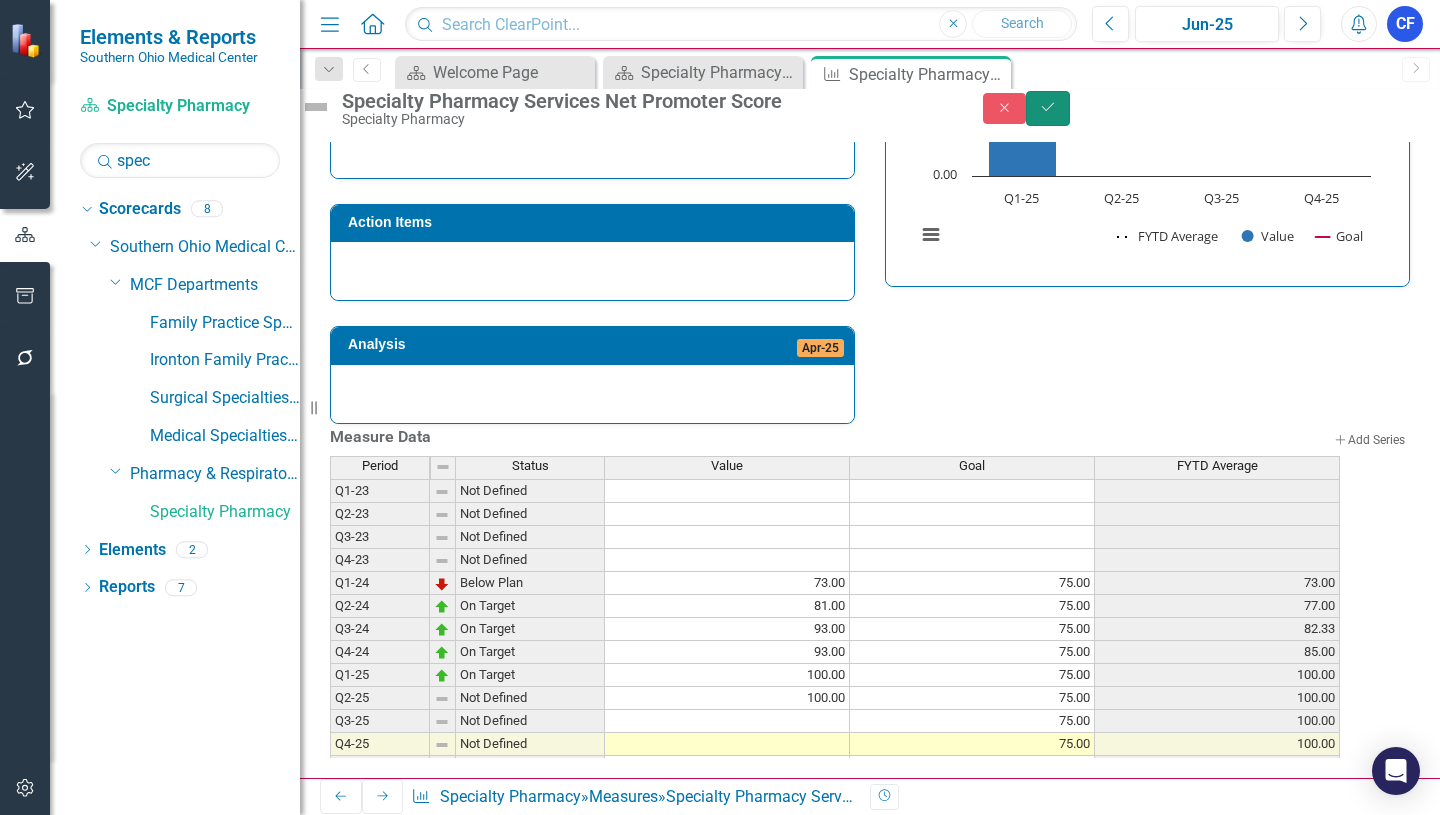 click on "Save" 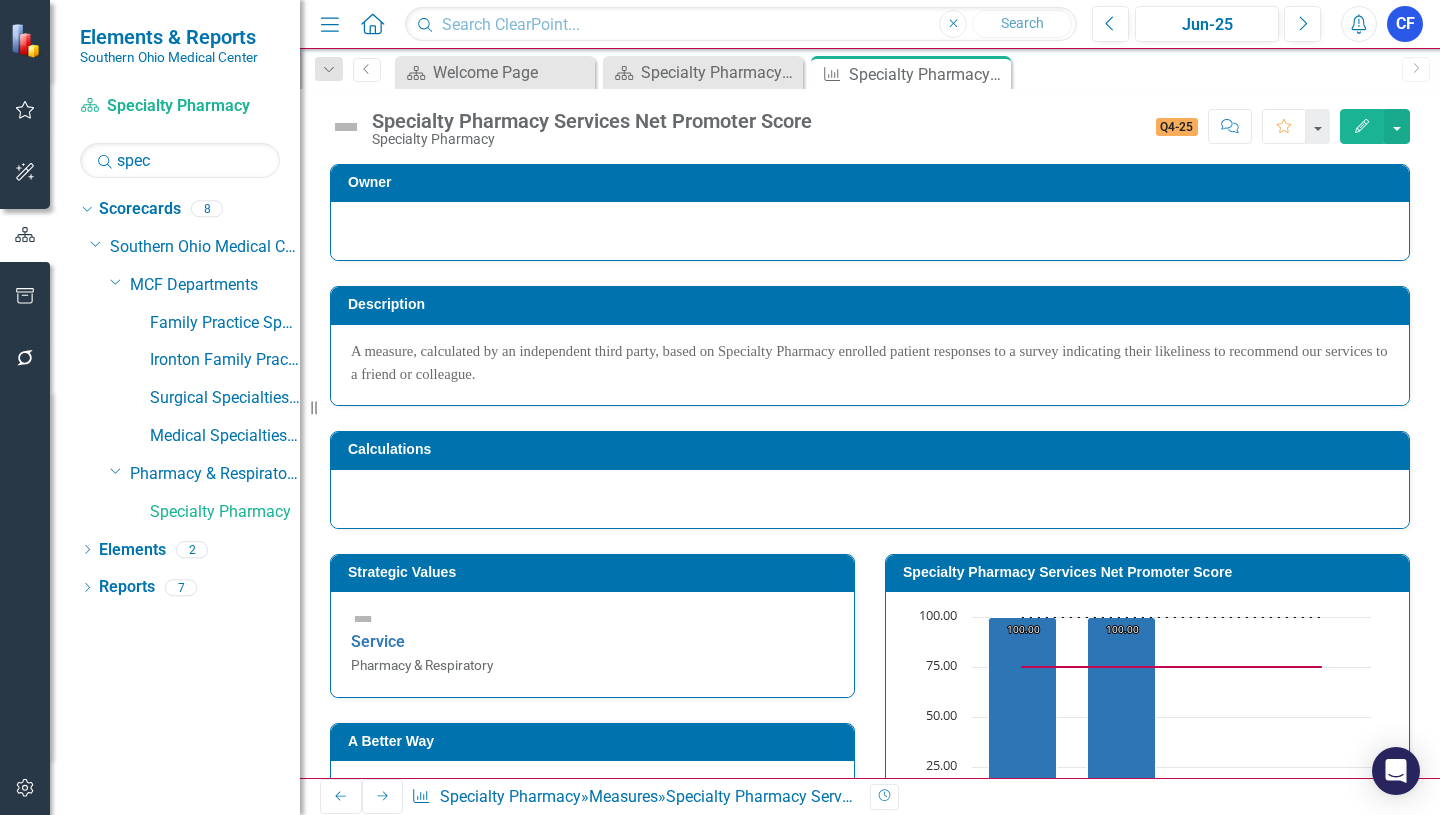 click on "Next" at bounding box center [383, 796] 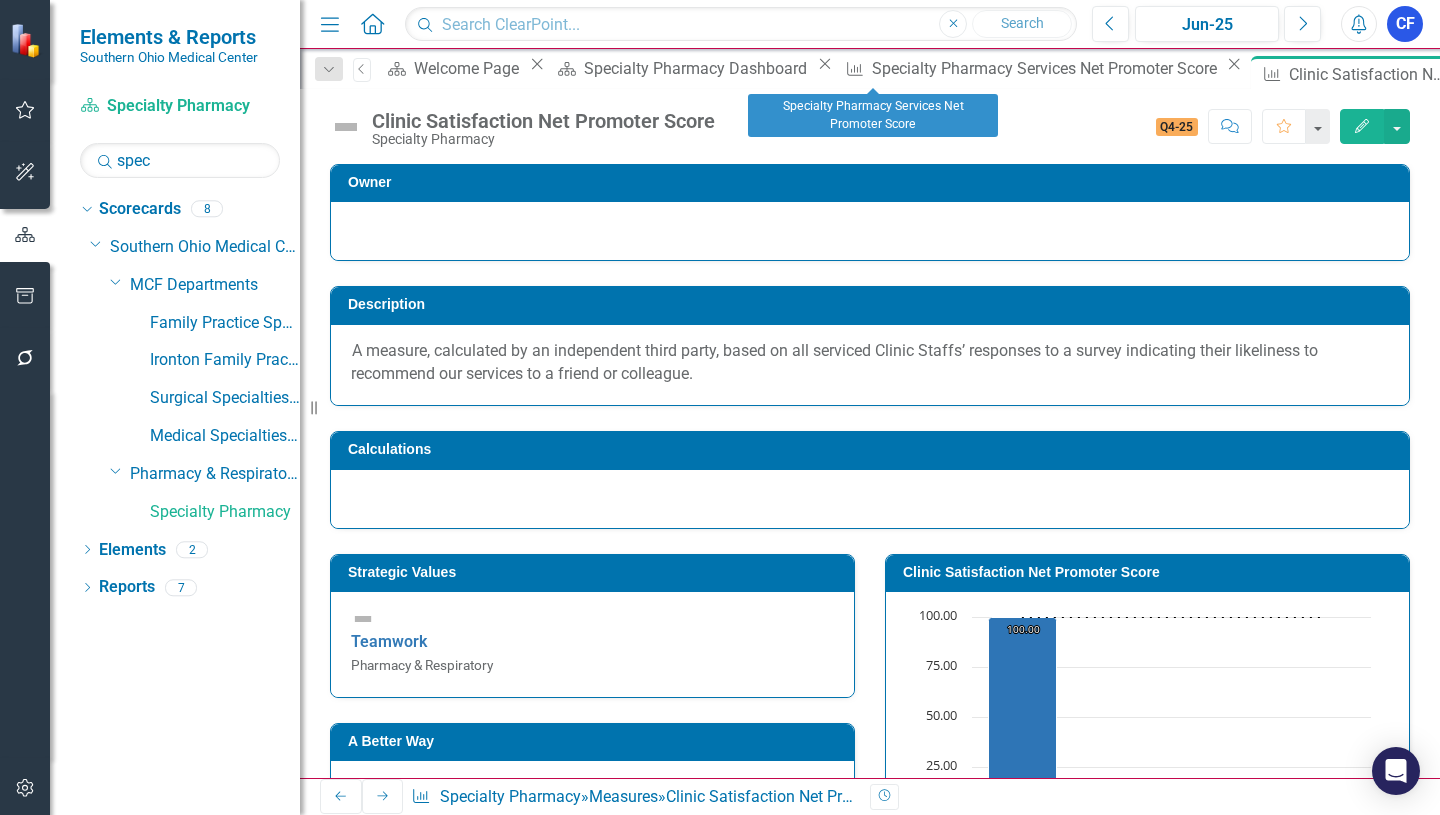 drag, startPoint x: 950, startPoint y: 74, endPoint x: 950, endPoint y: 167, distance: 93 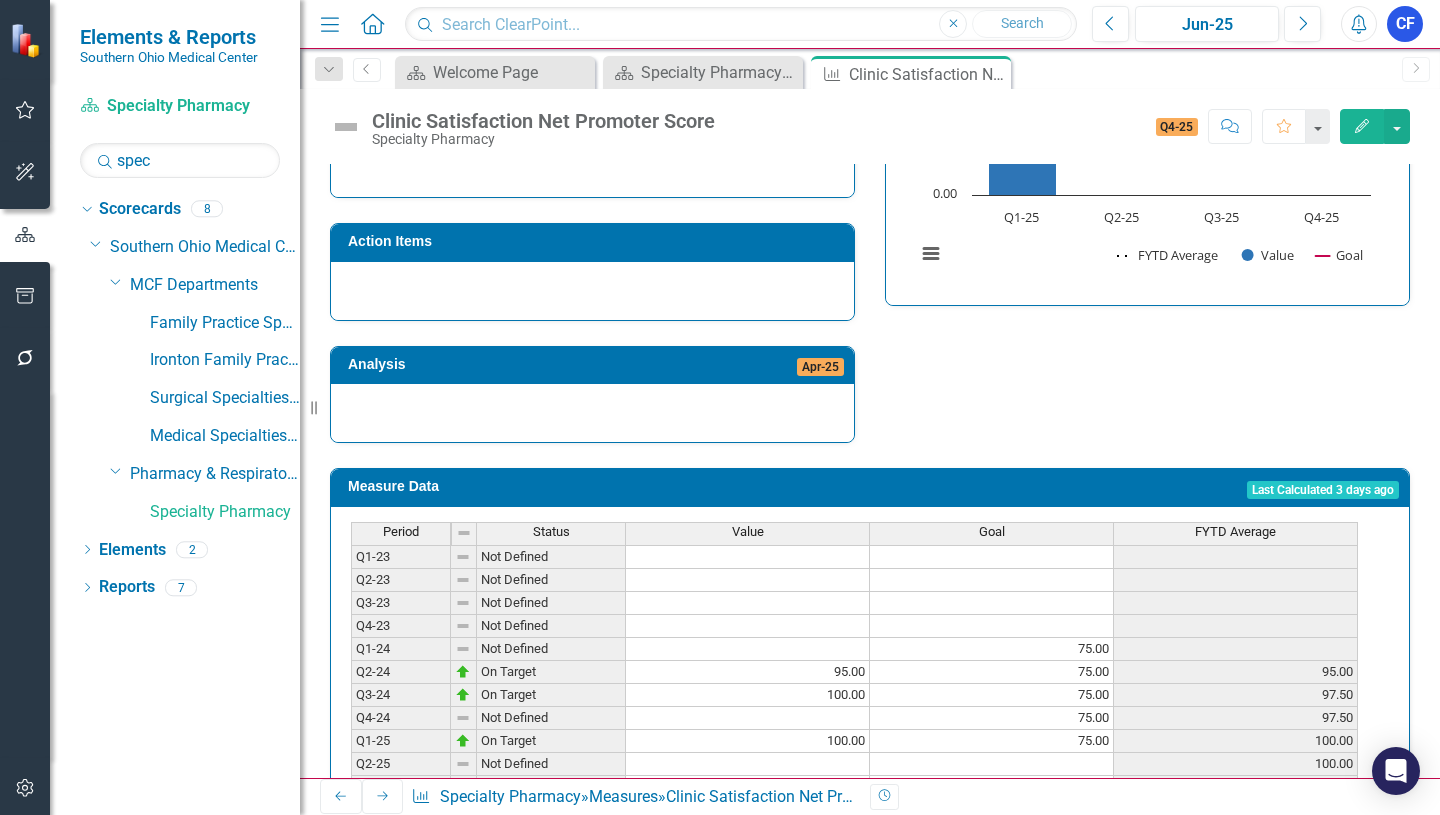 scroll, scrollTop: 704, scrollLeft: 0, axis: vertical 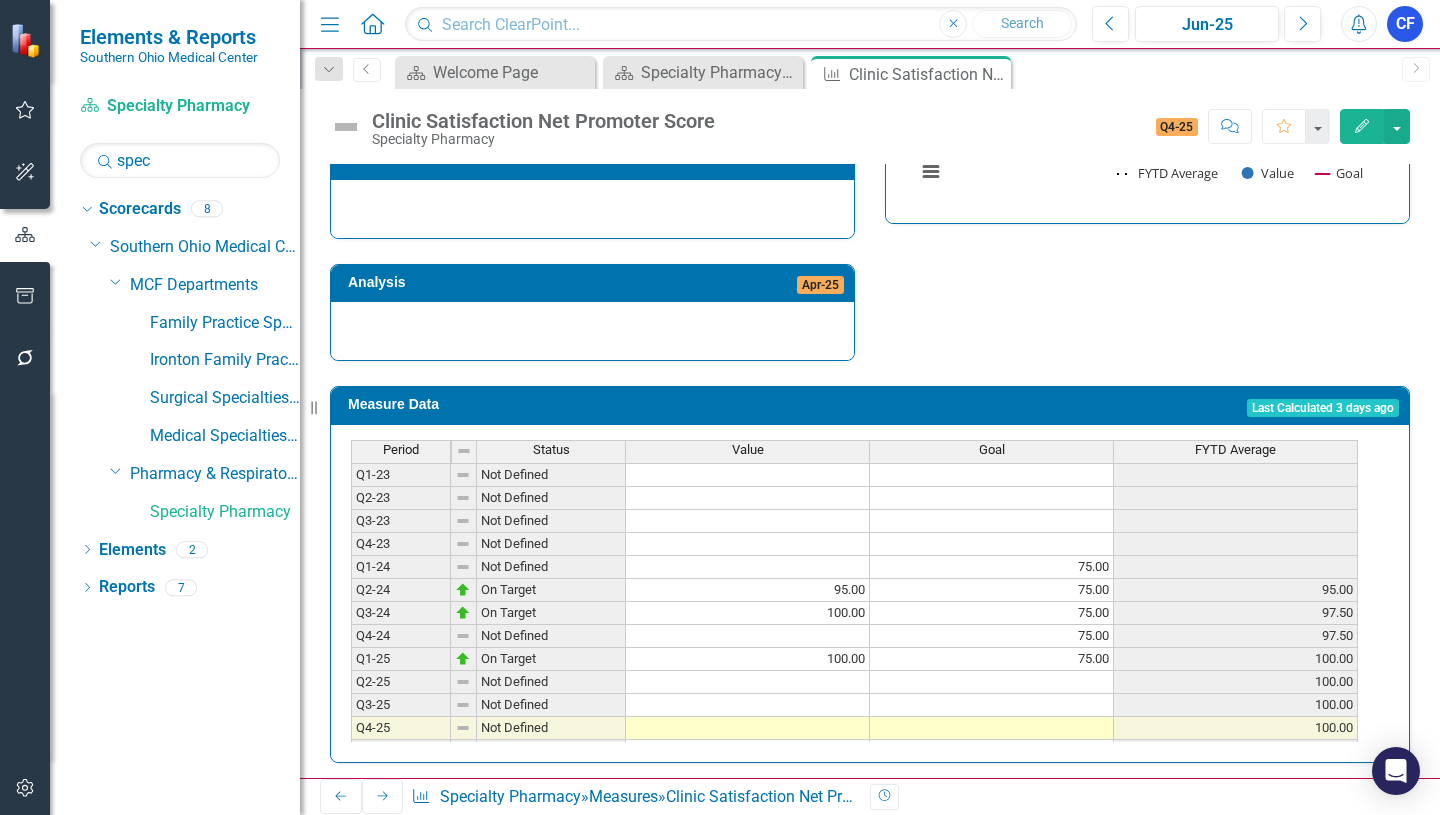 click at bounding box center (748, 682) 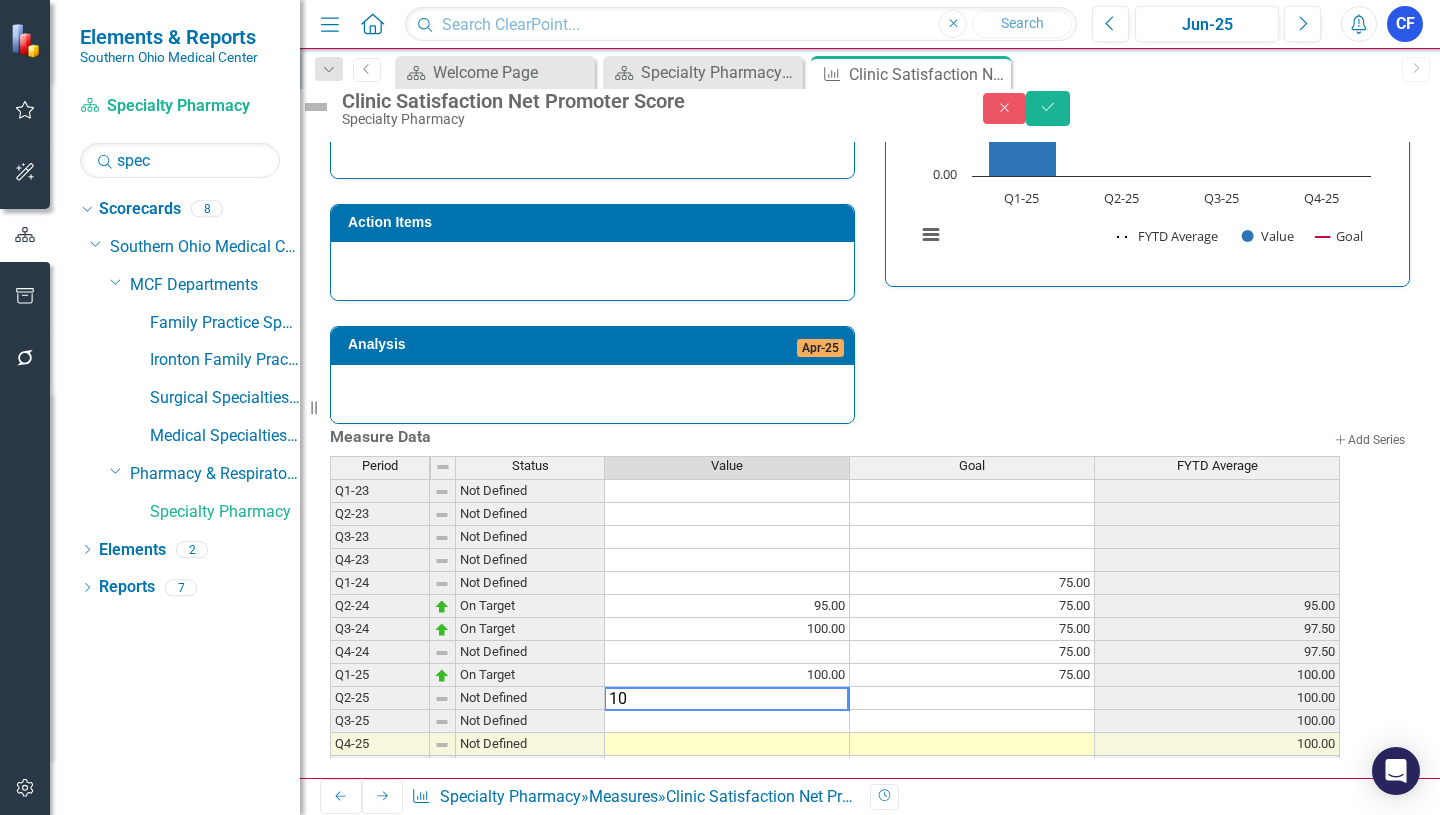 type on "100" 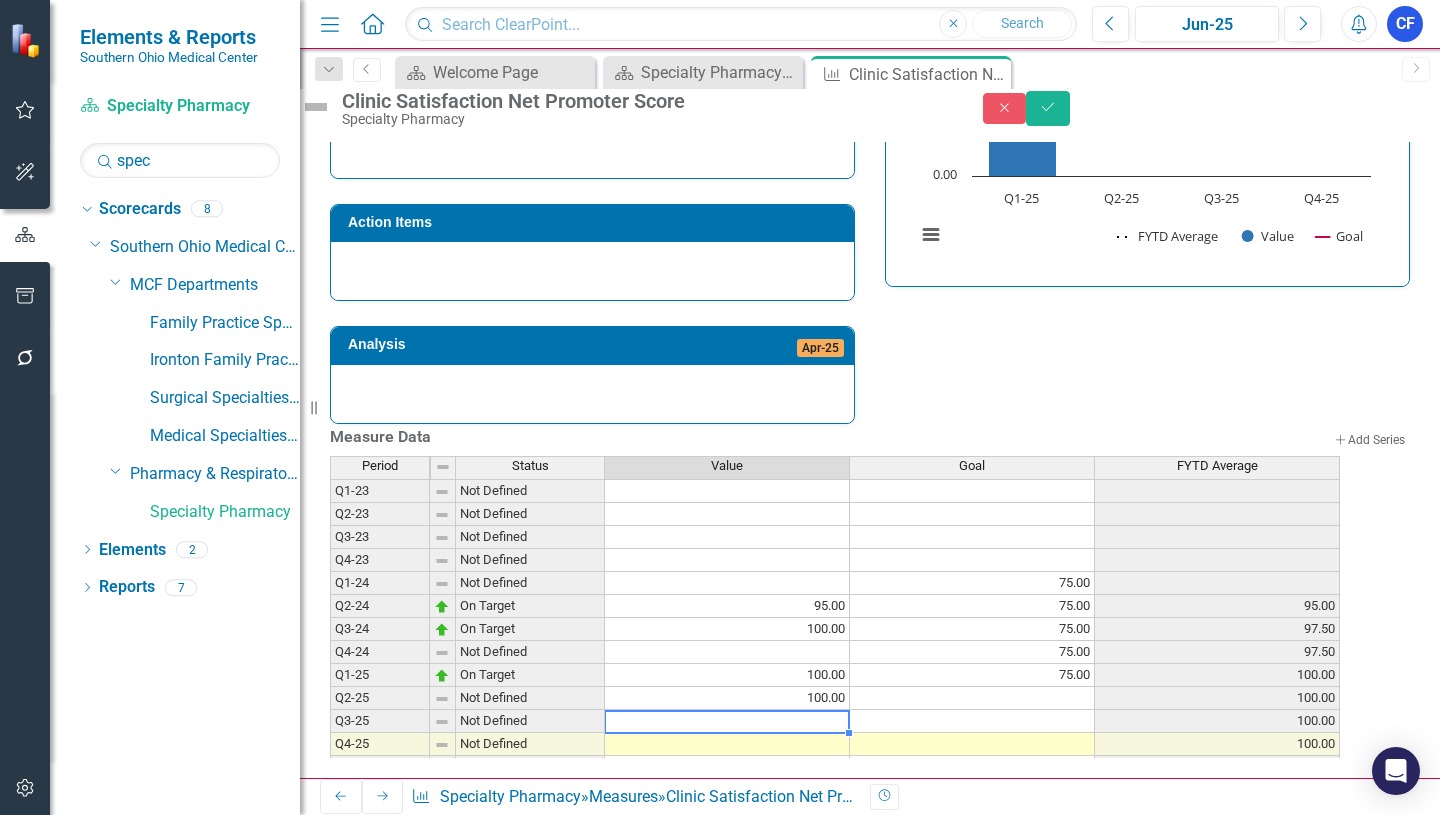 type 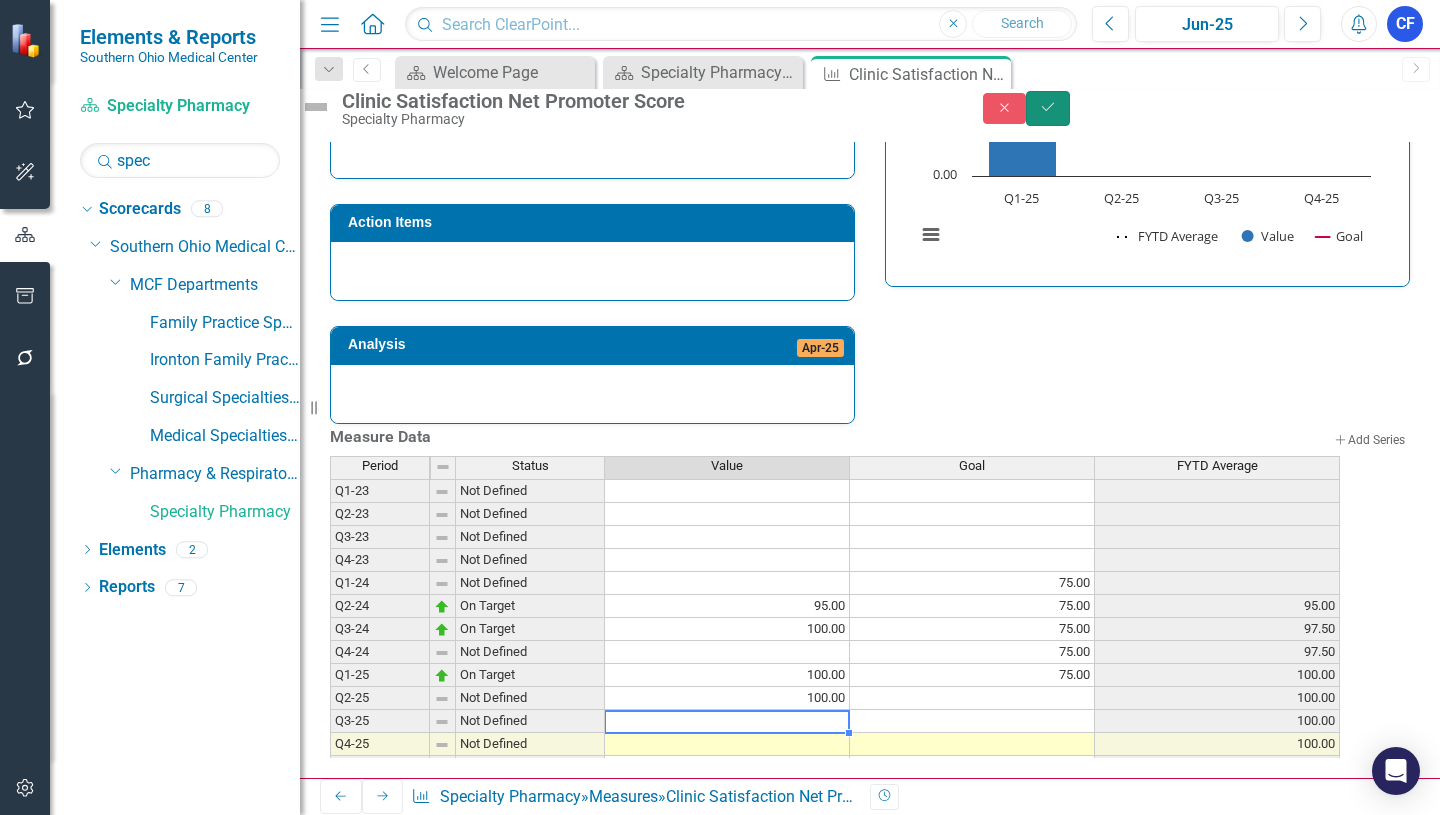 click on "Save" 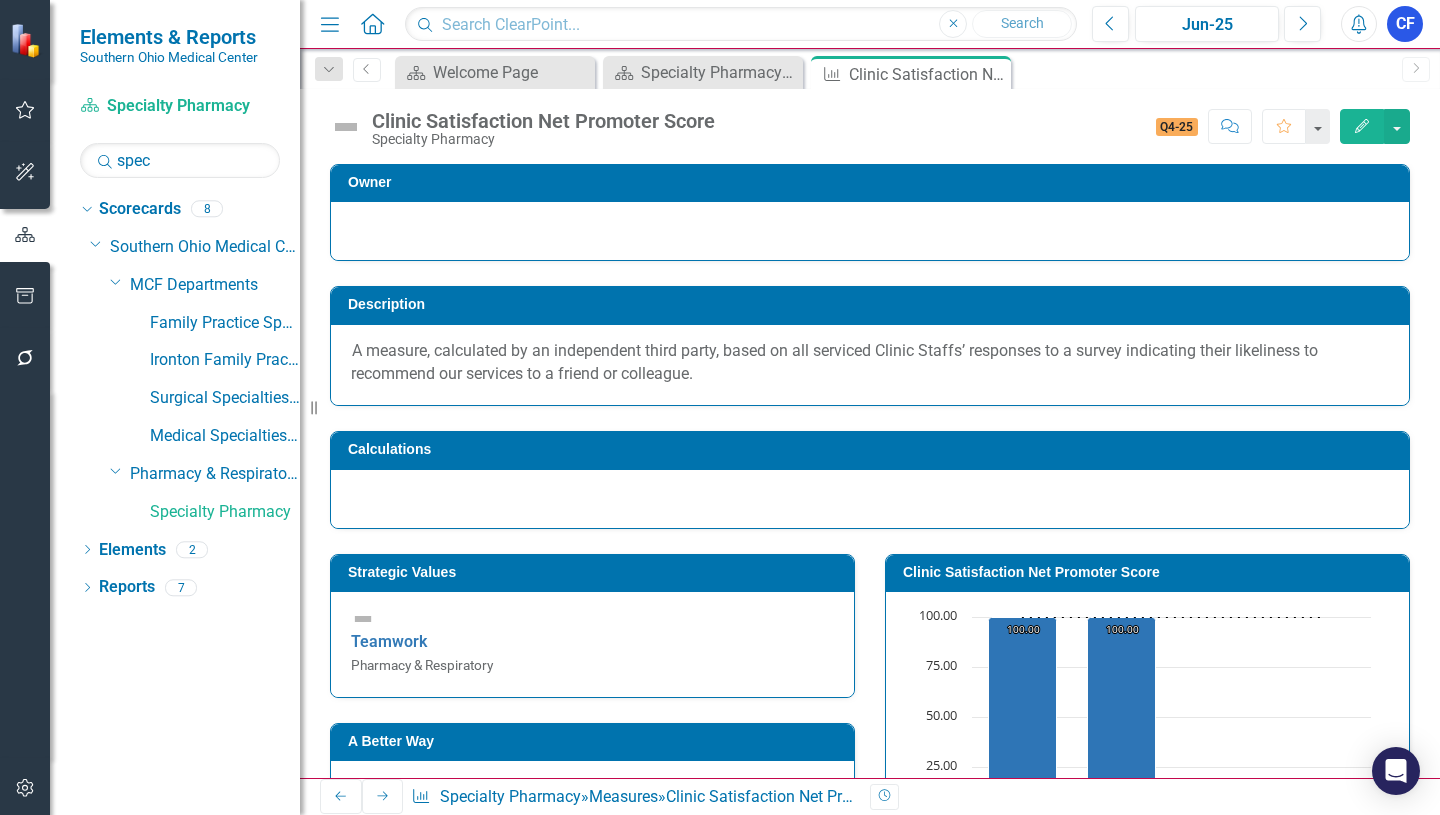 click on "Next" 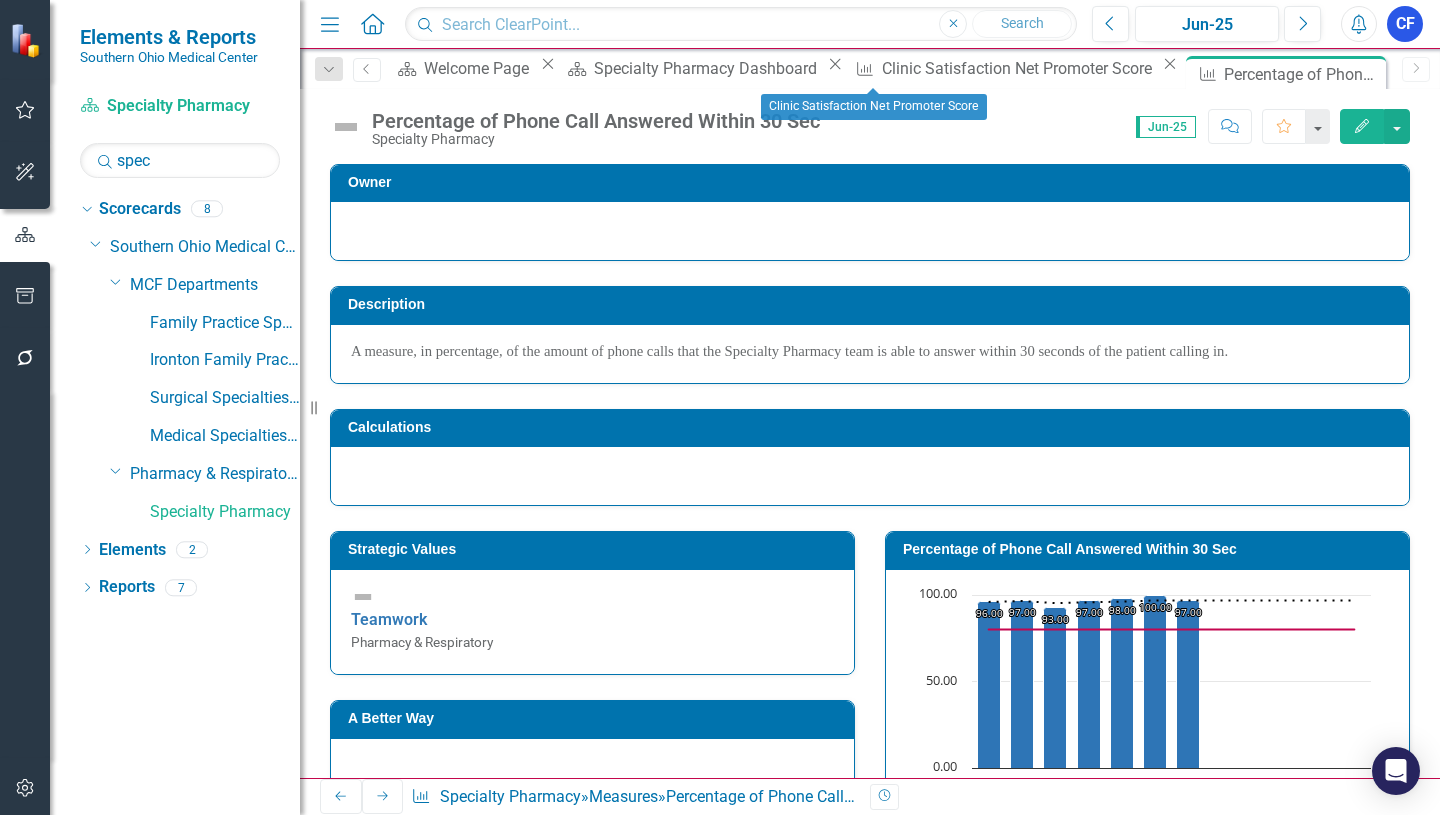 click on "Close" 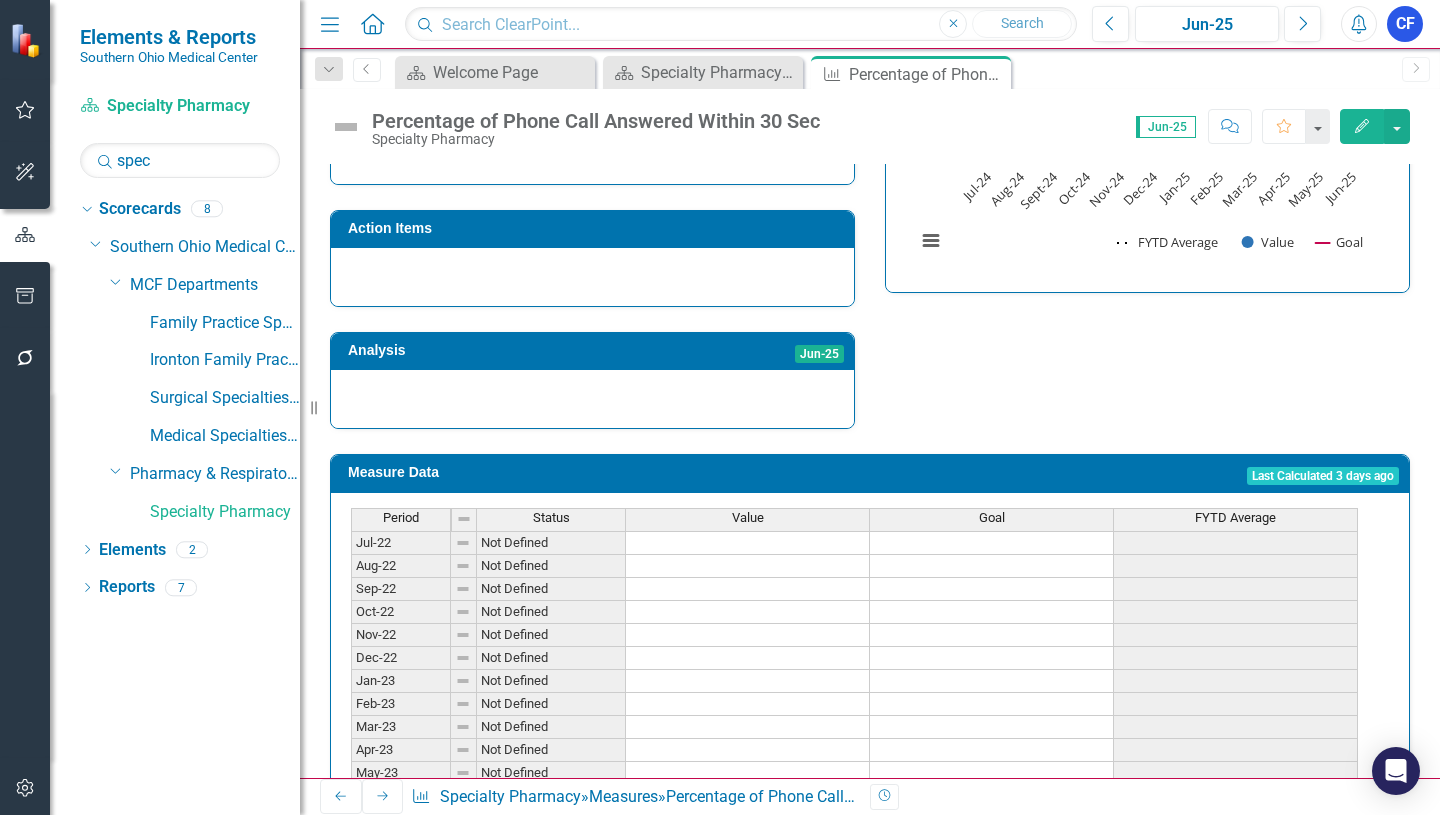 scroll, scrollTop: 680, scrollLeft: 0, axis: vertical 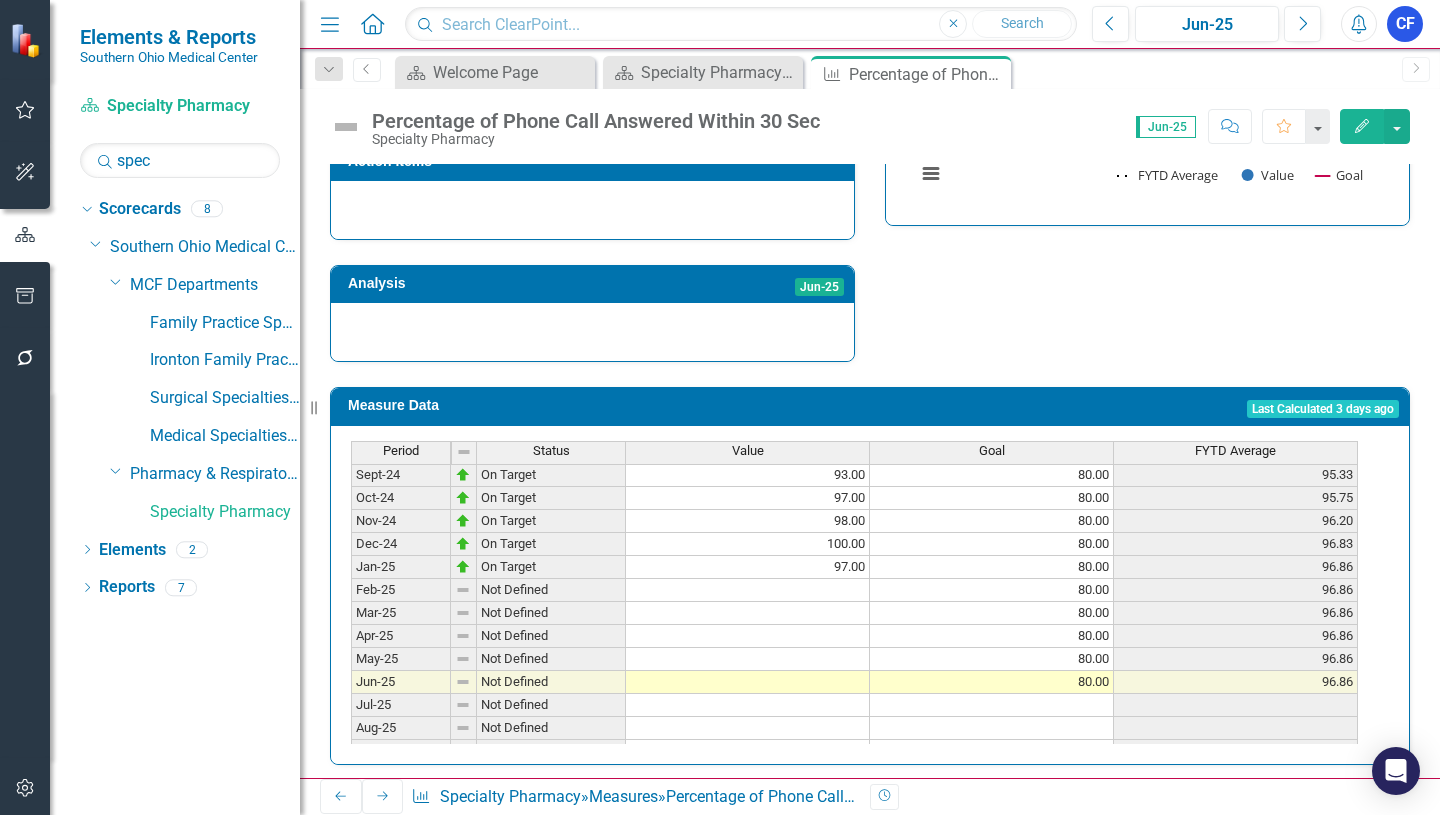 click on "[MONTH]-[YR] Not Defined [MONTH]-[YR] Not Defined [MONTH]-[YR] On Target 92.11 80.00 92.11 [MONTH]-[YR] On Target 93.61 80.00 92.86 [MONTH]-[YR] On Target 95.82 80.00 93.85 [MONTH]-[YR] On Target 94.33 80.00 93.97 [MONTH]-[YR] On Target 86.51 80.00 92.48 [MONTH]-[YR] On Target 81.75 80.00 90.69 [MONTH]-[YR] On Target 80.28 80.00 89.20 [MONTH]-[YR] Below Plan 78.46 80.00 87.86 [MONTH]-[YR] On Target 85.25 80.00 87.57 [MONTH]-[YR] Below Plan 74.44 80.00 86.26 [MONTH]-[YR] On Target 89.17 80.00 86.52 [MONTH]-[YR] On Target 95.18 80.00 87.24 [MONTH]-[YR] On Target 96.00 80.00 96.00 [MONTH]-[YR] On Target 97.00 80.00 96.50 [MONTH]-[YR] On Target 93.00 80.00 95.33 [MONTH]-[YR] On Target 97.00 80.00 95.75 [MONTH]-[YR] On Target 98.00 80.00 96.20 [MONTH]-[YR] On Target 100.00 80.00 96.83 [MONTH]-[YR] On Target 97.00 80.00 96.86 [MONTH]-[YR] Not Defined 80.00 96.86 [MONTH]-[YR] Not Defined 80.00 96.86 [MONTH]-[YR] Not Defined 80.00 96.86 [MONTH]-[YR] Not Defined 80.00 96.86 [MONTH]-[YR] Not Defined 80.00 96.86 [MONTH]-[YR] Not Defined" at bounding box center (854, 429) 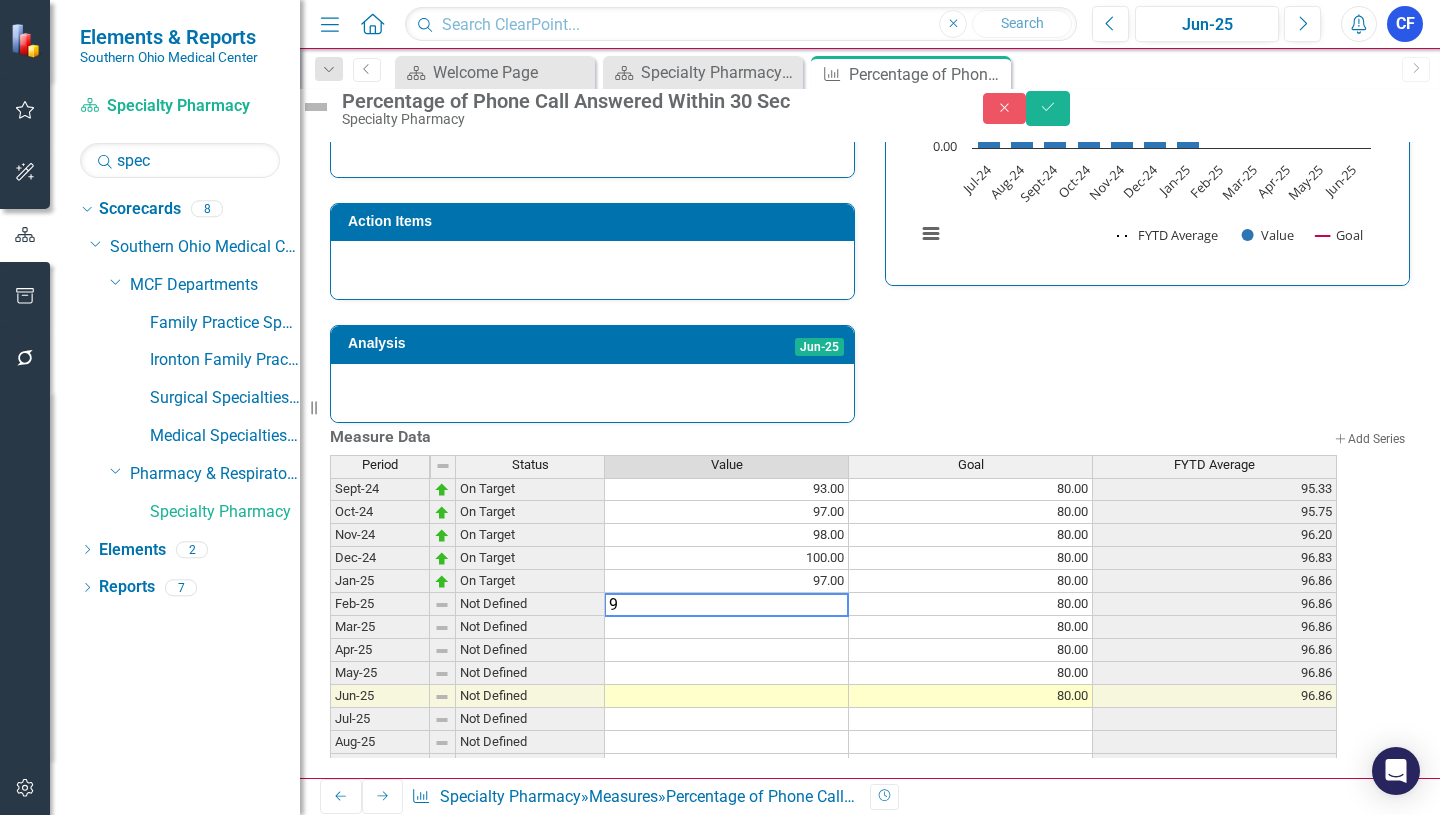 type on "99" 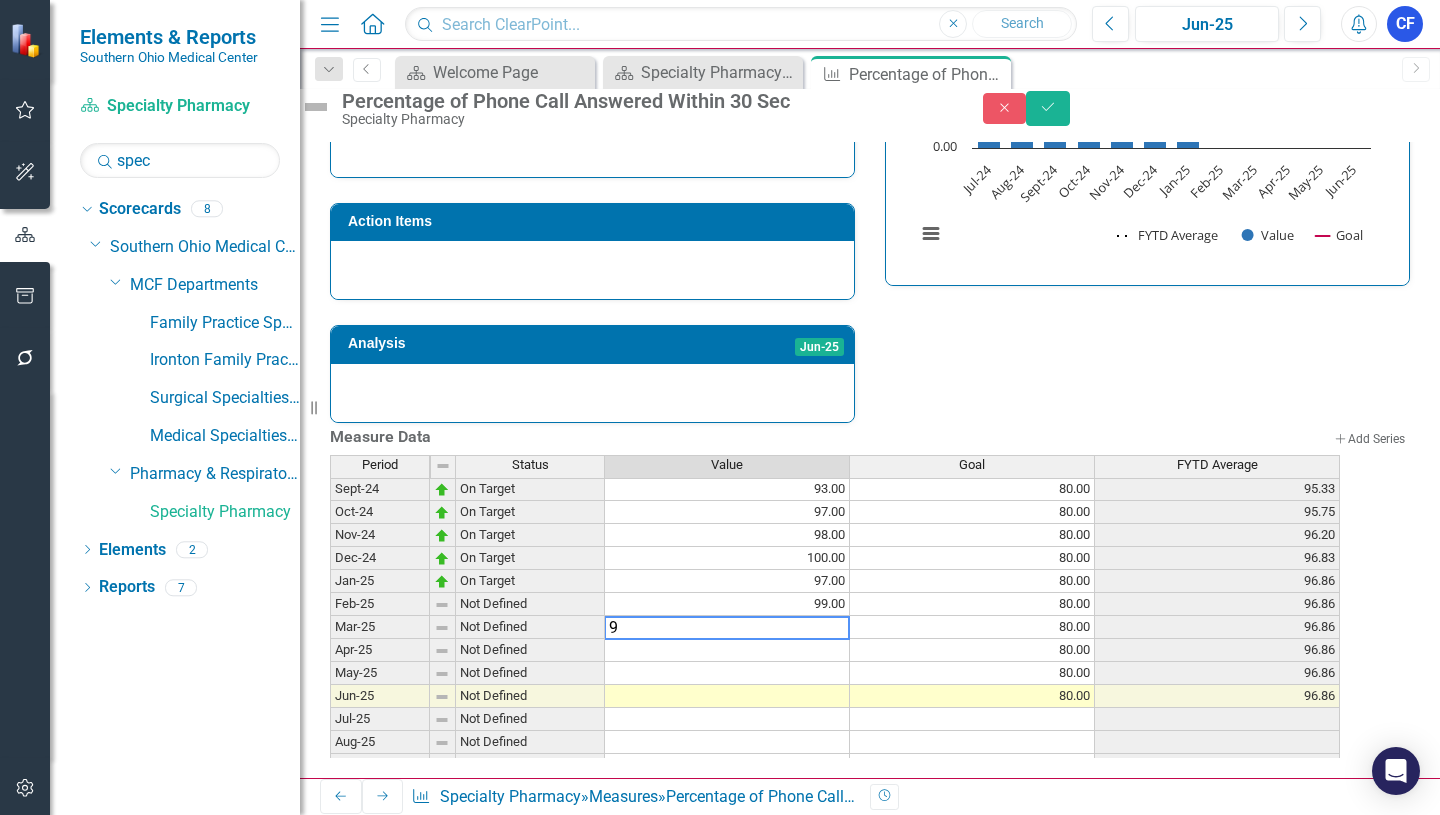 type on "99" 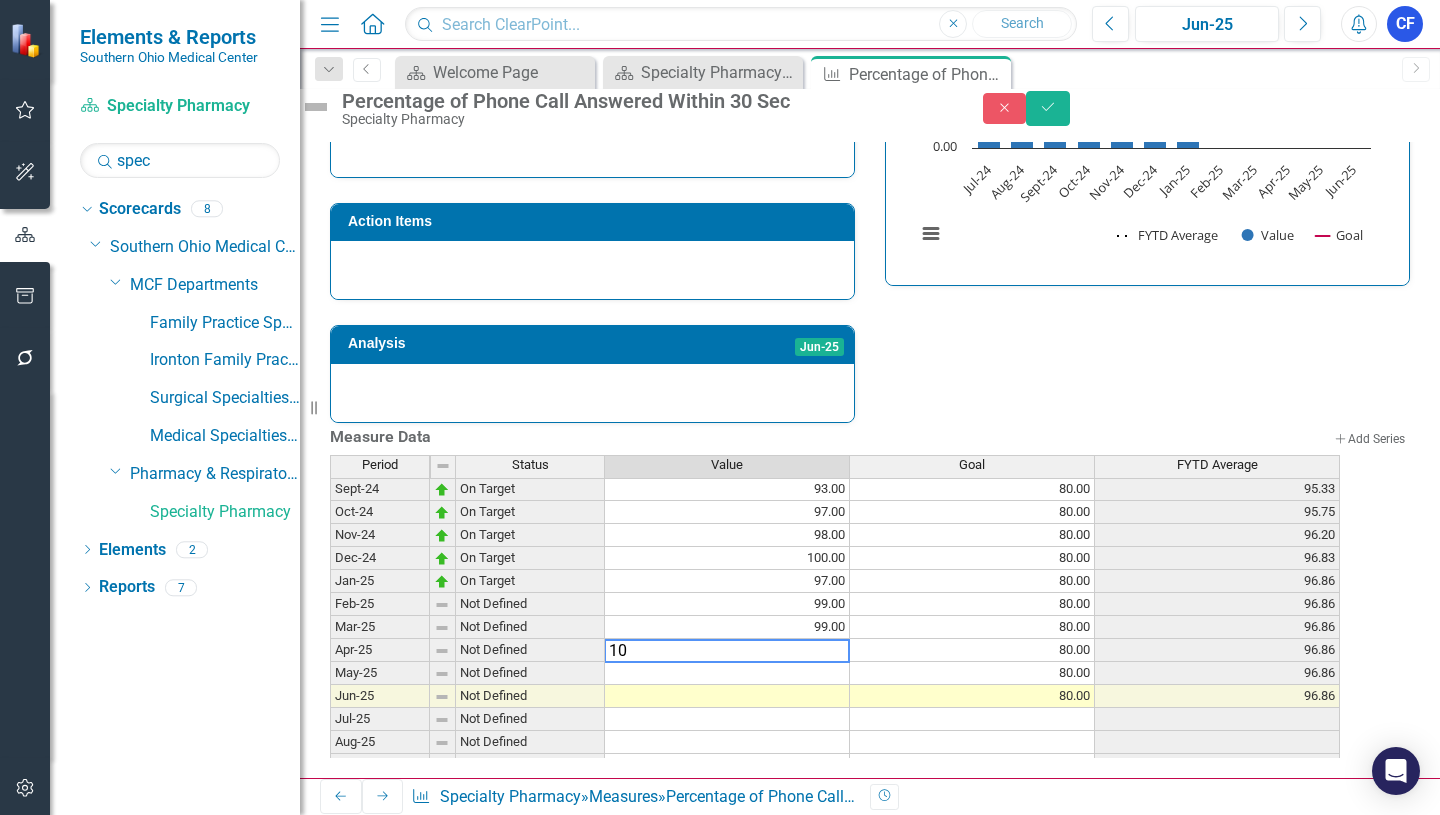 type on "100" 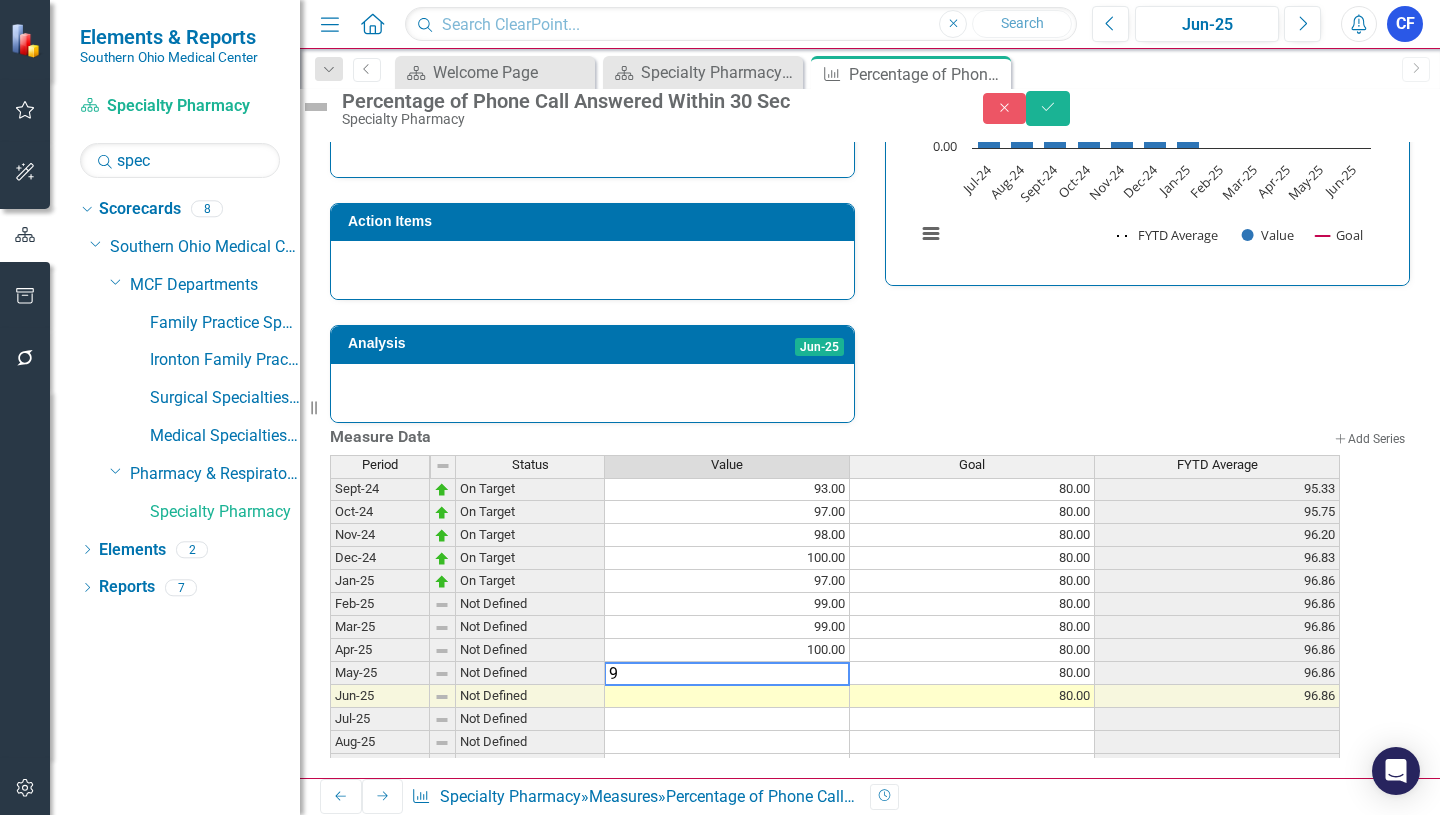 type on "99" 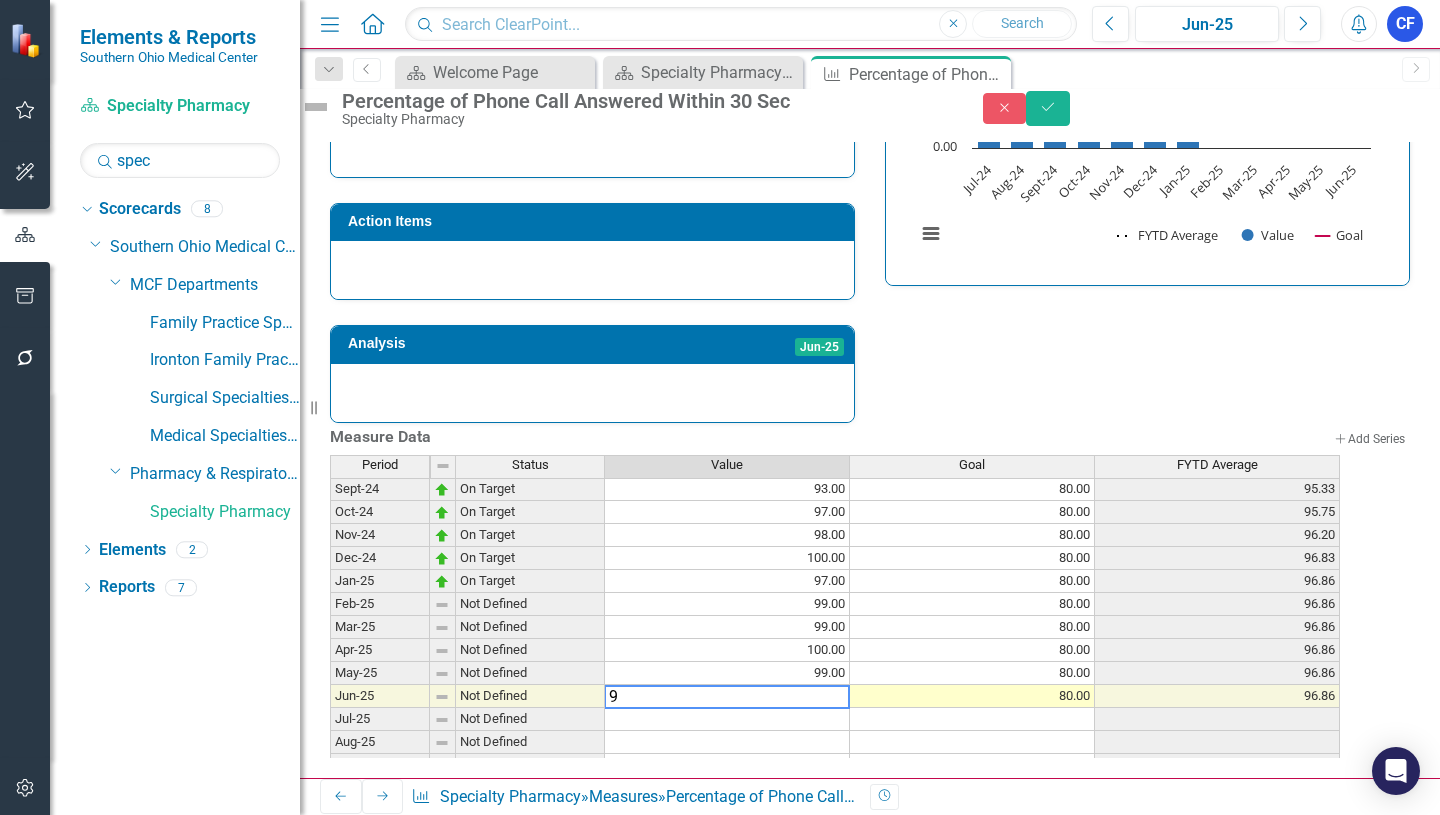 type on "97" 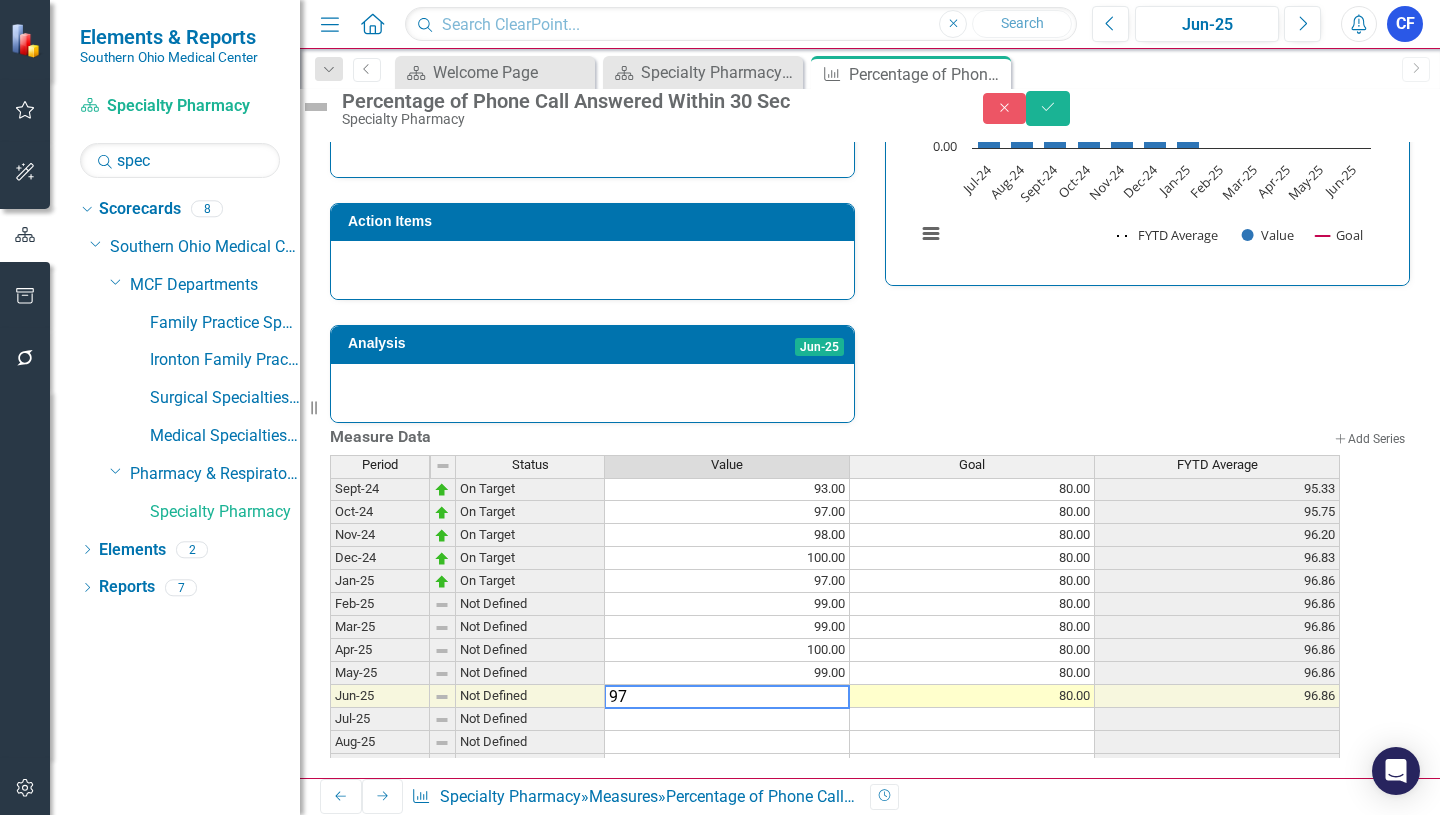 type 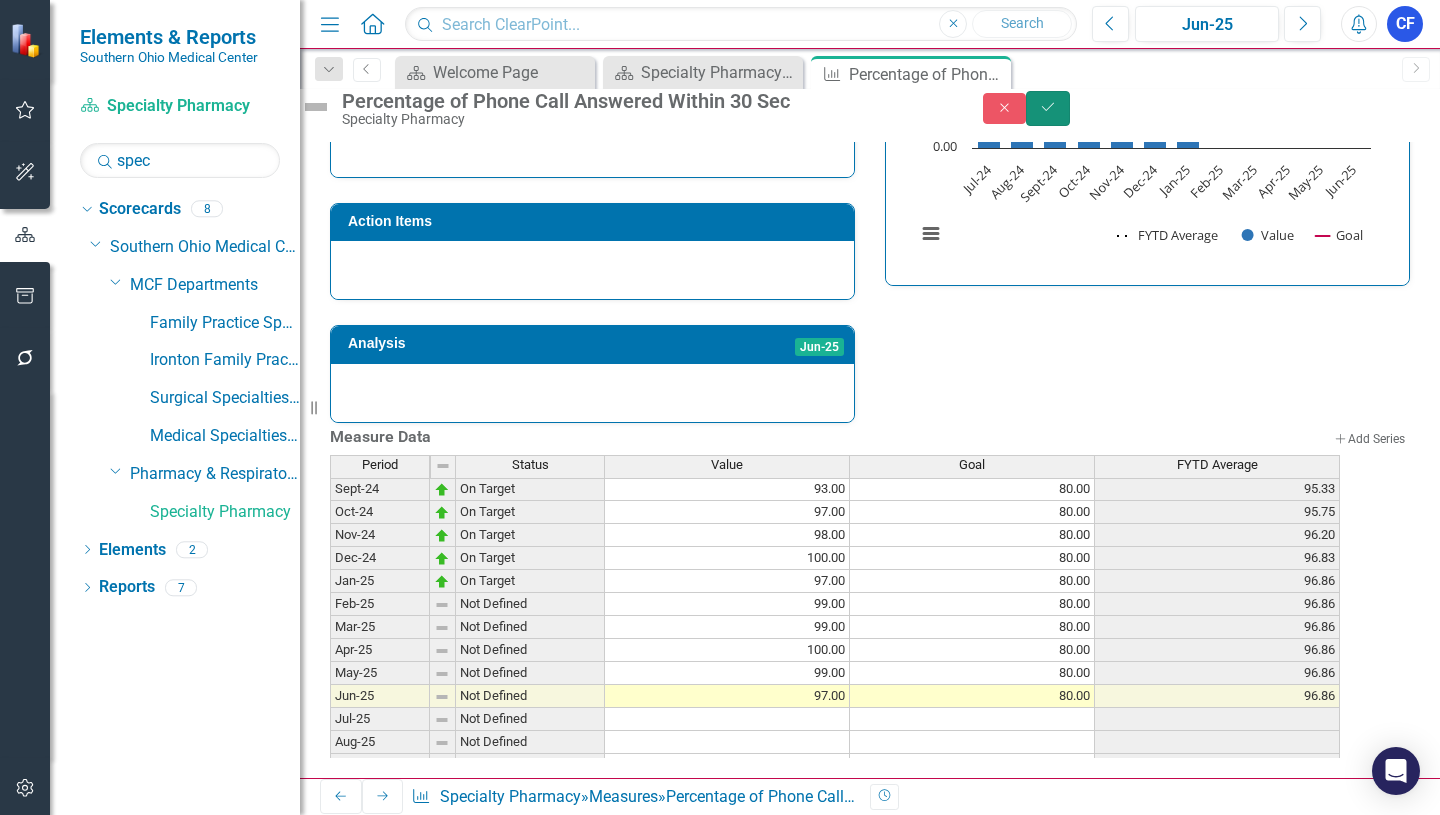 click on "Save" 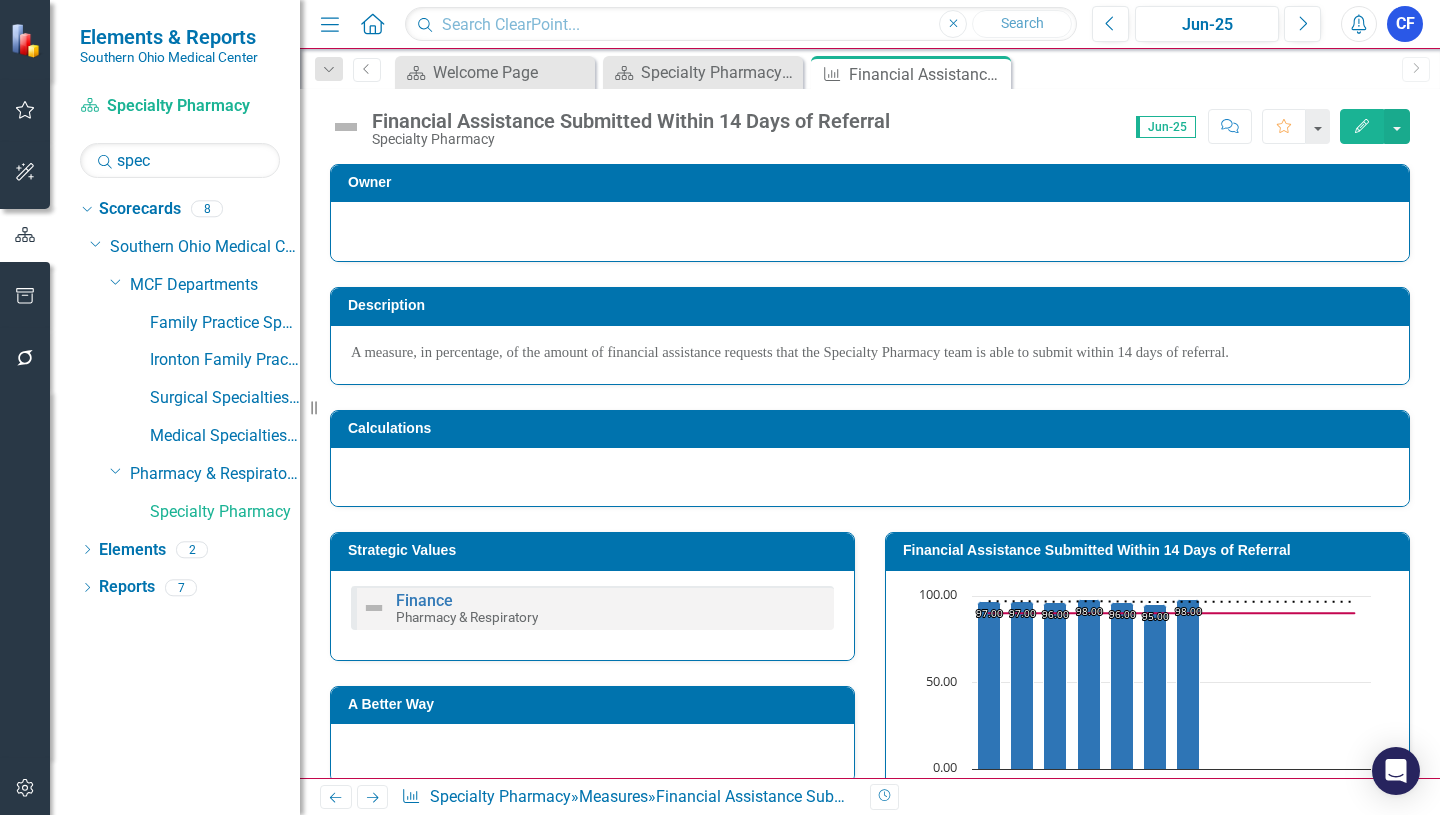 scroll, scrollTop: 0, scrollLeft: 0, axis: both 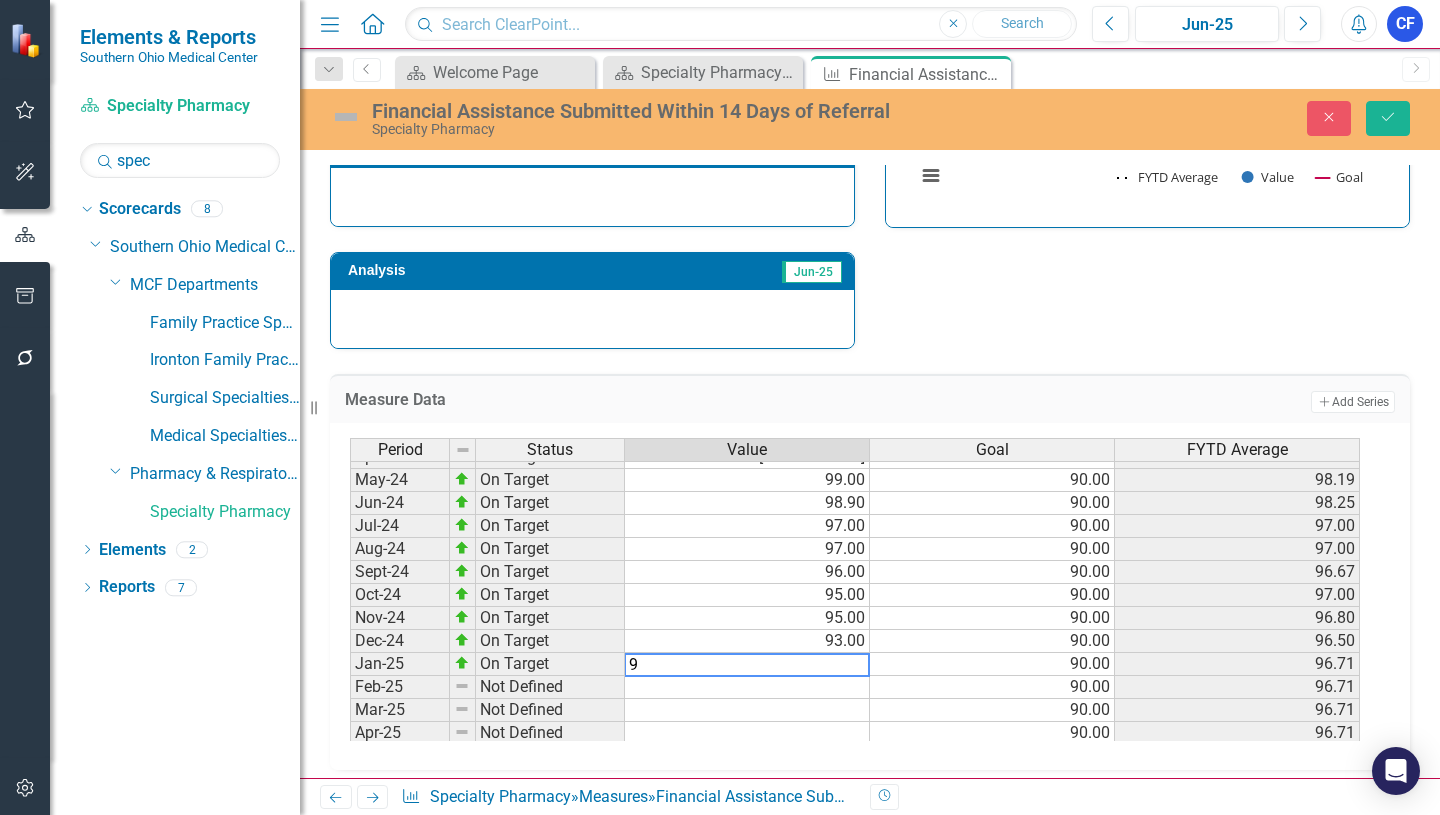 type on "95" 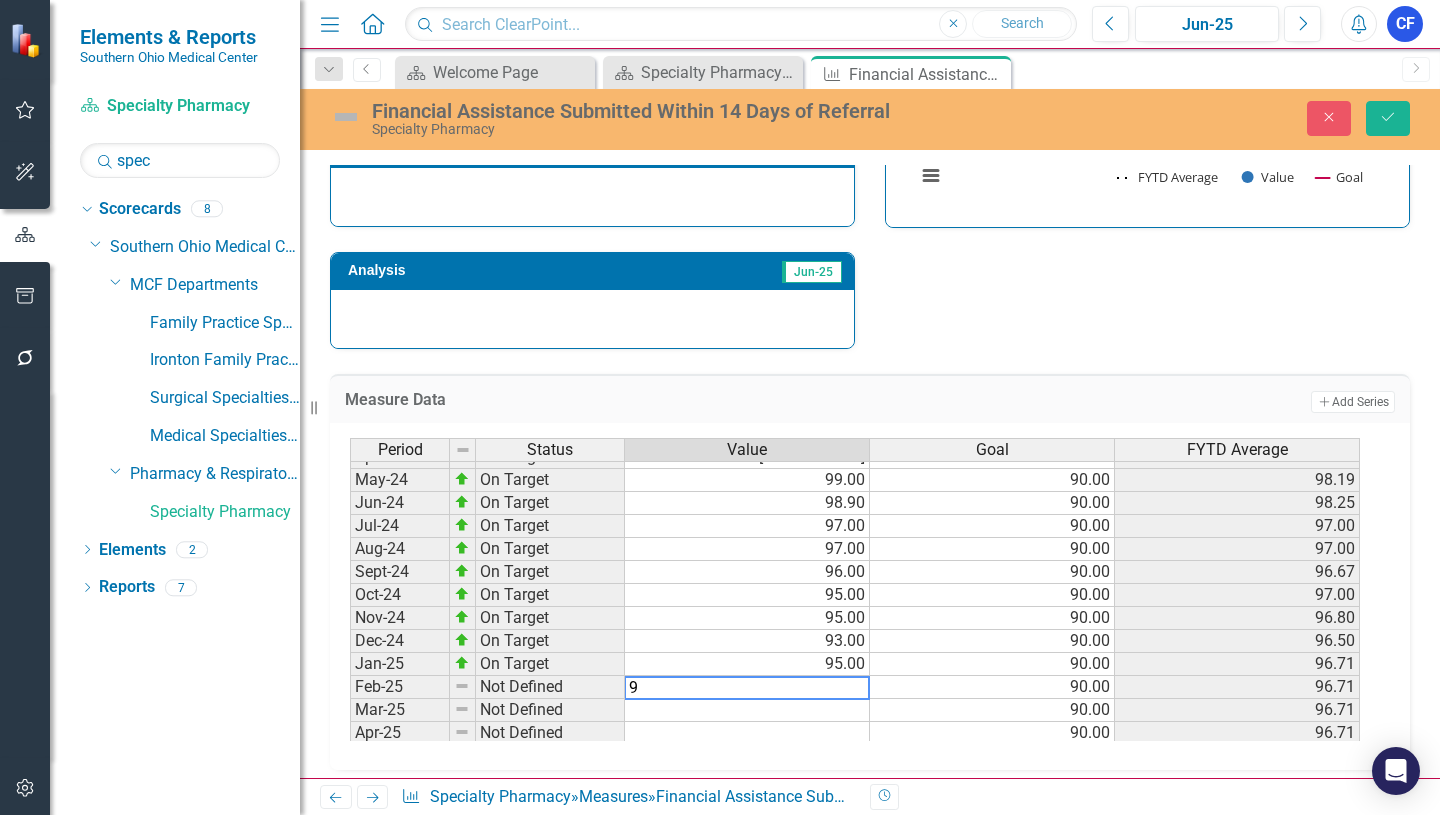 type on "96" 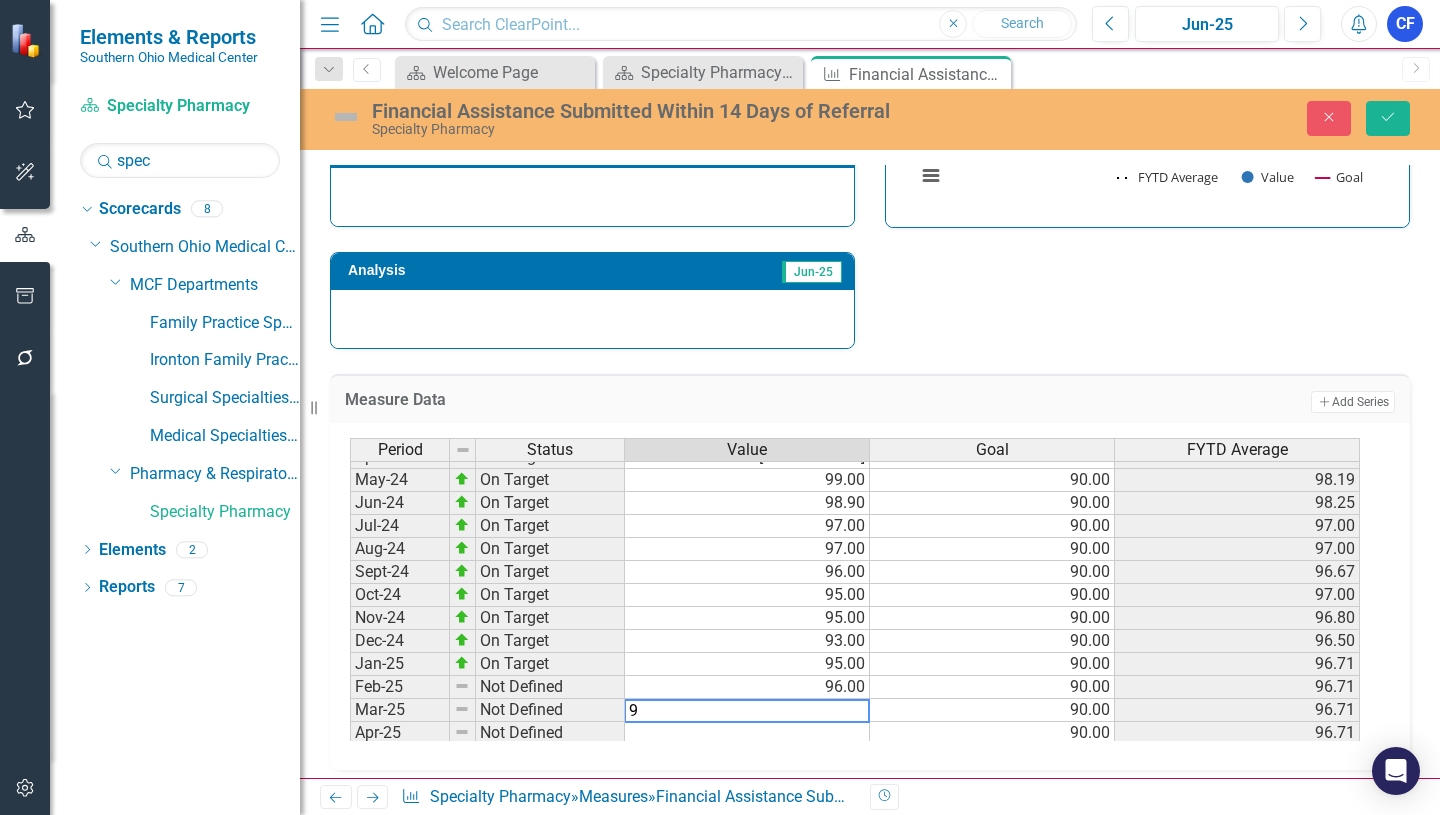 type on "96" 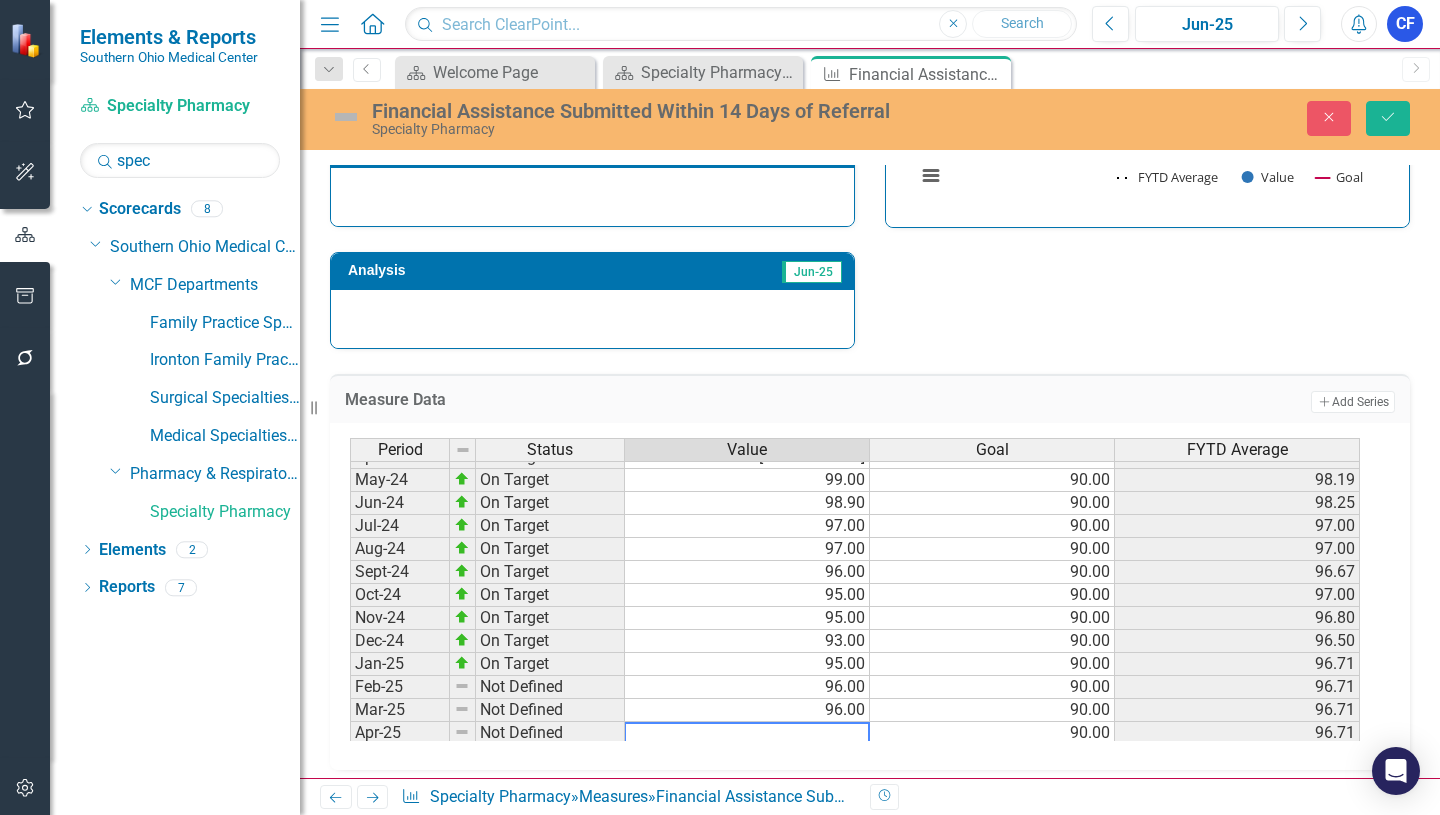 scroll, scrollTop: 505, scrollLeft: 0, axis: vertical 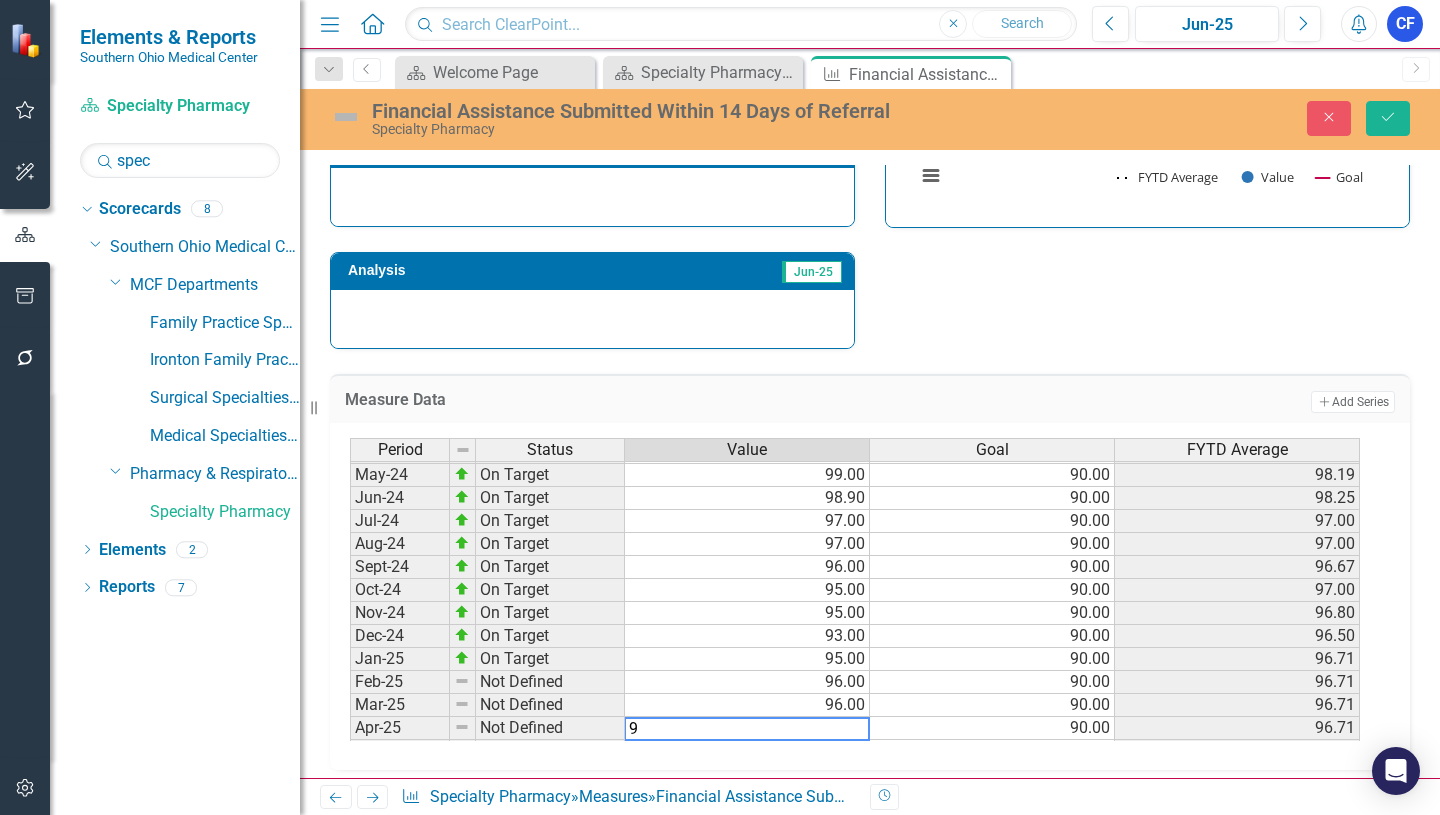 type on "96" 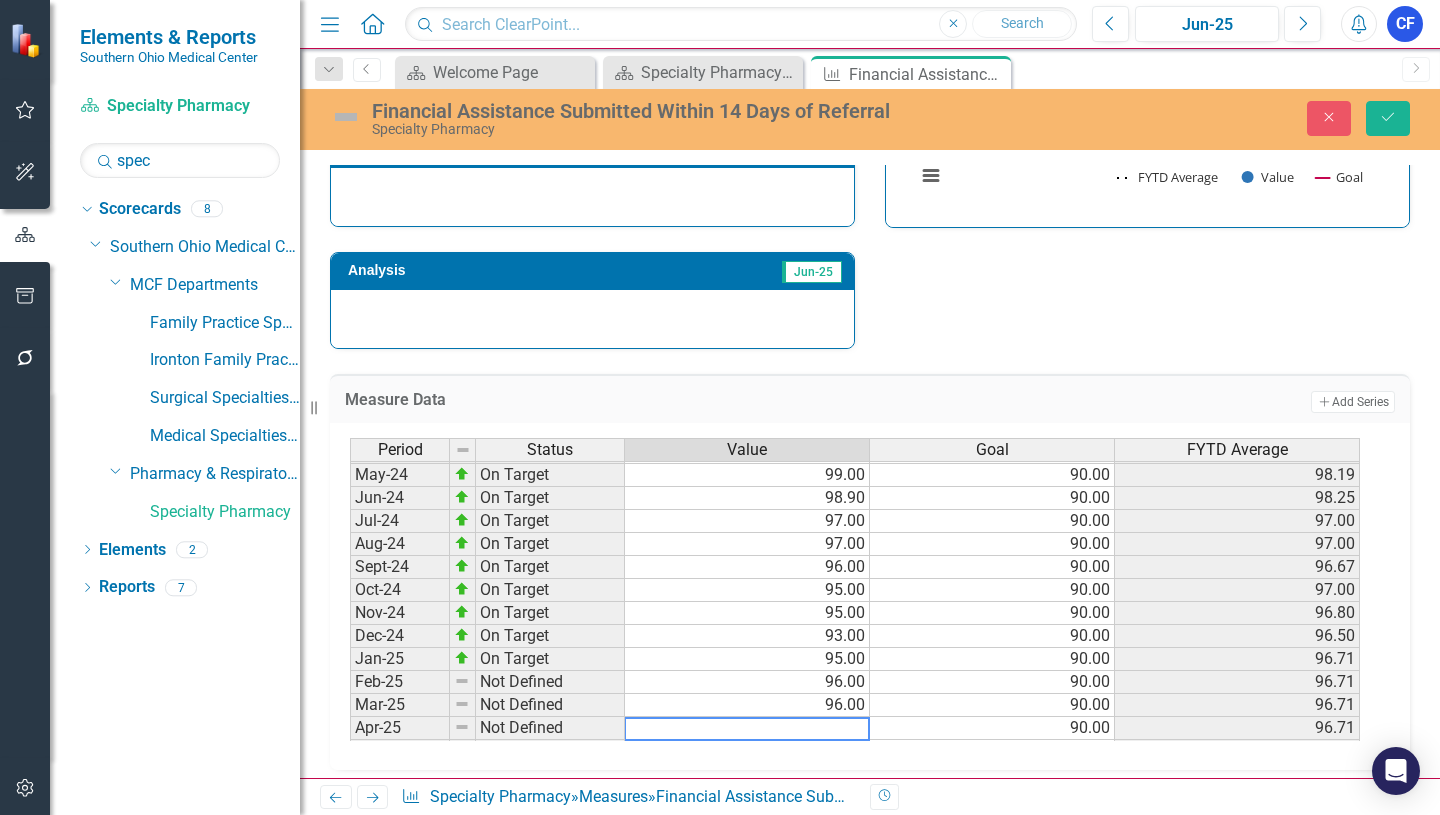 scroll, scrollTop: 528, scrollLeft: 0, axis: vertical 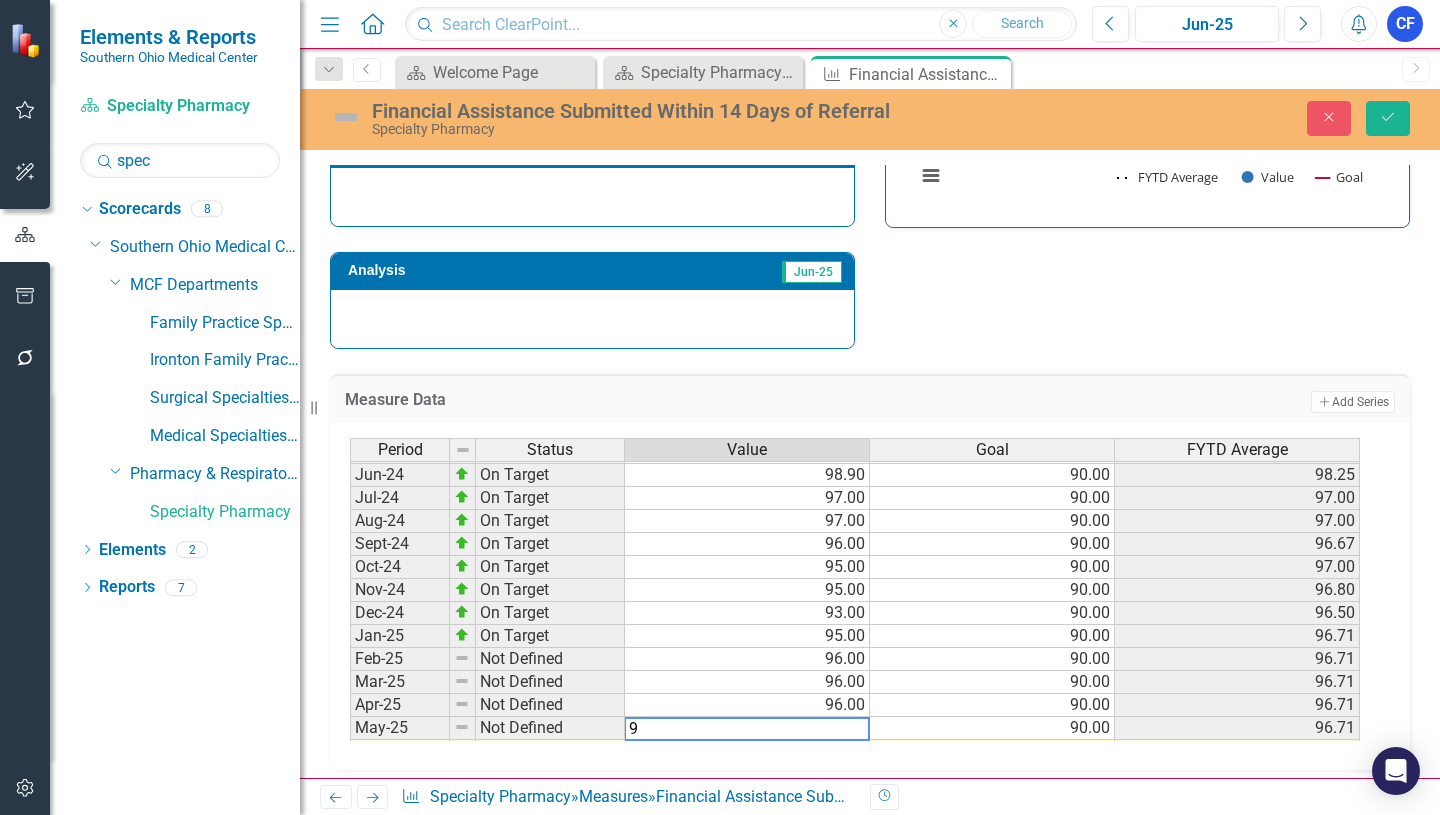 type on "97" 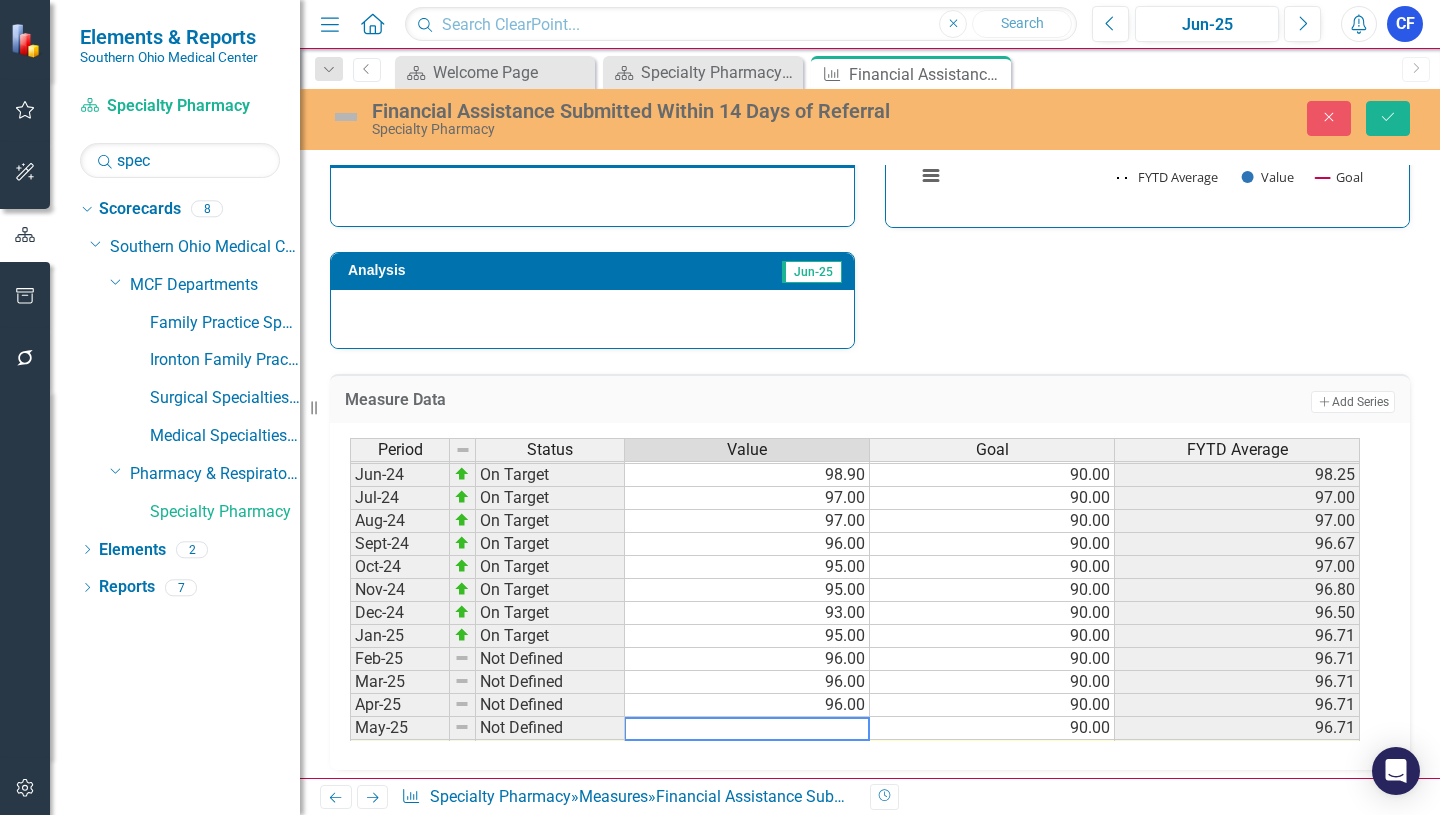 scroll, scrollTop: 551, scrollLeft: 0, axis: vertical 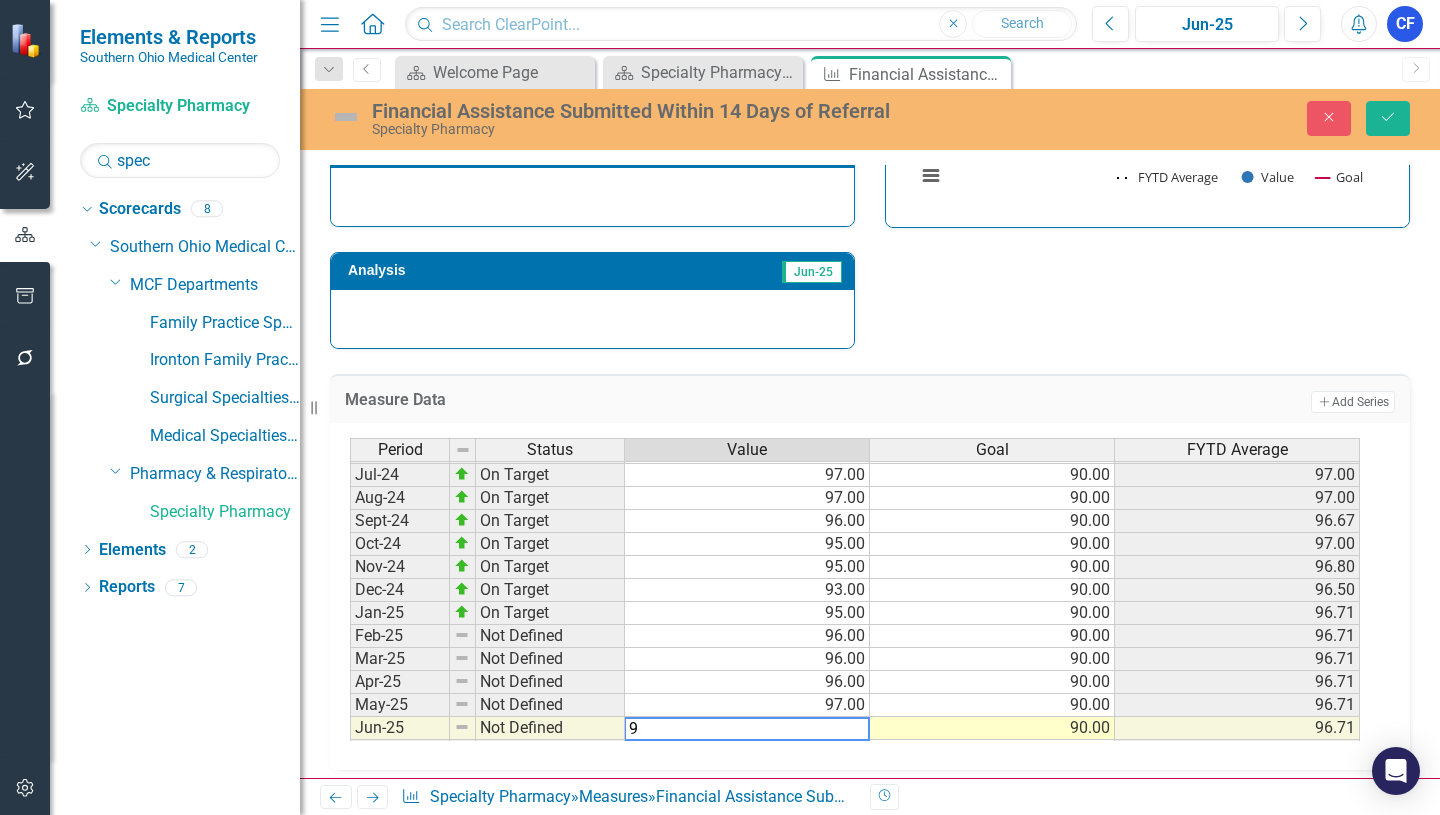 type on "99" 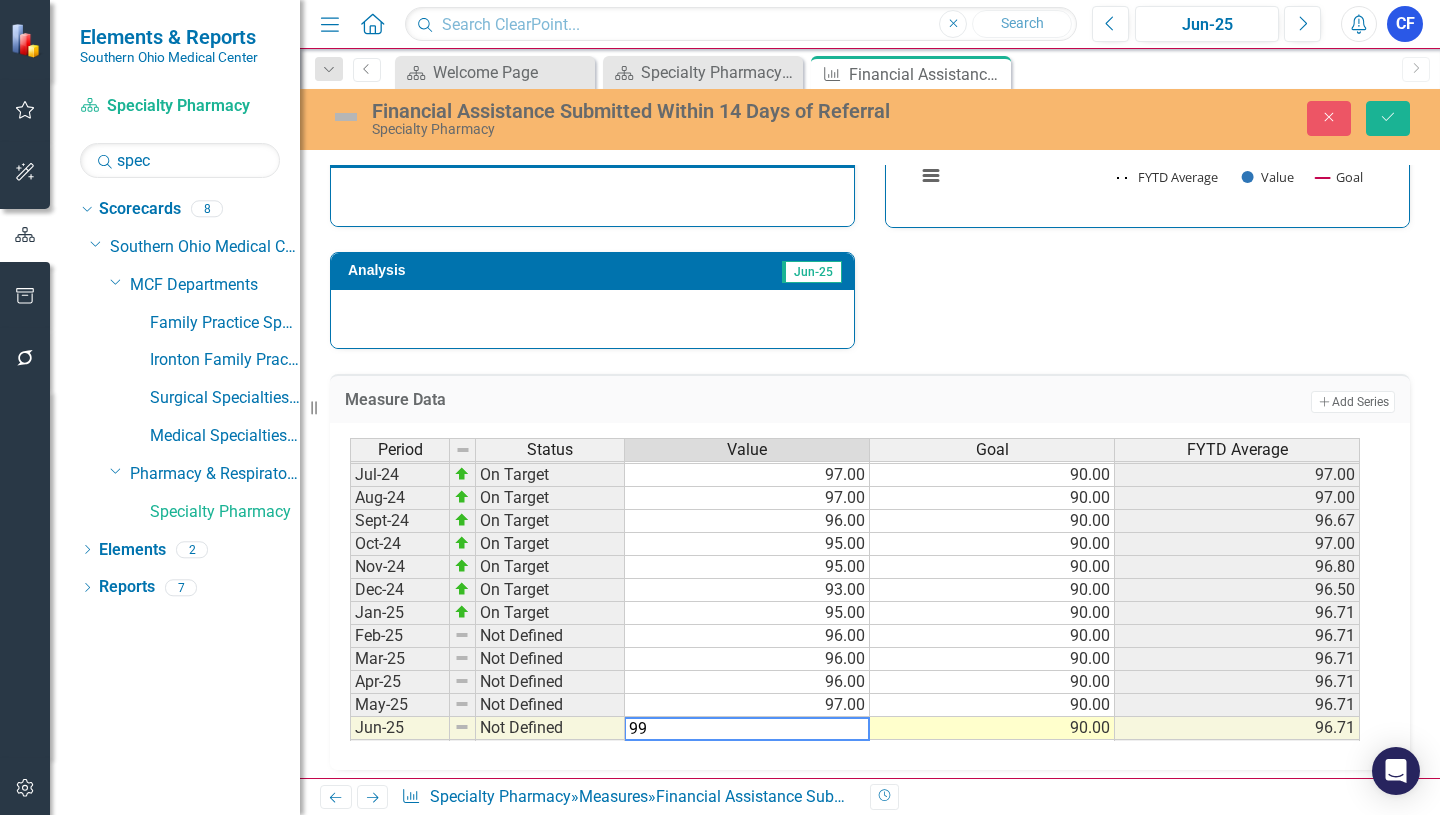 type 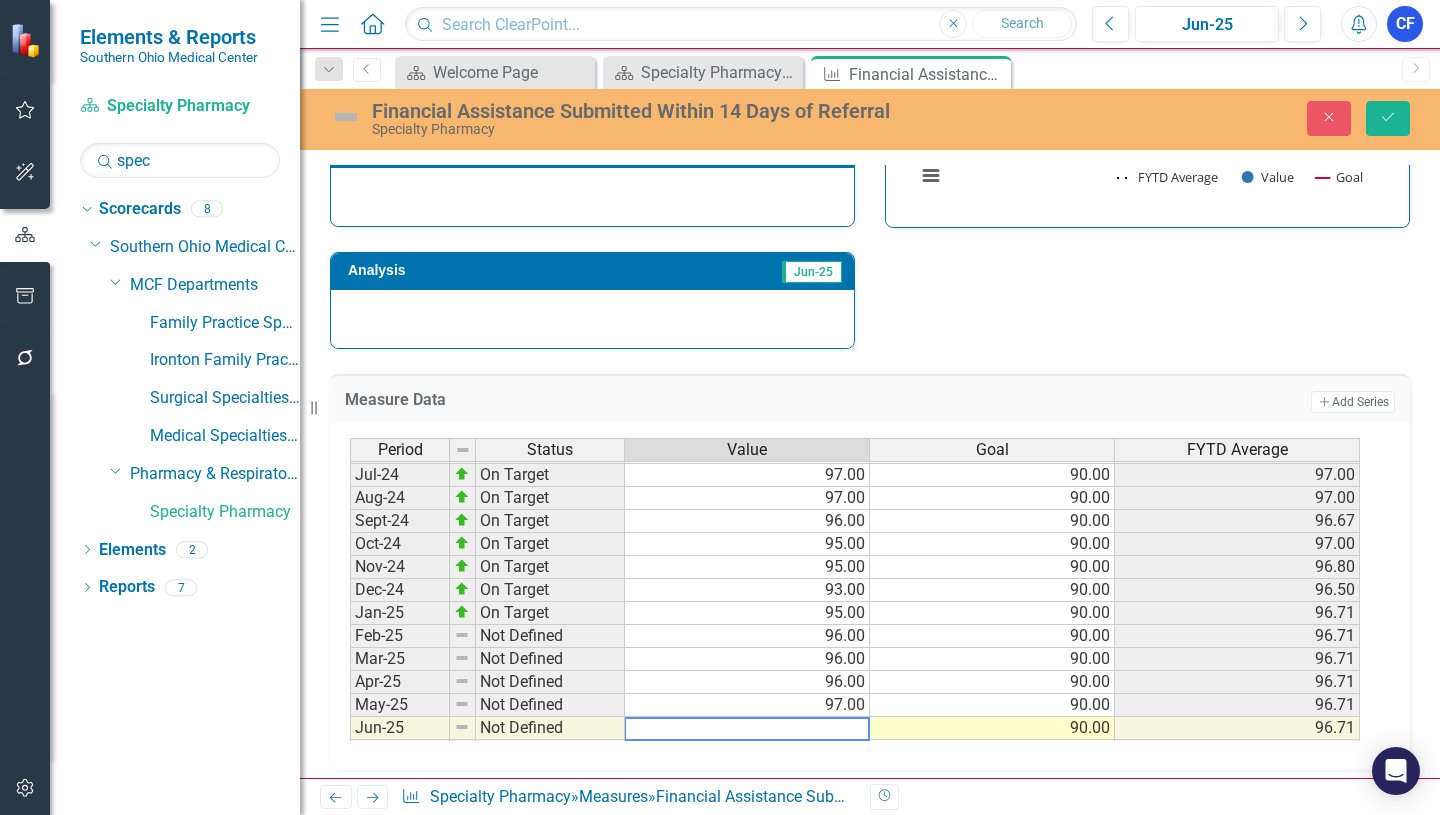 scroll, scrollTop: 574, scrollLeft: 0, axis: vertical 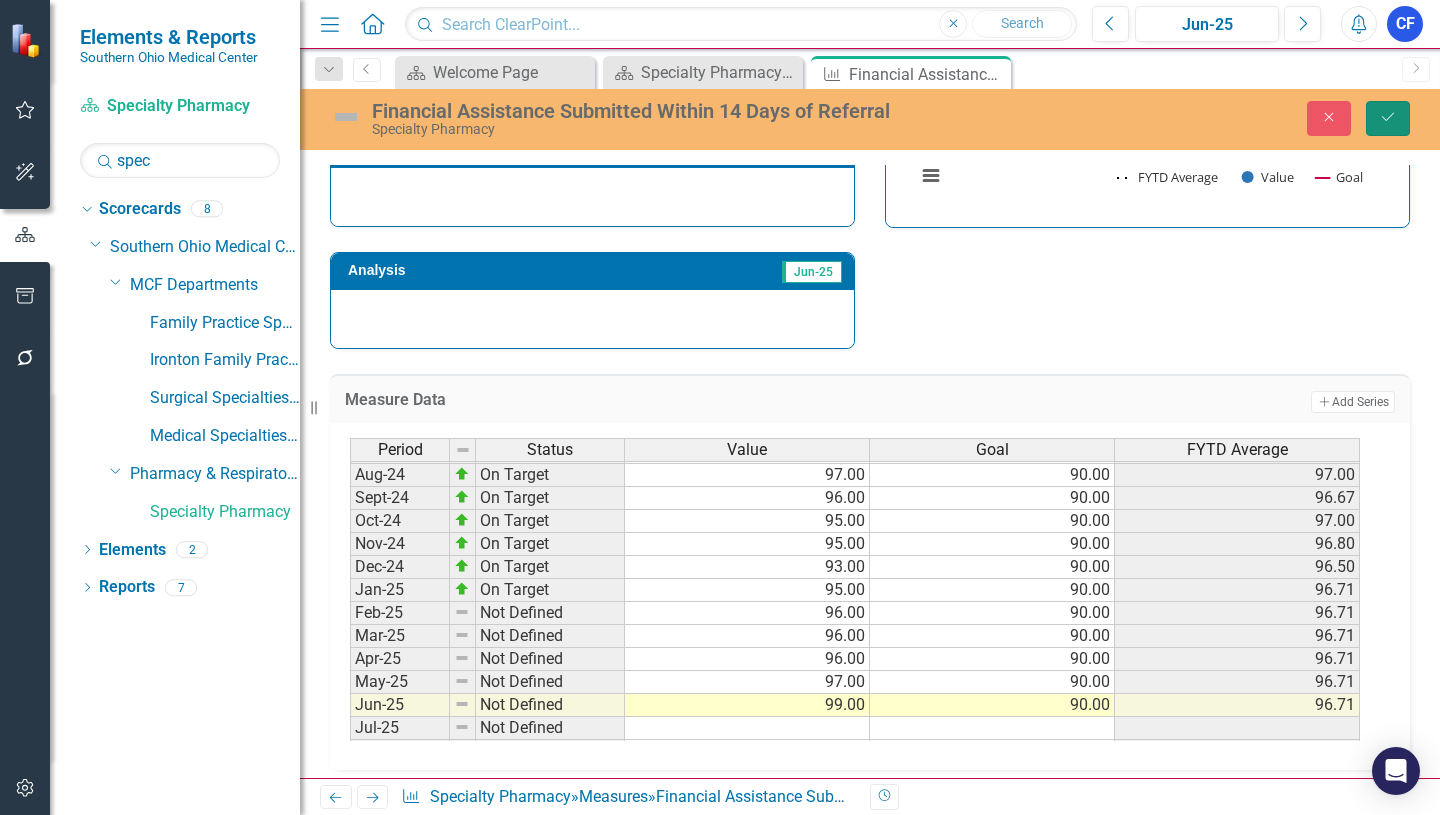 click on "Save" 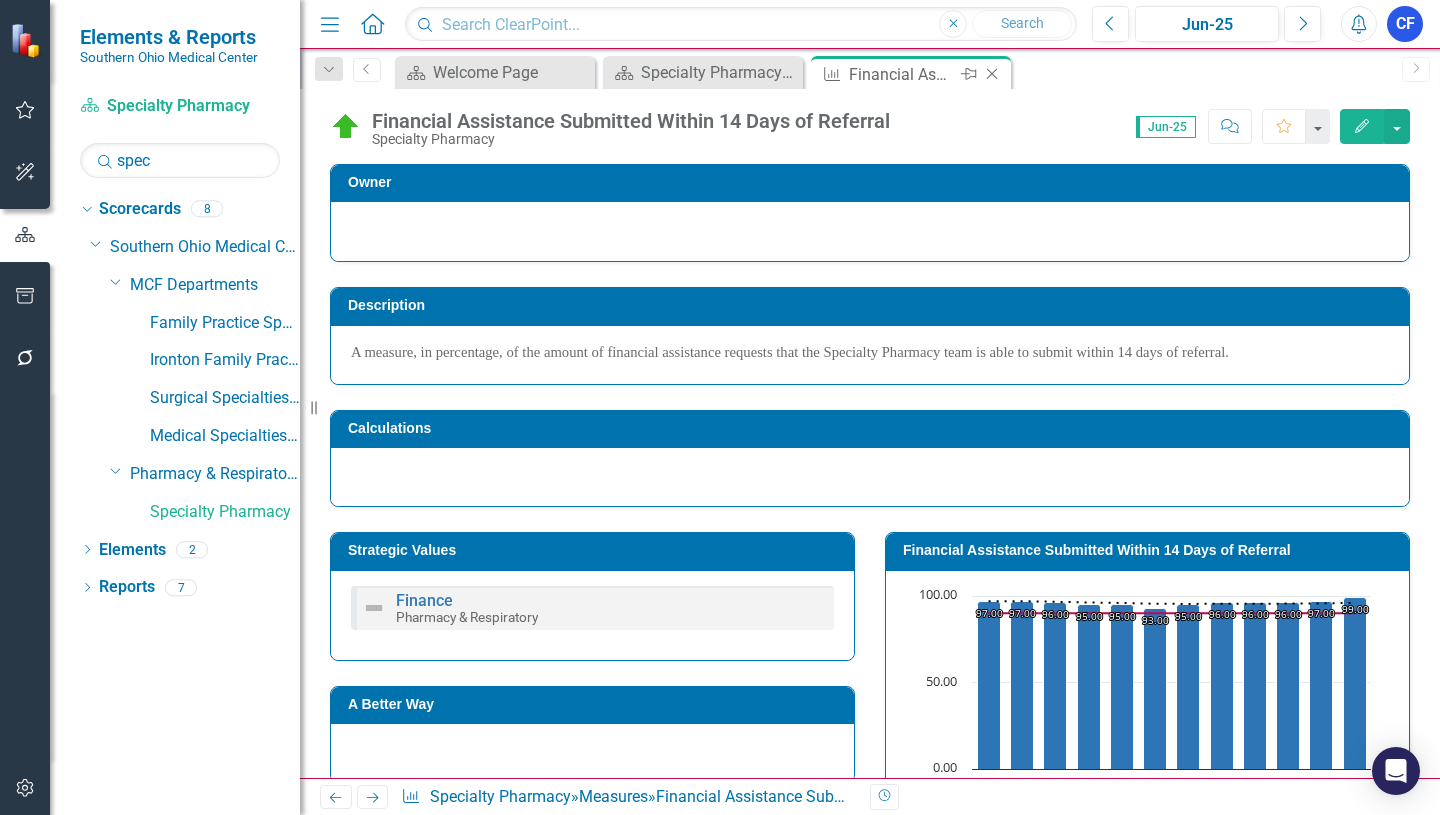 click on "Close" 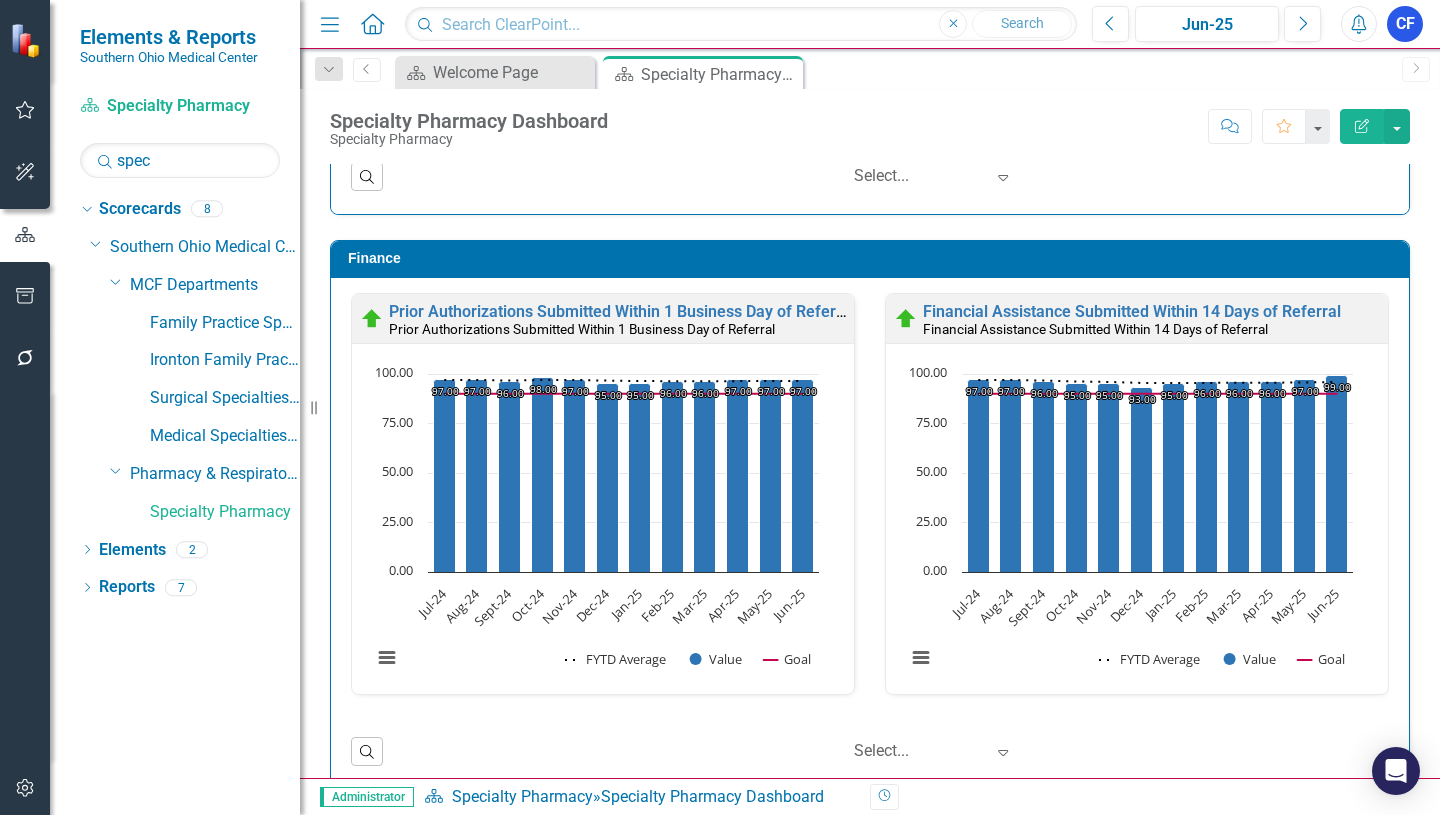 scroll, scrollTop: 2683, scrollLeft: 0, axis: vertical 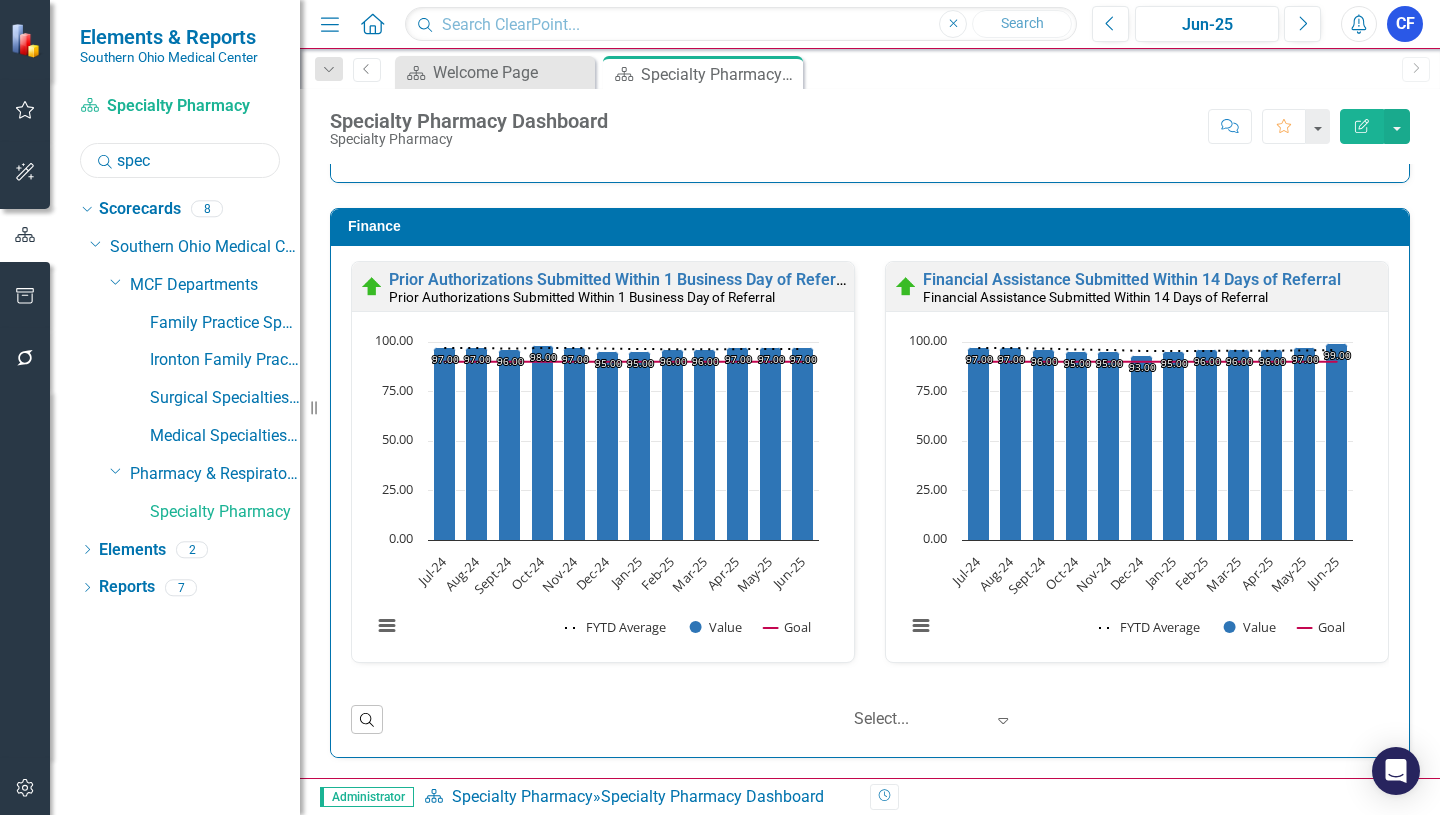 drag, startPoint x: 155, startPoint y: 162, endPoint x: 120, endPoint y: 155, distance: 35.69314 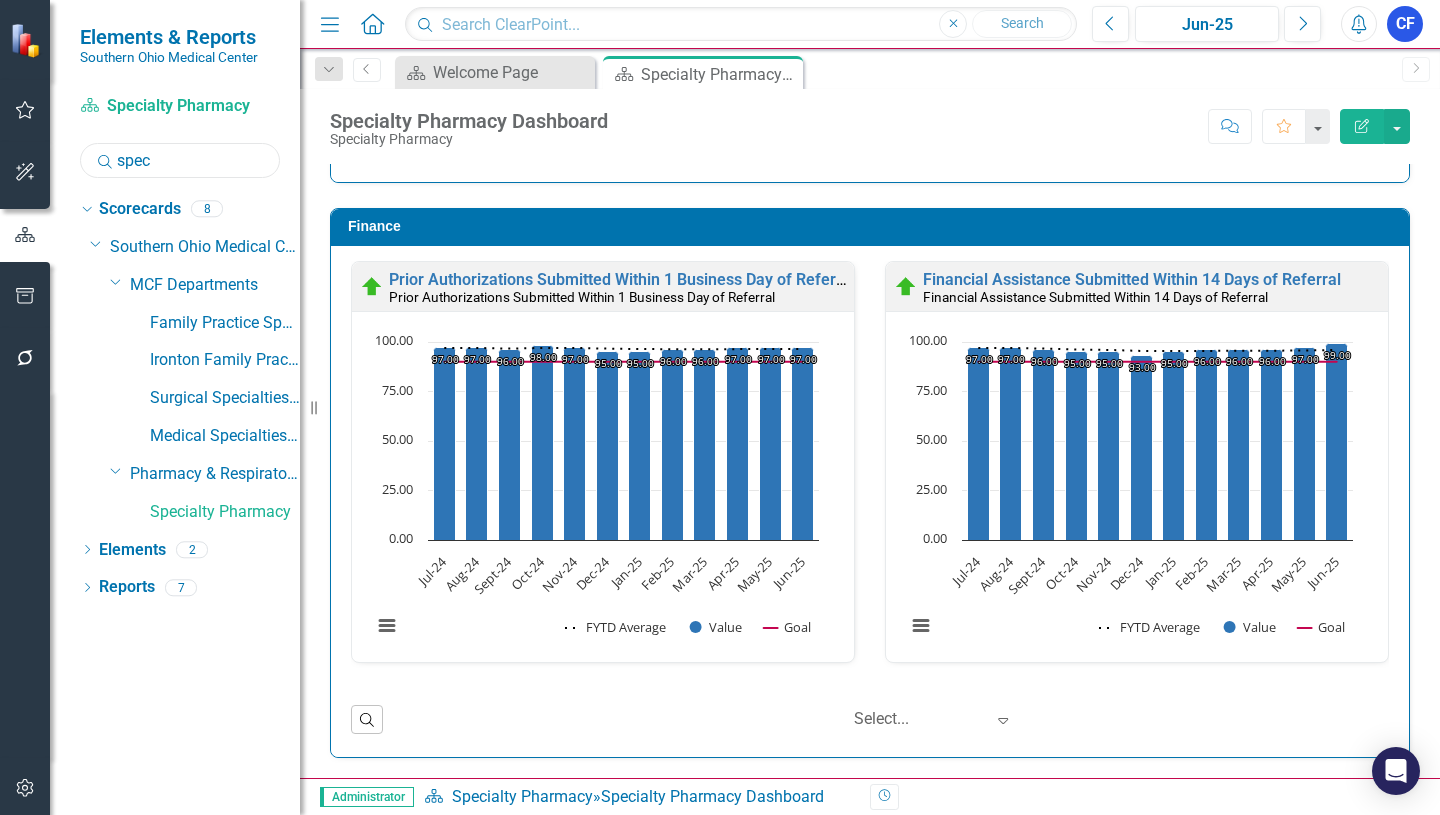 click on "spec" at bounding box center (180, 160) 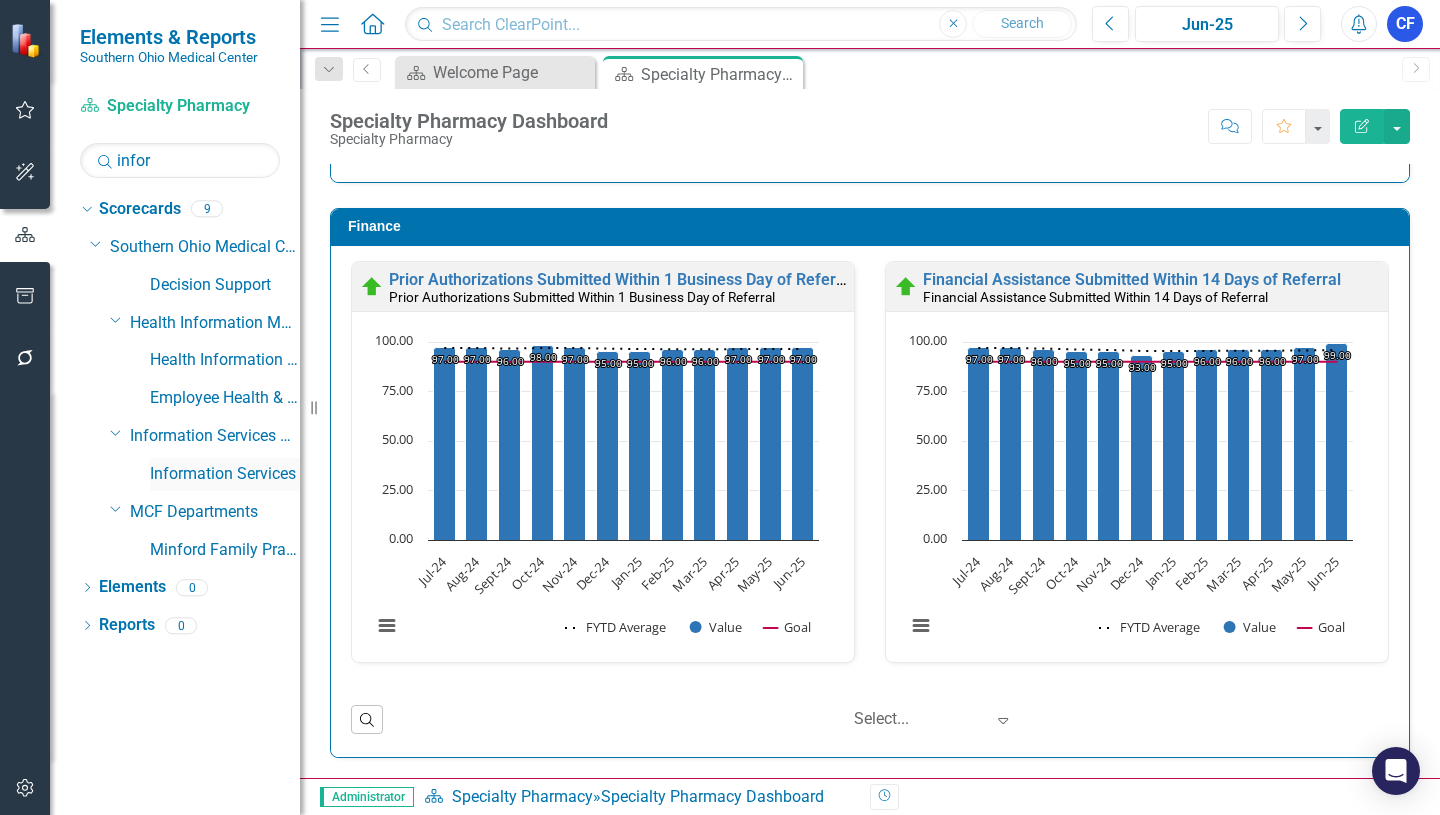 click on "Information Services" at bounding box center [225, 474] 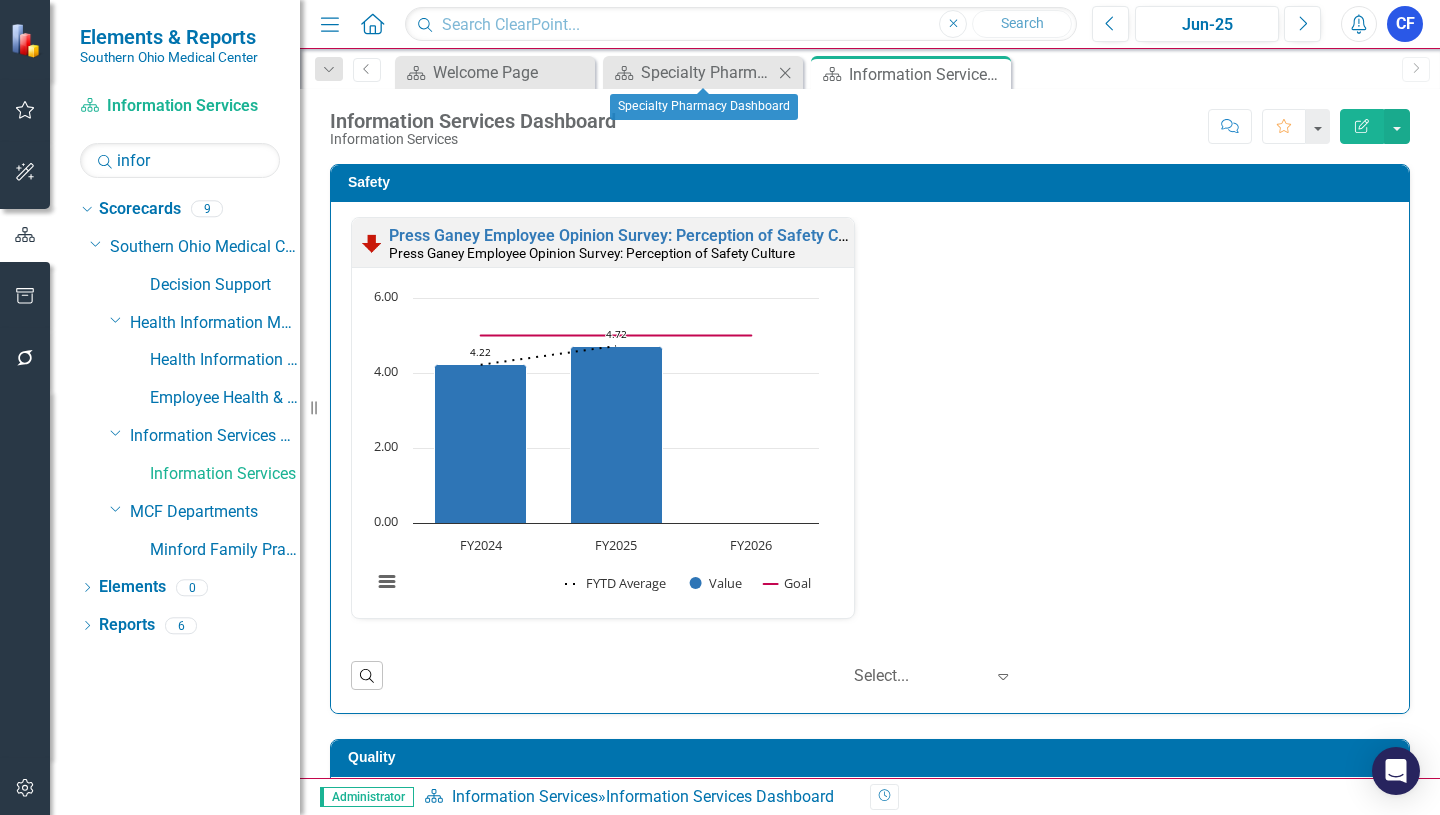 click on "Close" 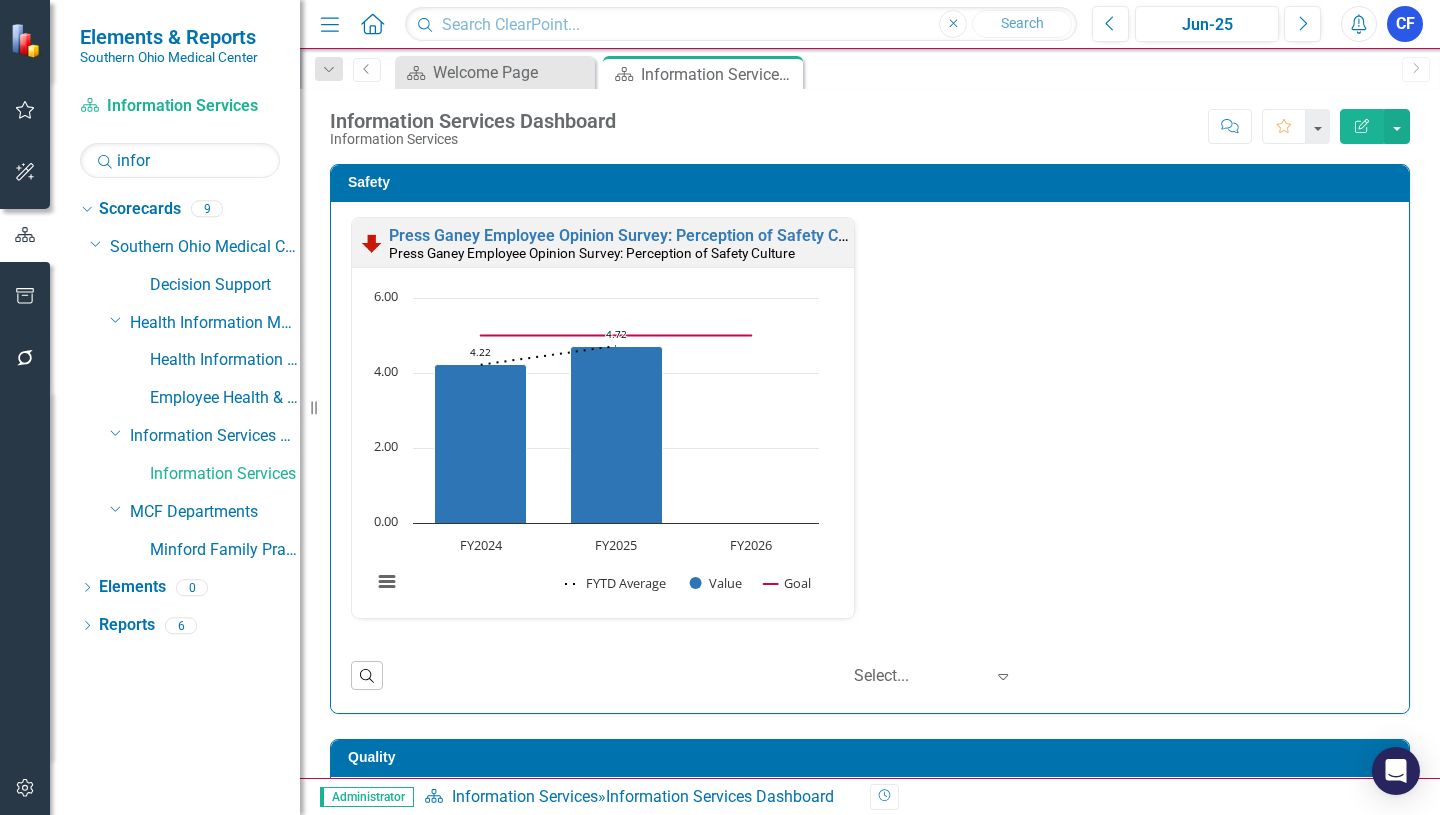 scroll, scrollTop: 1, scrollLeft: 0, axis: vertical 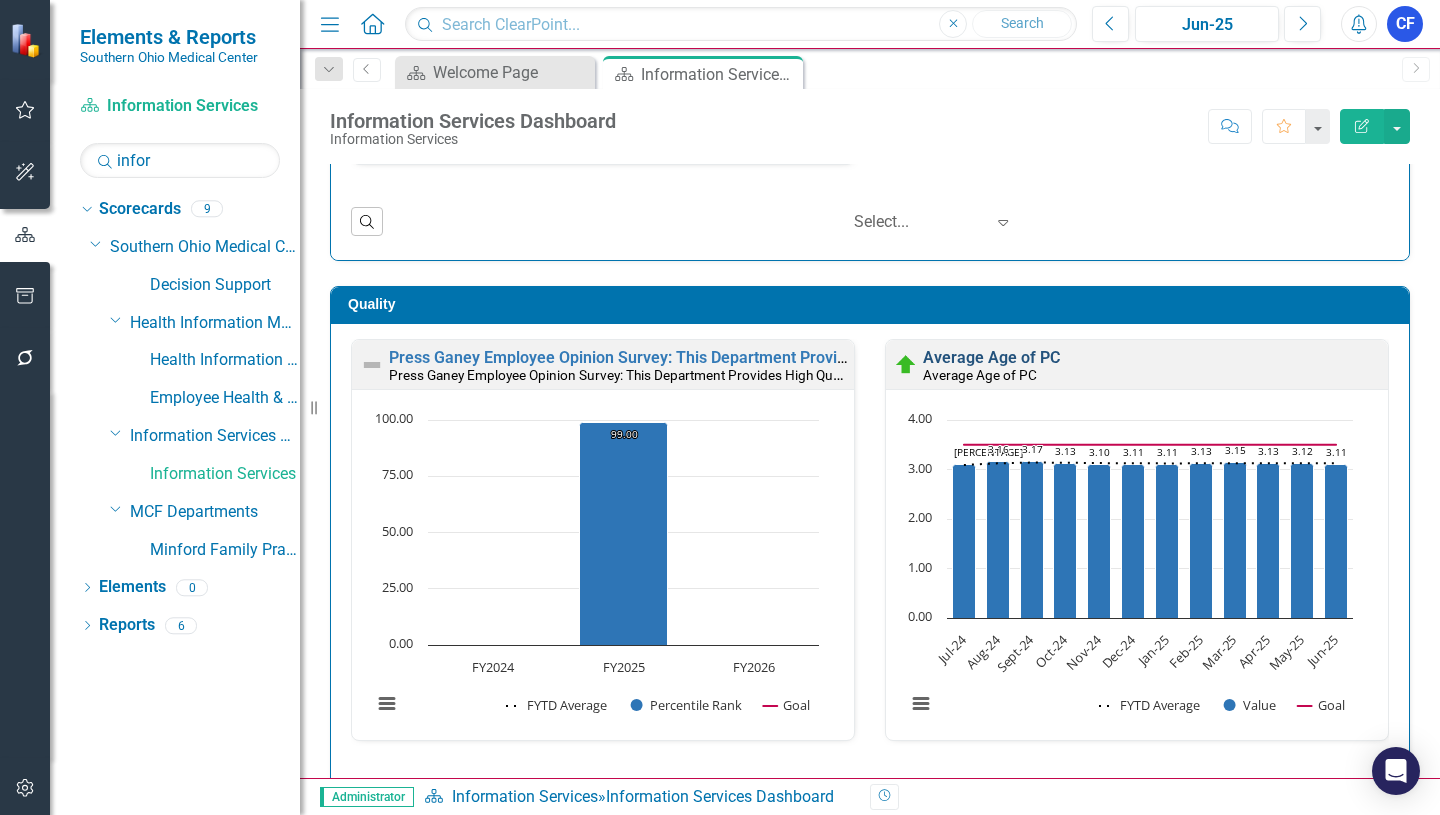 click on "Average Age of PC" at bounding box center [991, 357] 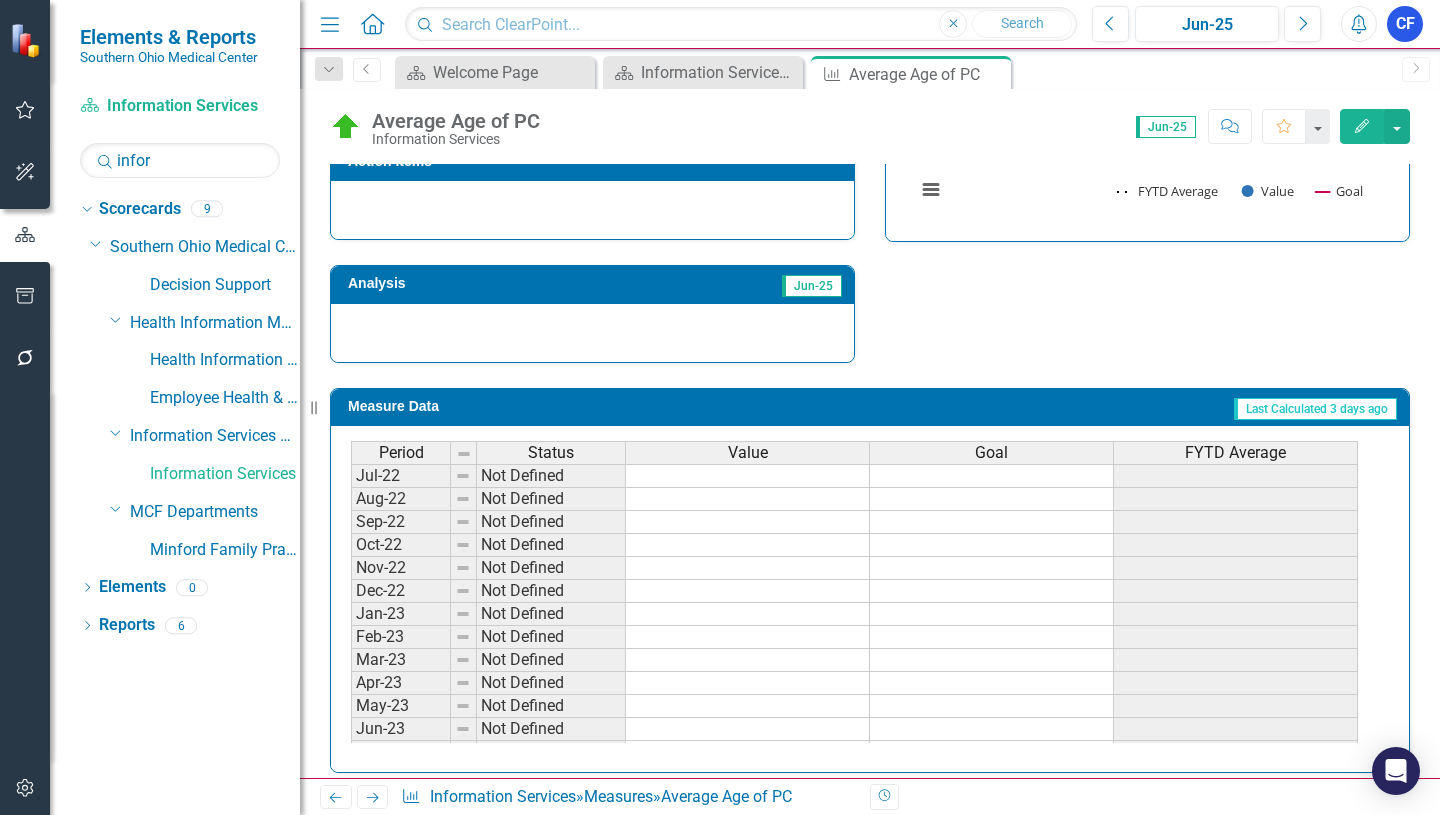 scroll, scrollTop: 680, scrollLeft: 0, axis: vertical 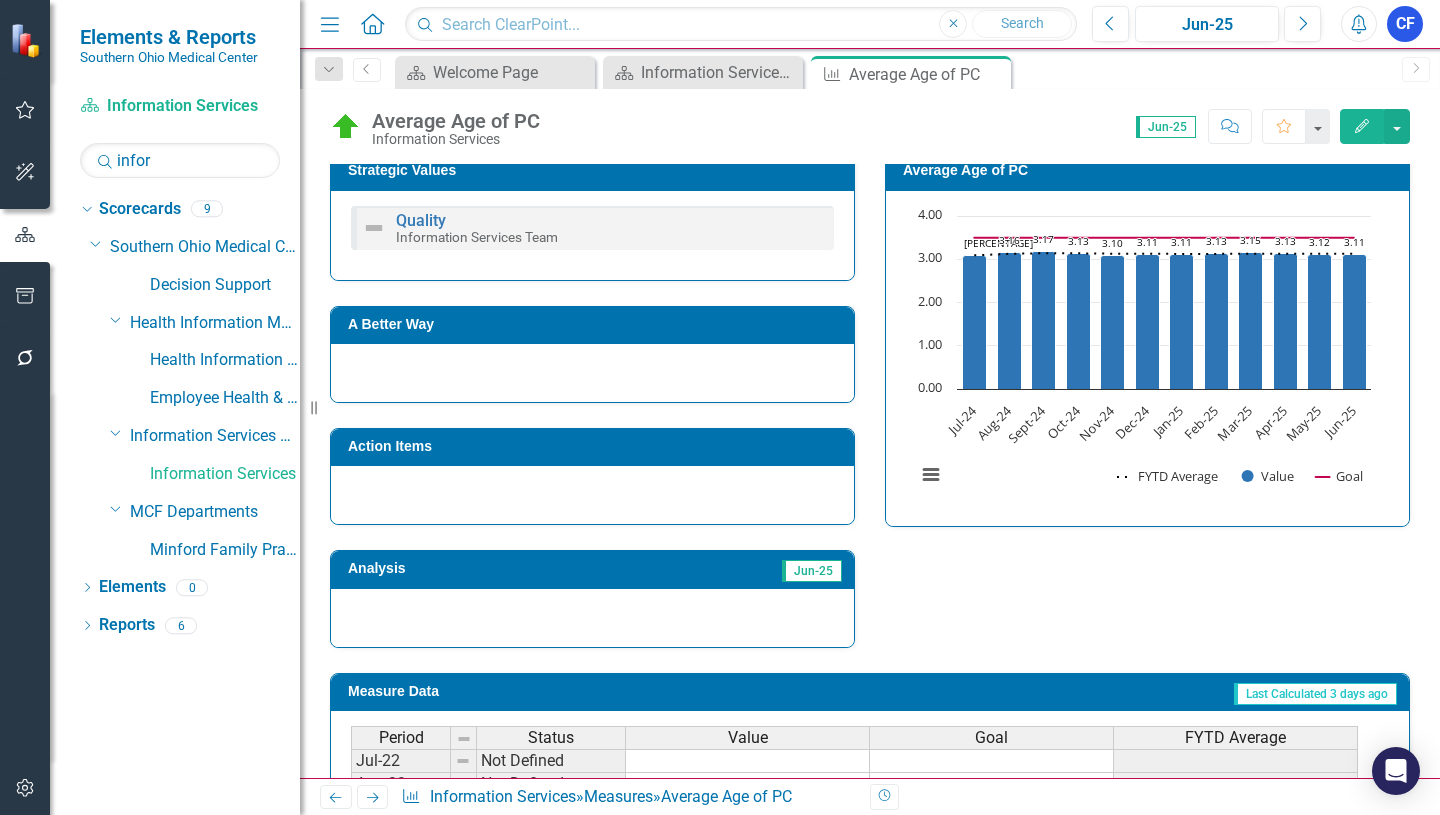 drag, startPoint x: 993, startPoint y: 75, endPoint x: 967, endPoint y: 87, distance: 28.635643 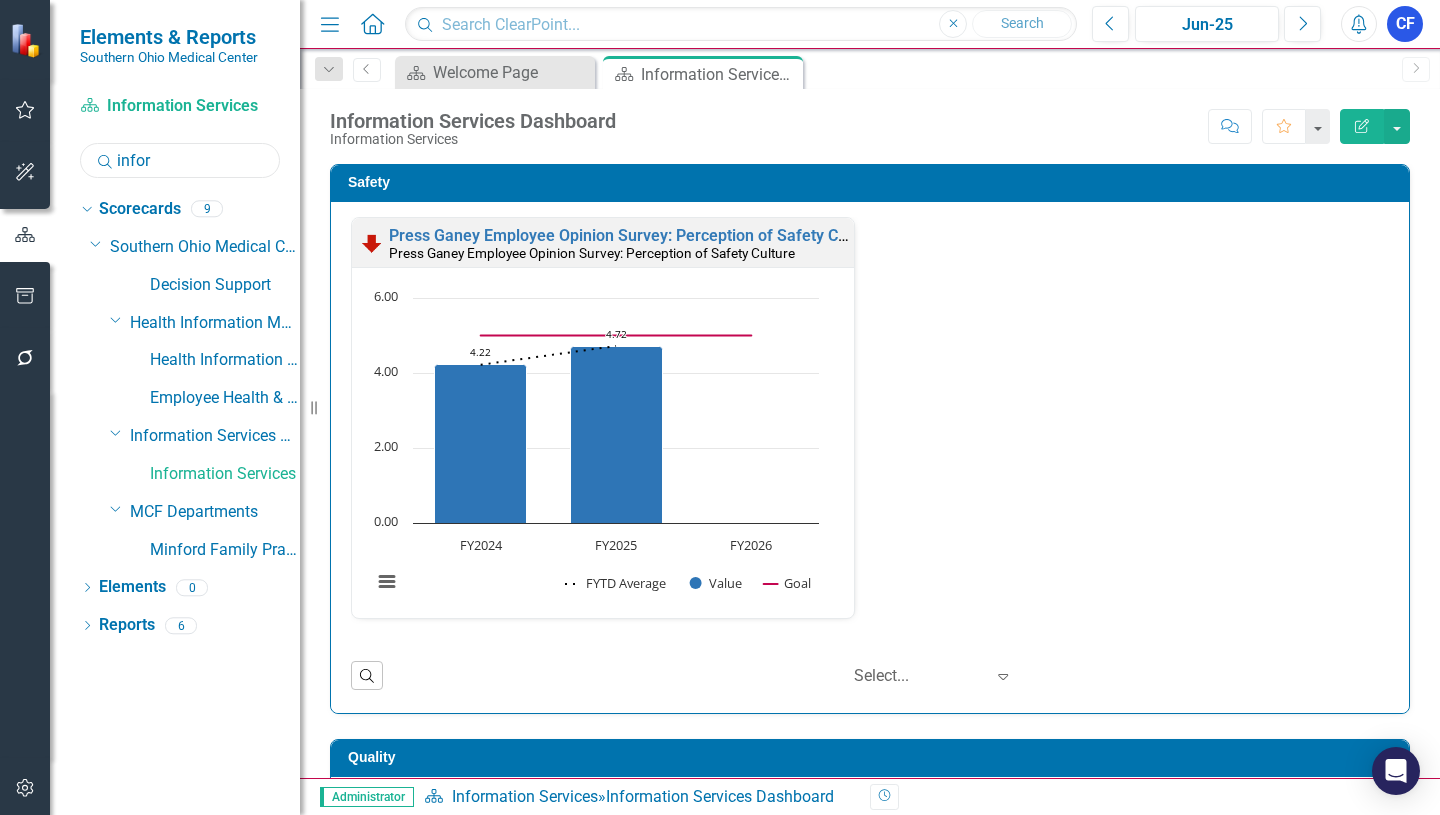 drag, startPoint x: 154, startPoint y: 160, endPoint x: 117, endPoint y: 157, distance: 37.12142 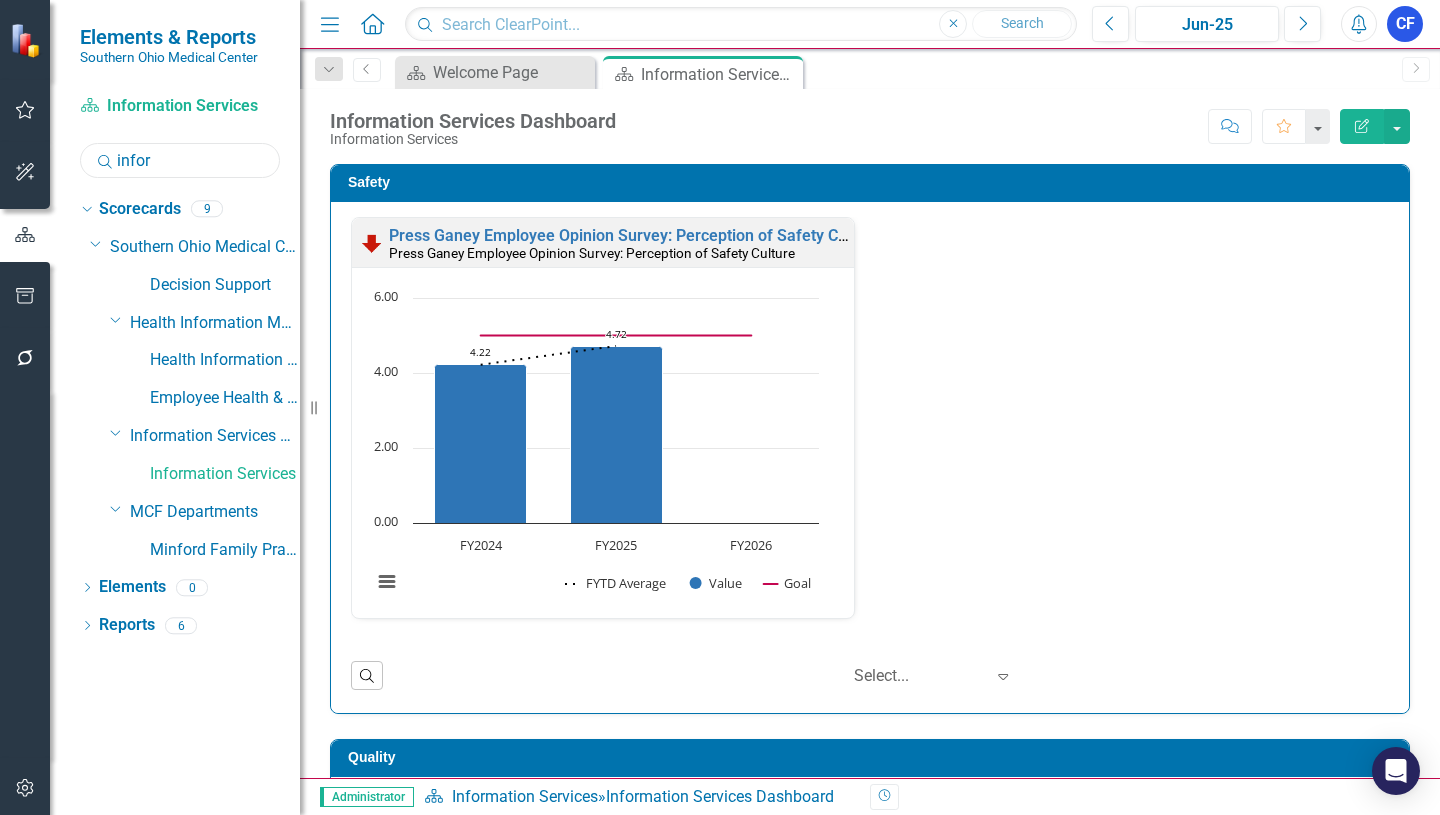 click on "infor" at bounding box center [180, 160] 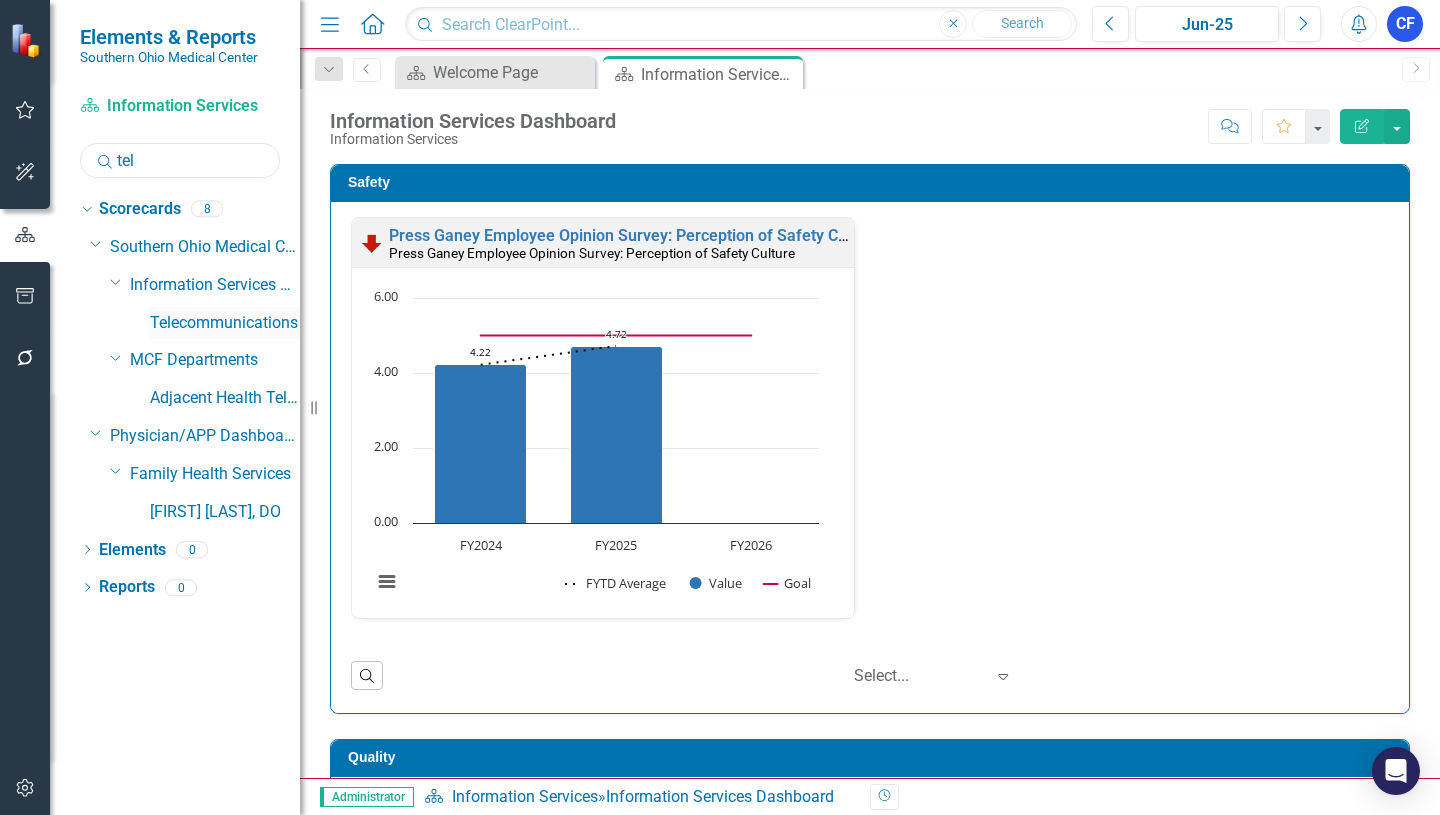 type on "tel" 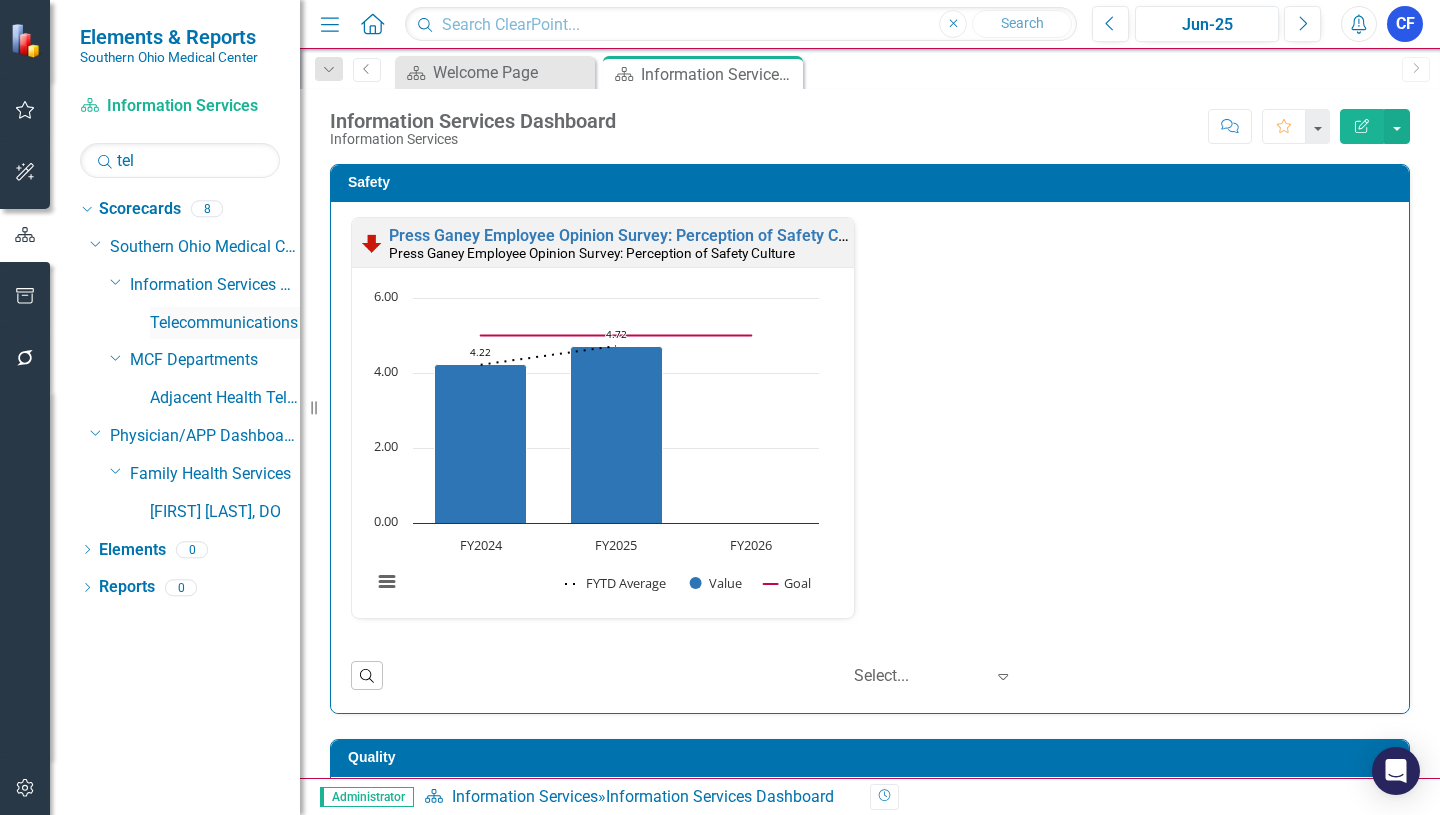 click on "Telecommunications" at bounding box center [225, 323] 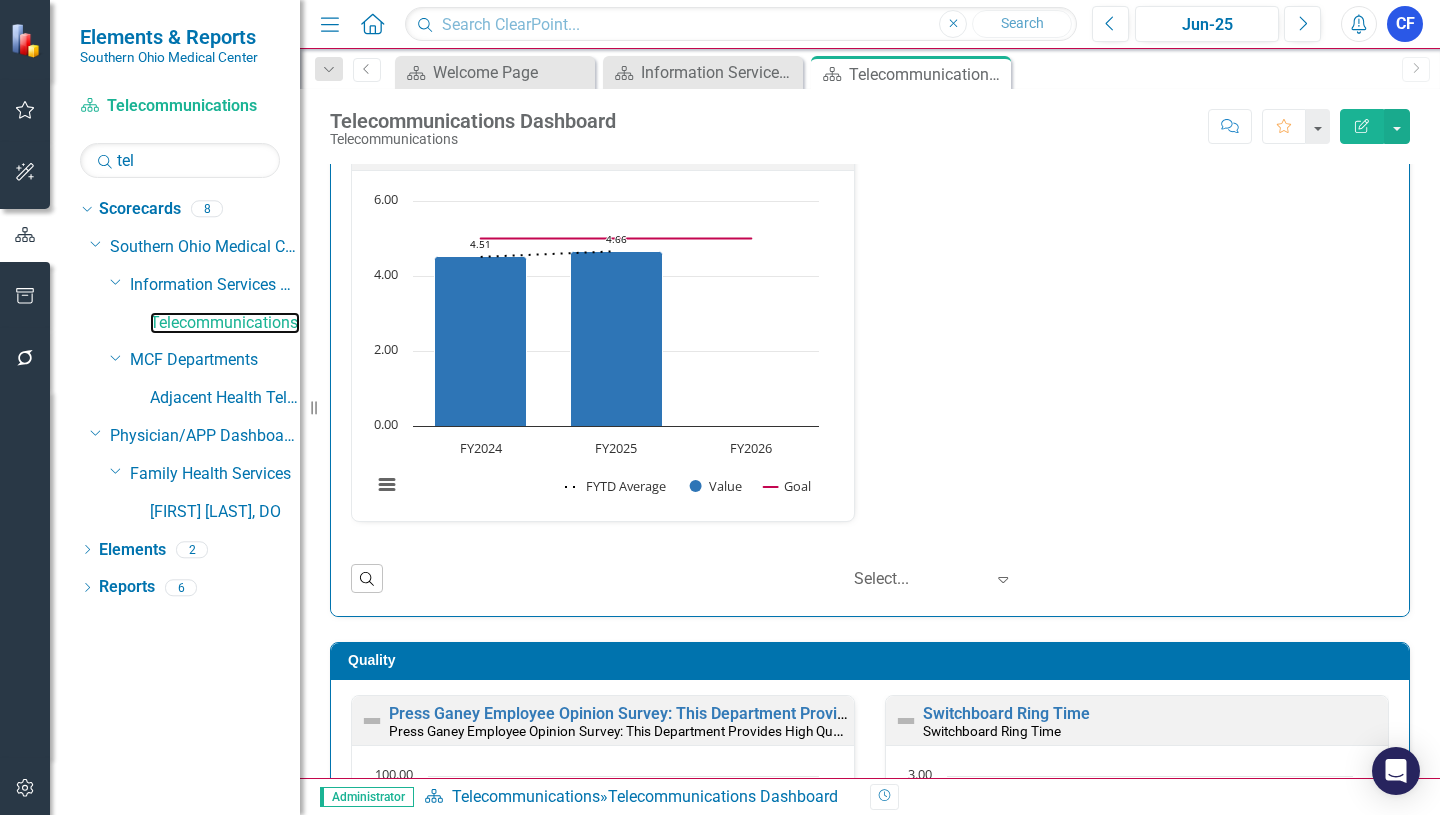 scroll, scrollTop: 0, scrollLeft: 0, axis: both 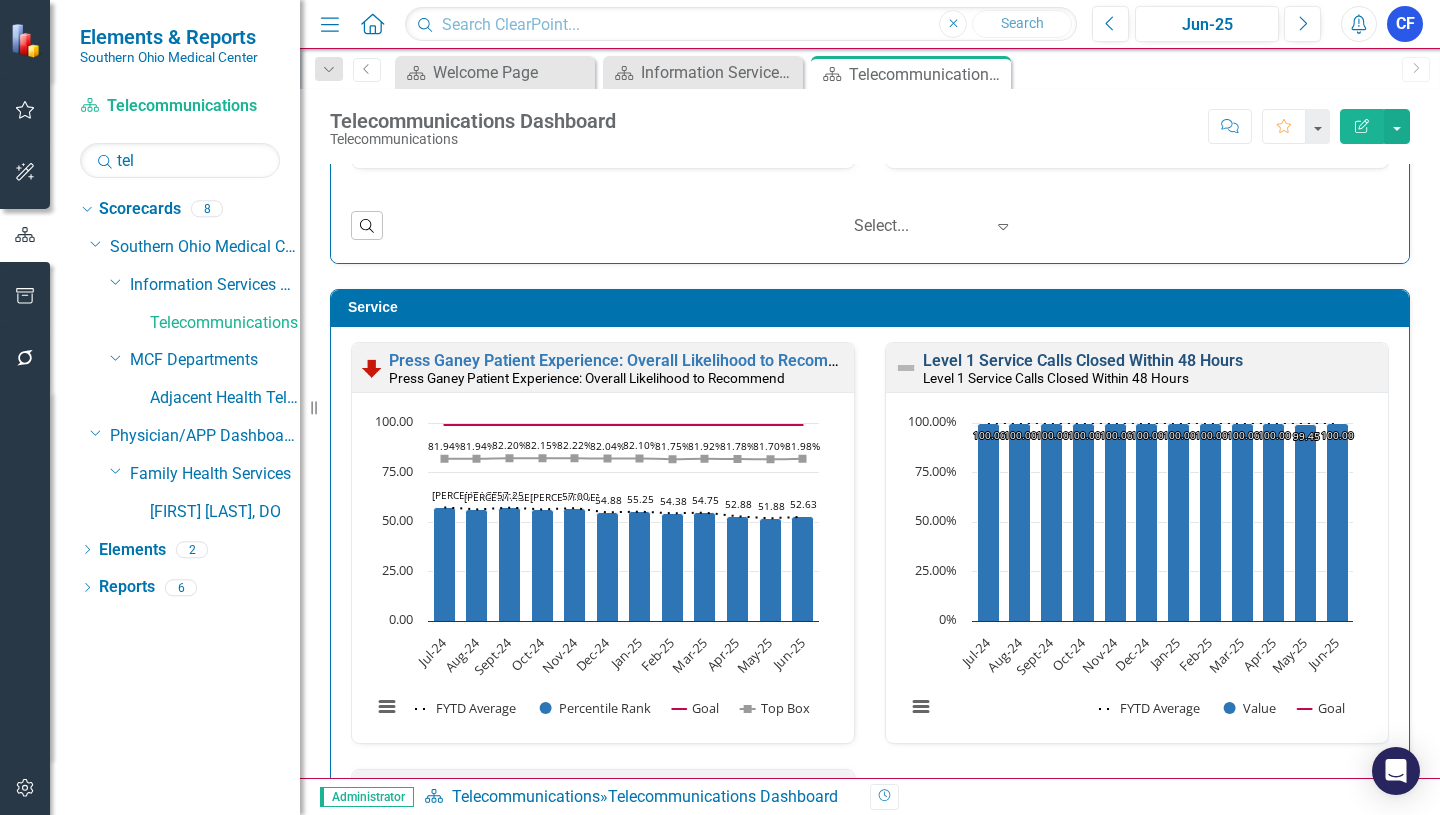 click on "Level 1 Service Calls Closed Within 48 Hours" at bounding box center [1083, 360] 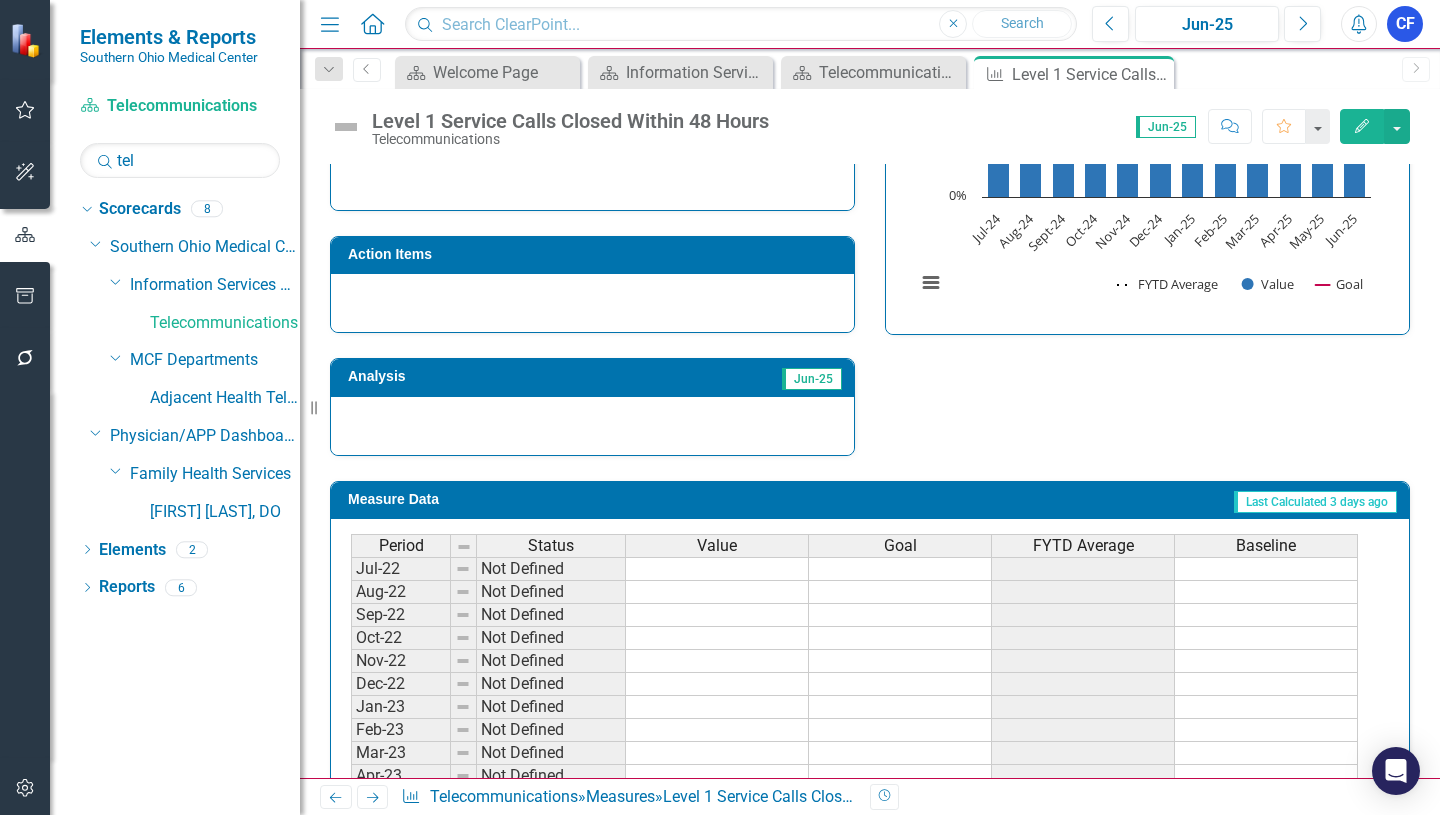 scroll, scrollTop: 680, scrollLeft: 0, axis: vertical 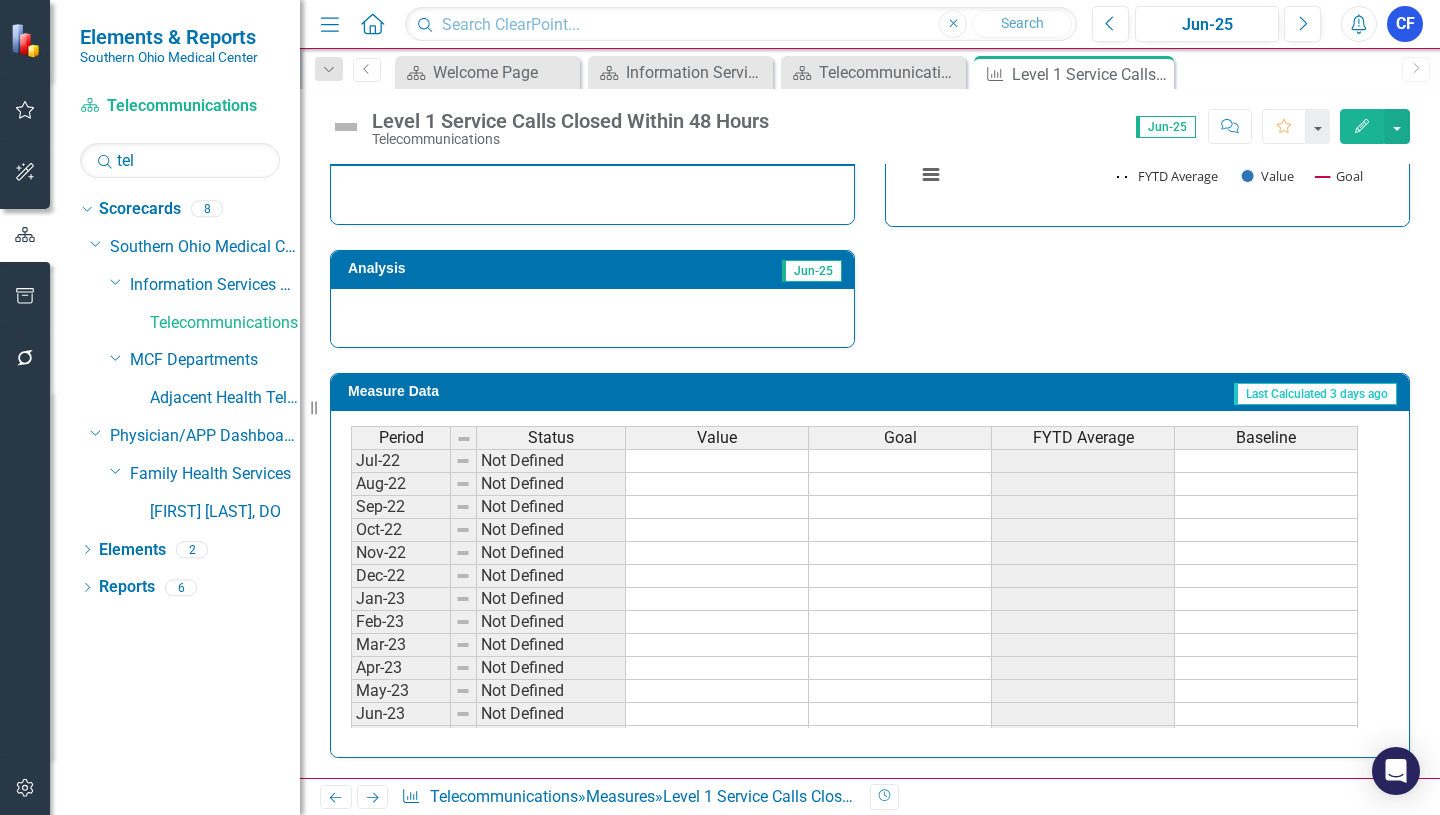 click 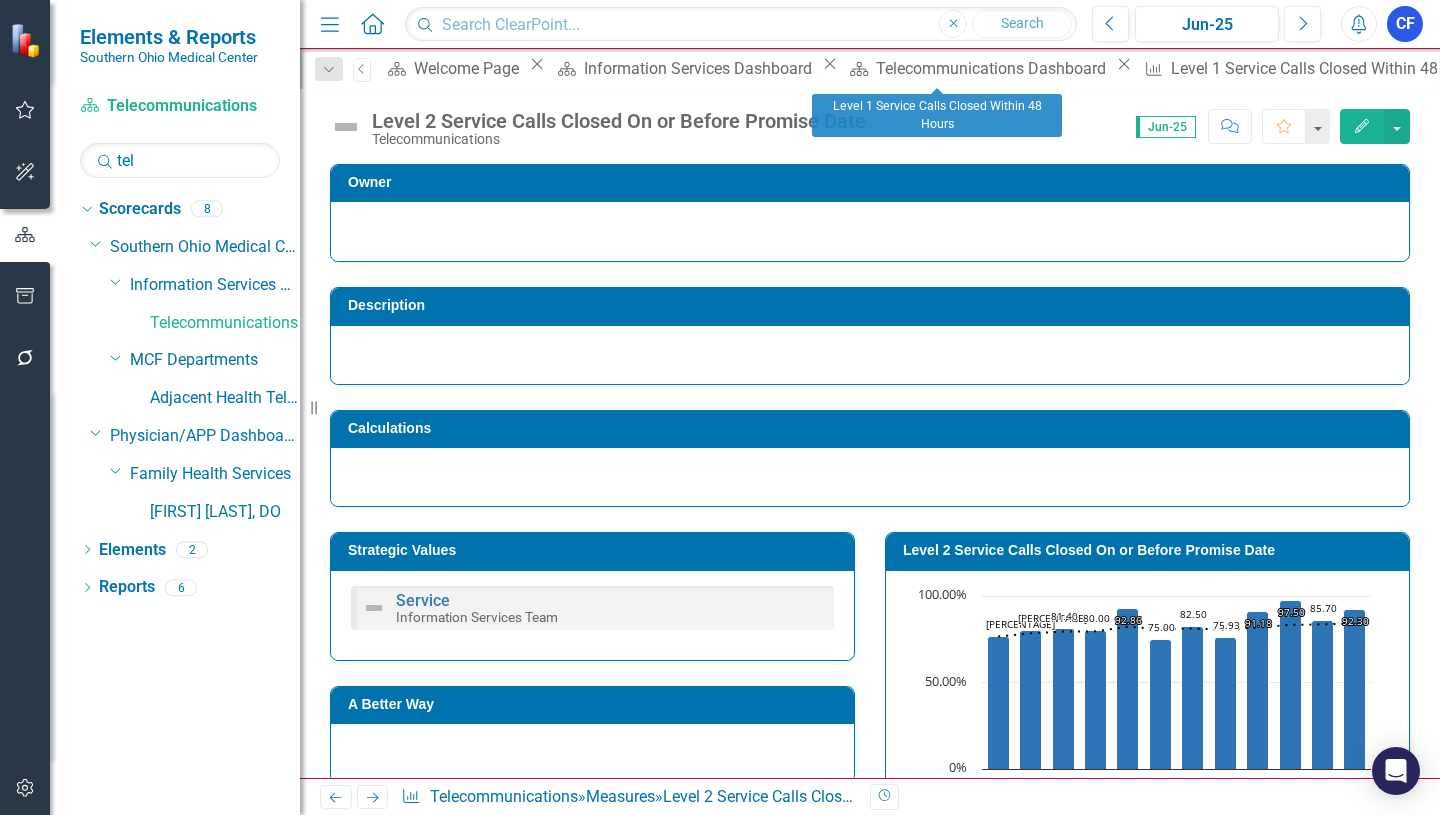 click on "Close" 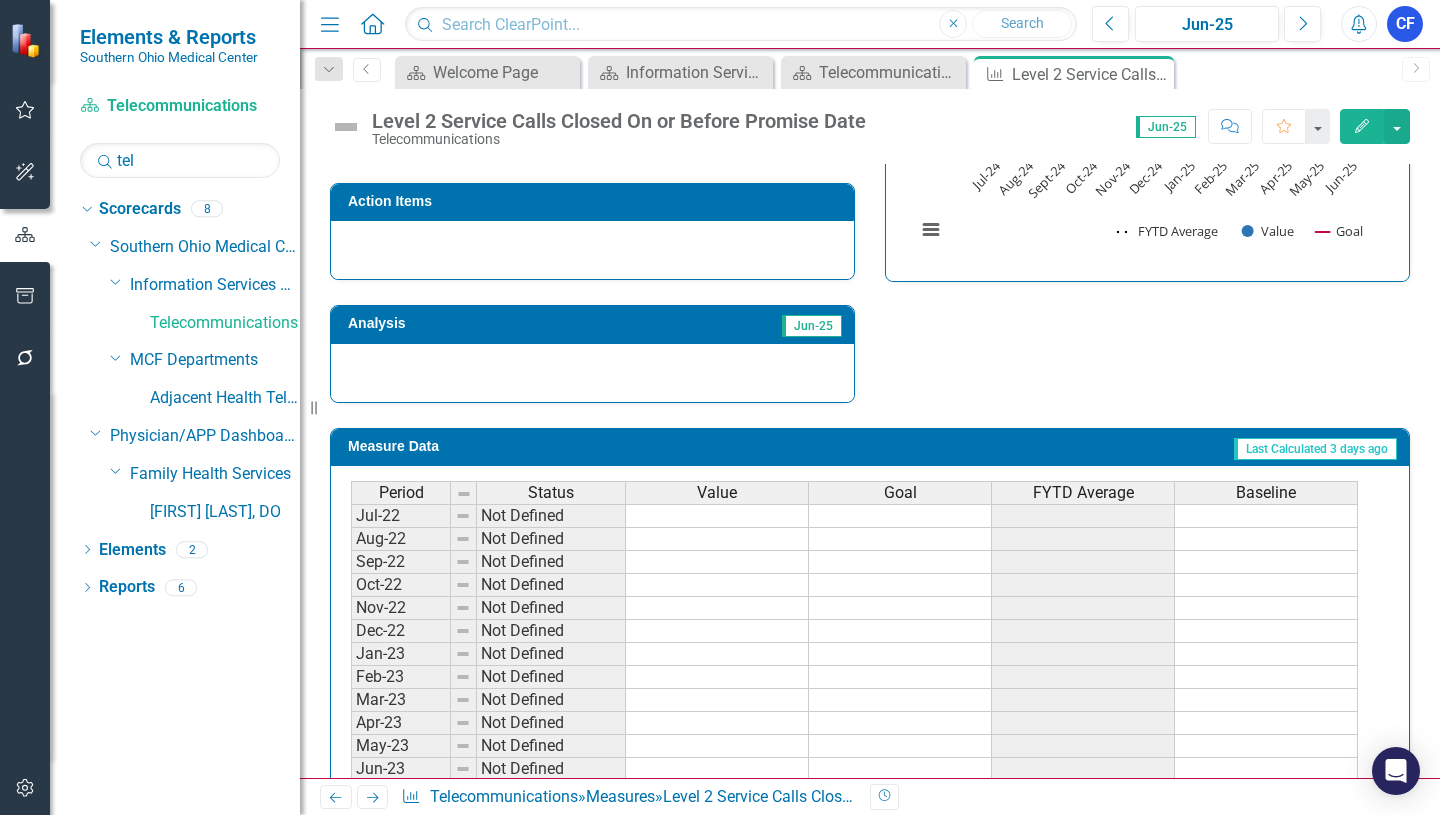 scroll, scrollTop: 680, scrollLeft: 0, axis: vertical 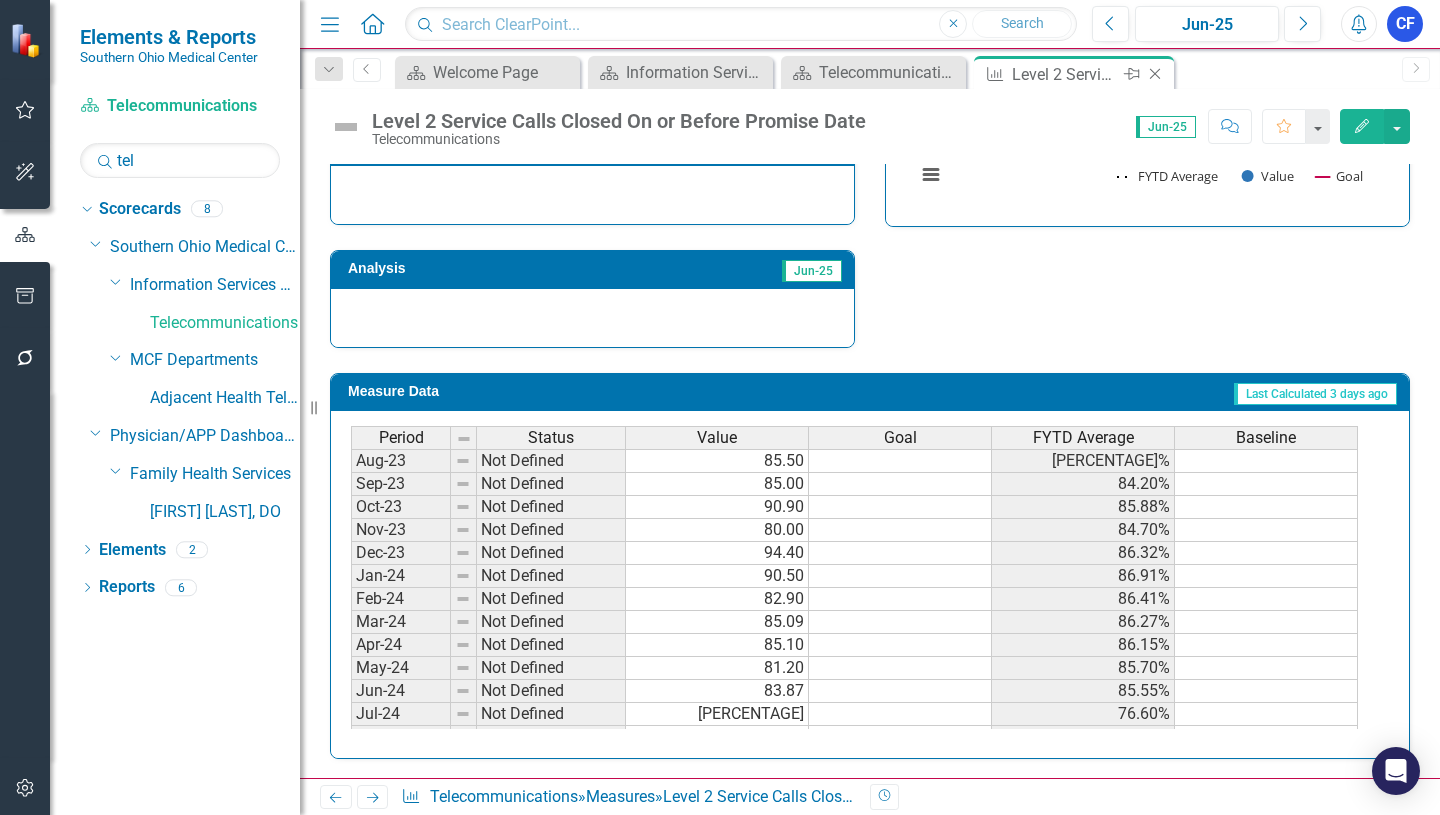 click on "Close" 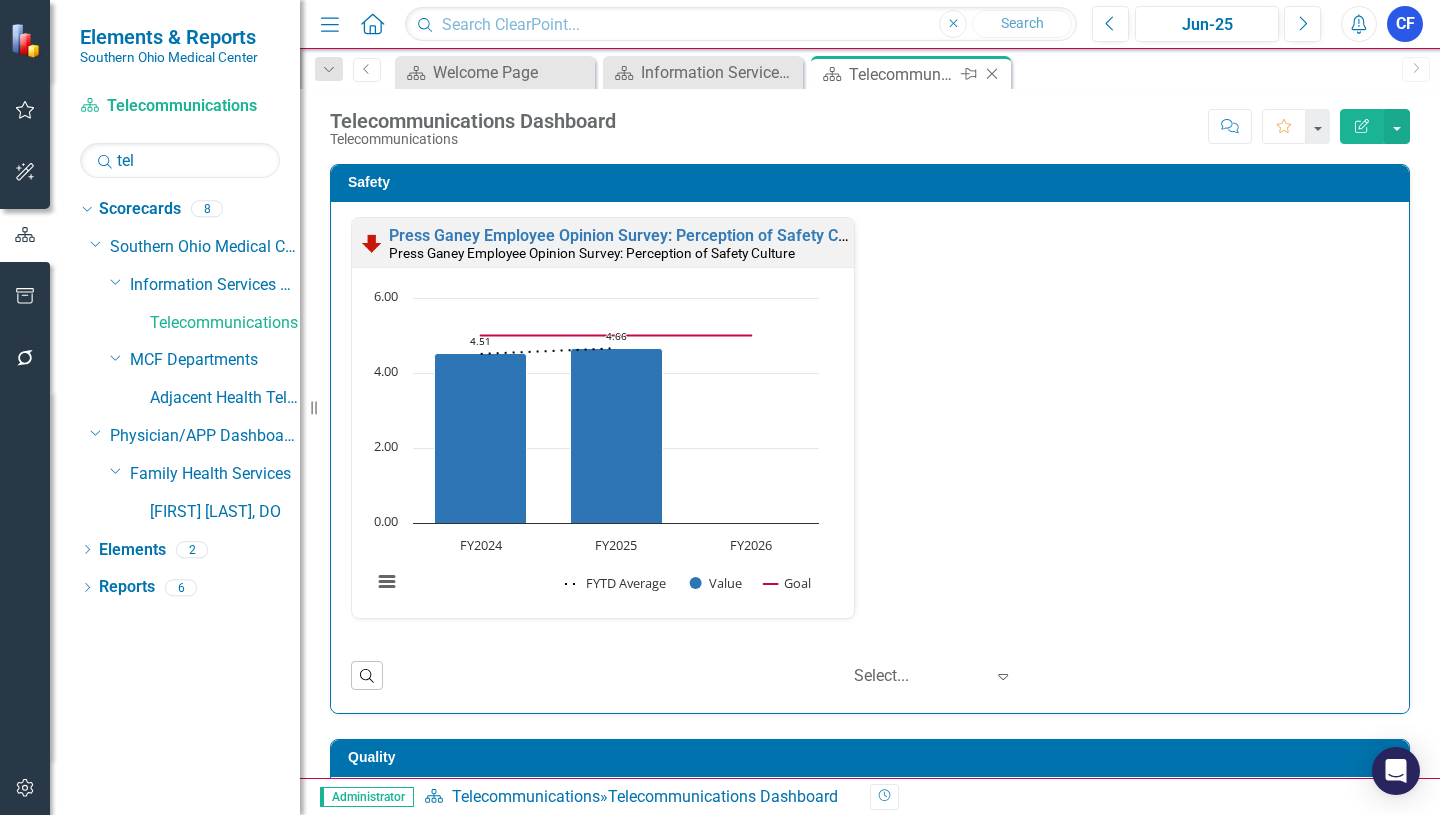 click on "Close" 